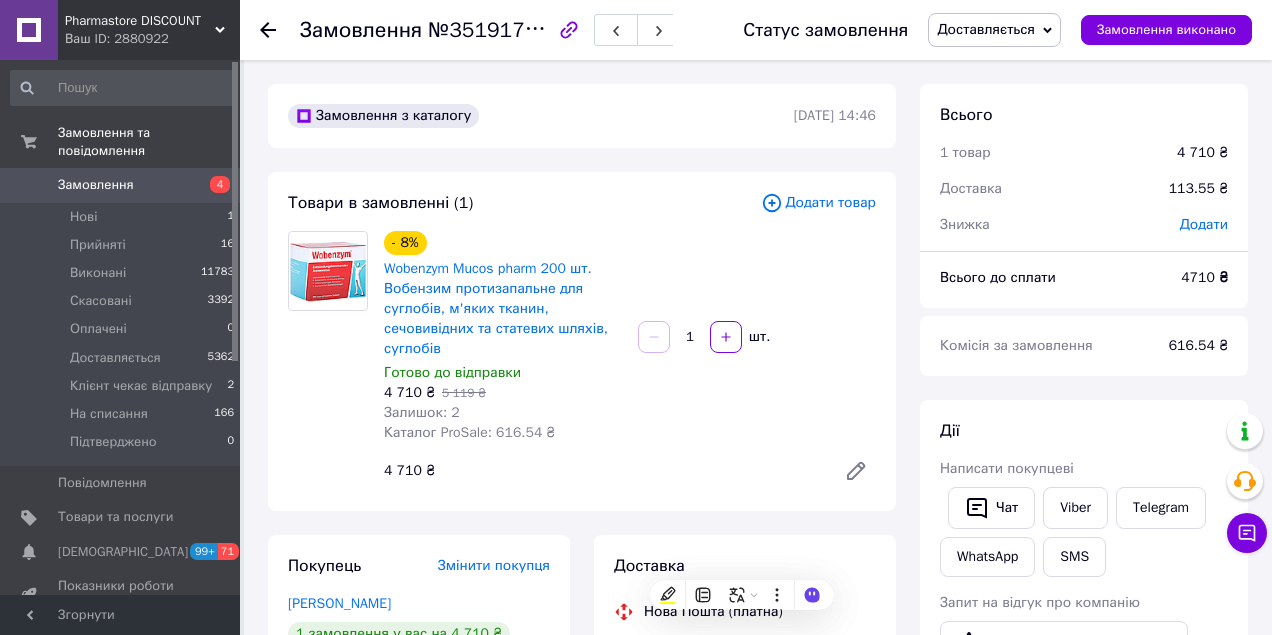 scroll, scrollTop: 200, scrollLeft: 0, axis: vertical 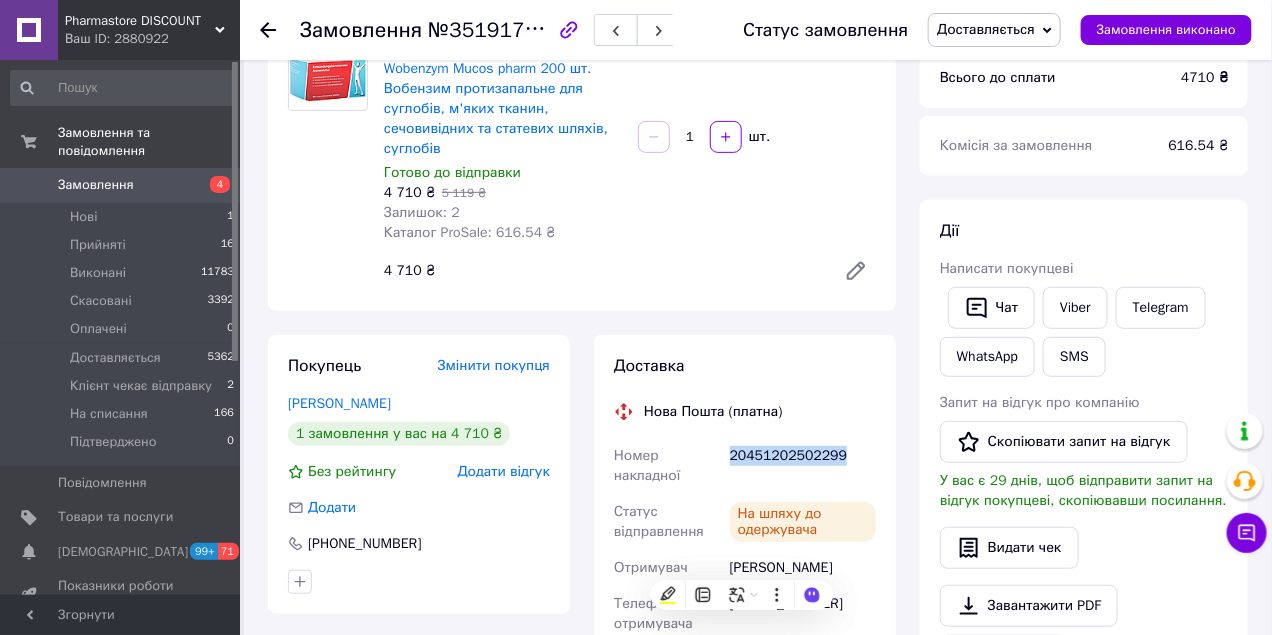 click on "Замовлення" at bounding box center (121, 185) 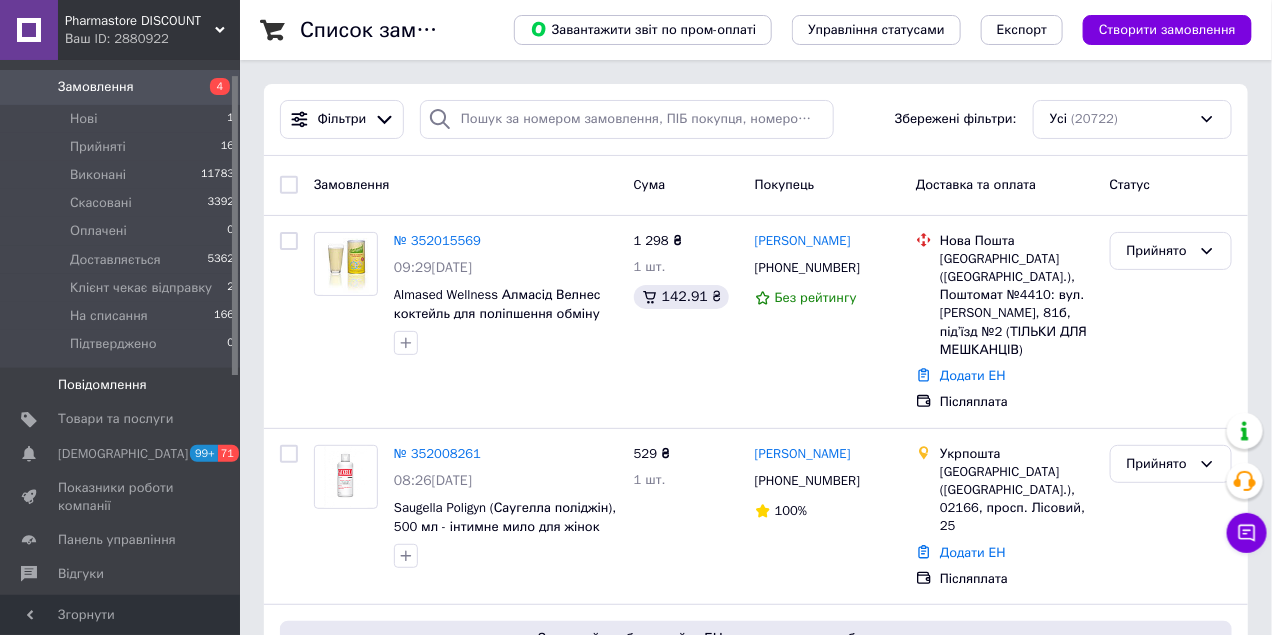 scroll, scrollTop: 0, scrollLeft: 0, axis: both 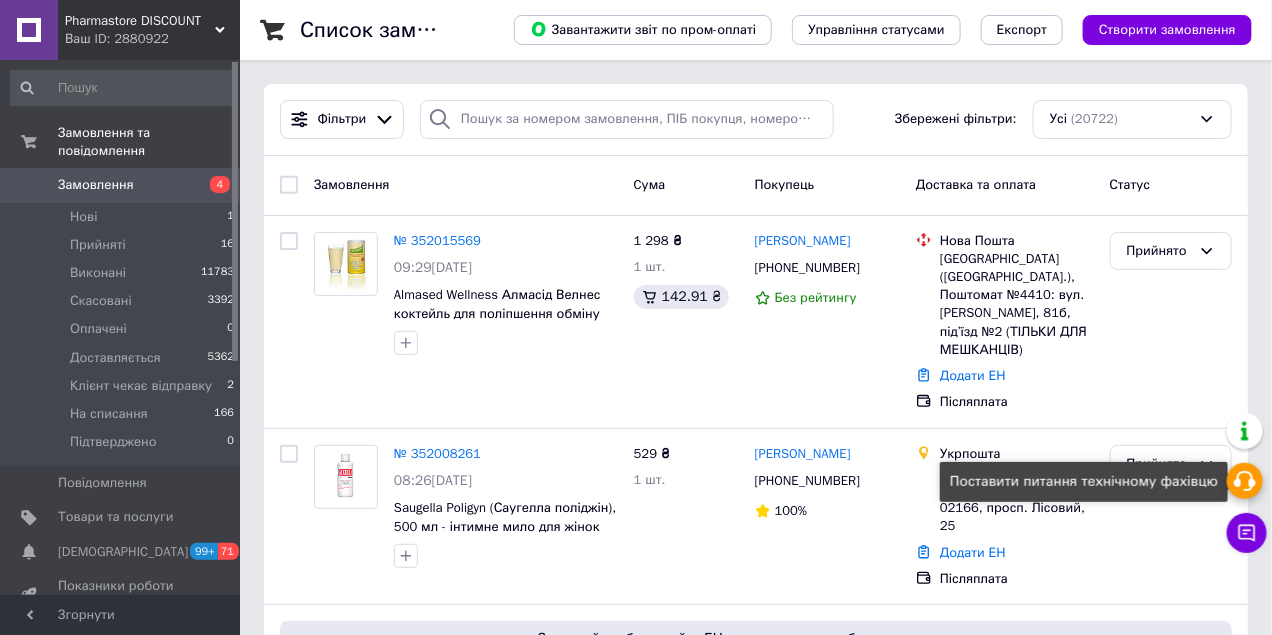 click 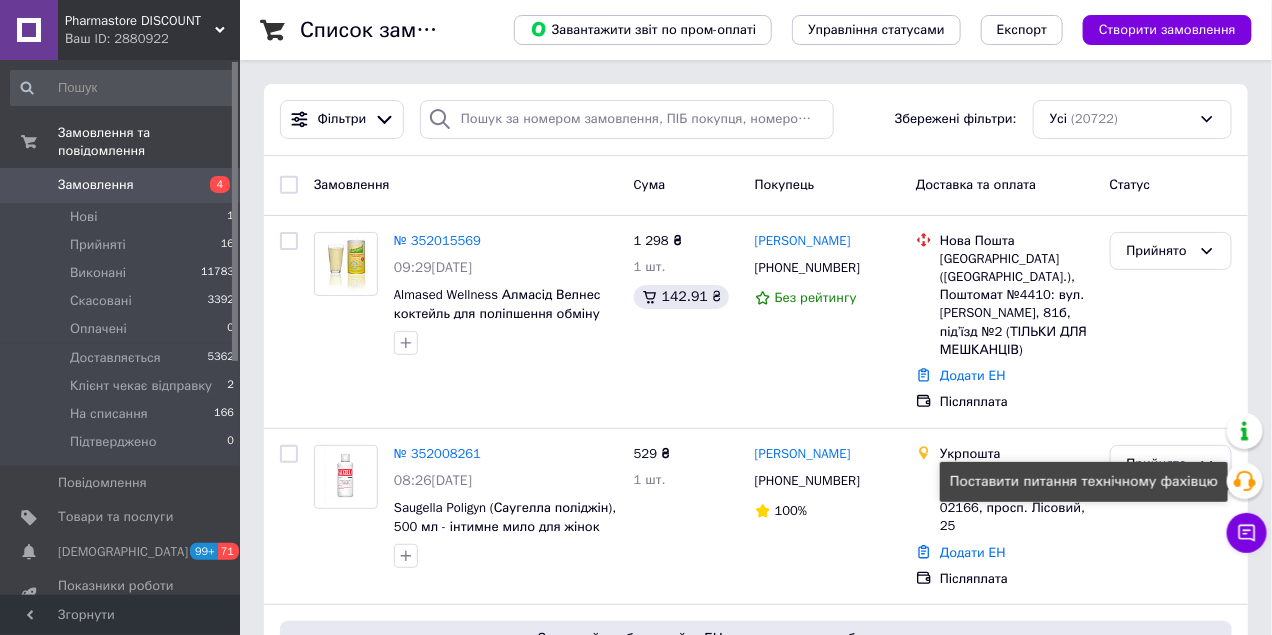 click on "Доставка та оплата" at bounding box center [1005, 185] 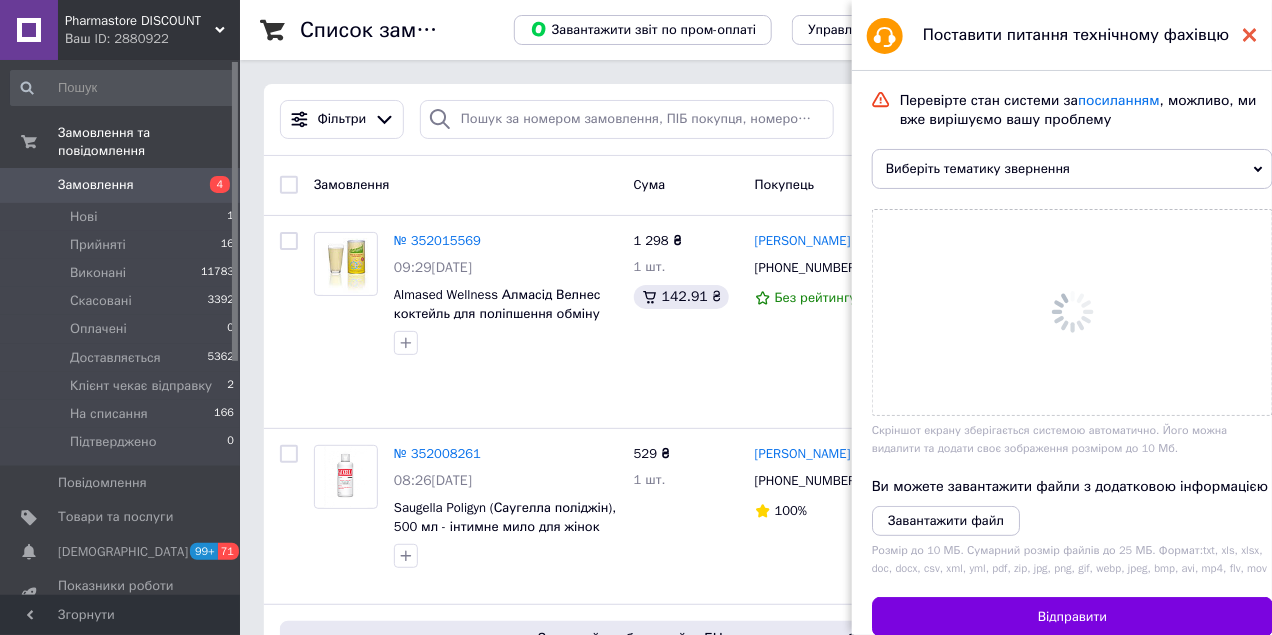 click 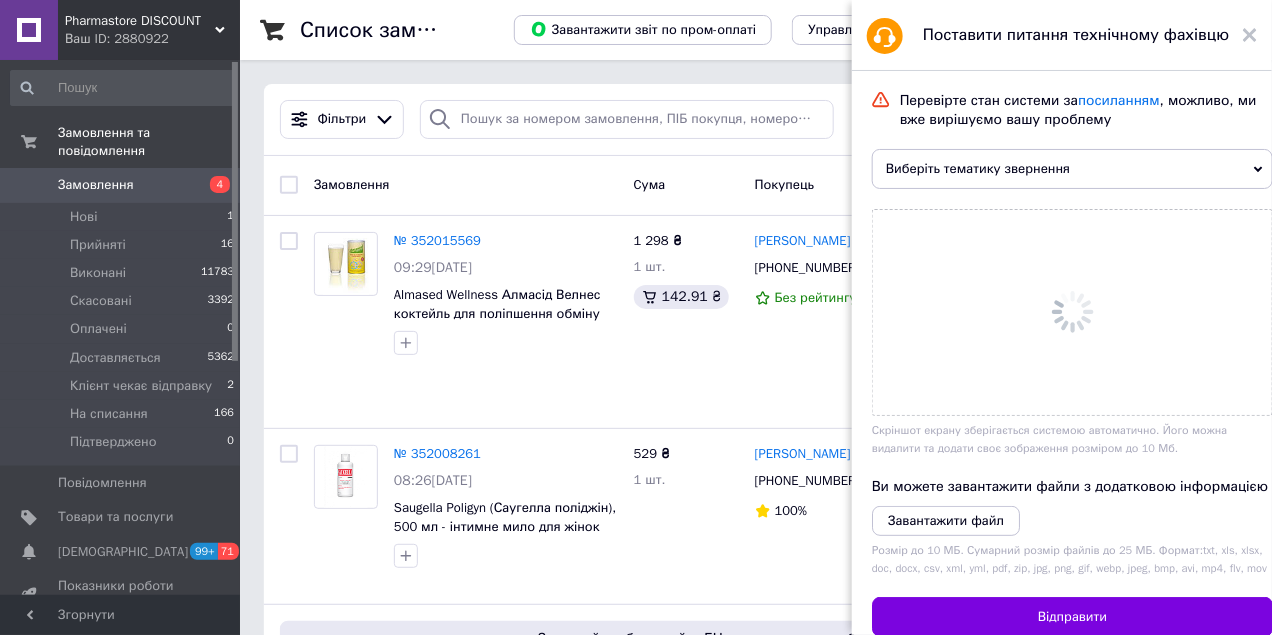 click on "Створити замовлення" at bounding box center [1167, 30] 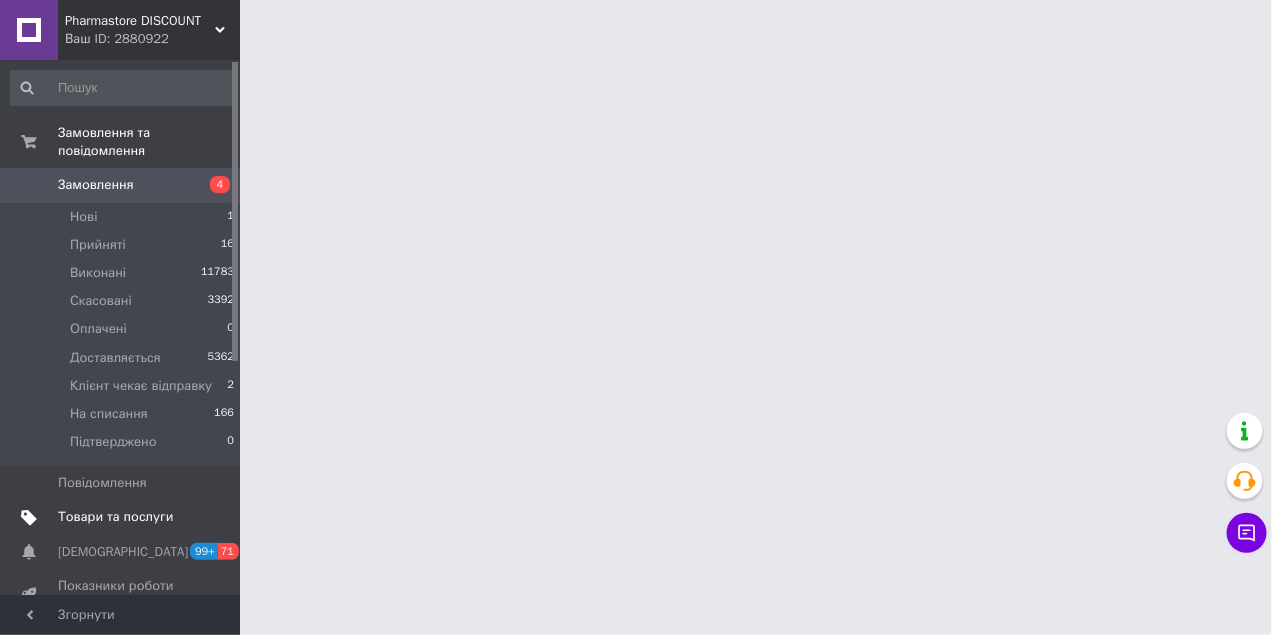 click on "Товари та послуги" at bounding box center [115, 517] 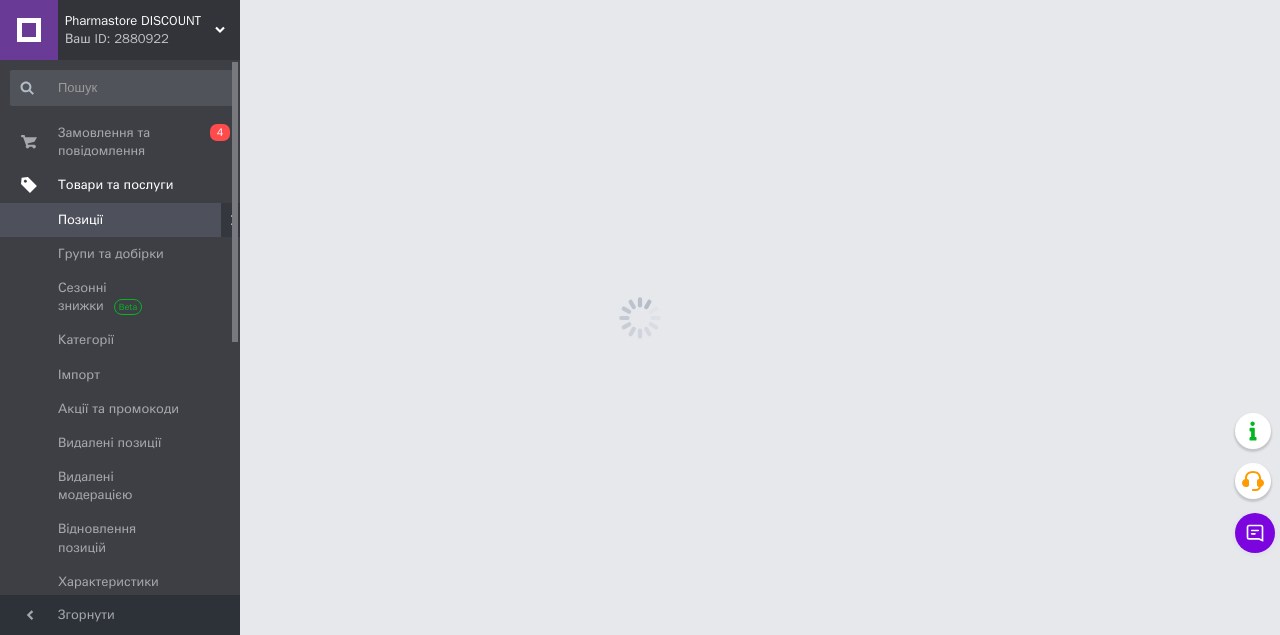 scroll, scrollTop: 0, scrollLeft: 0, axis: both 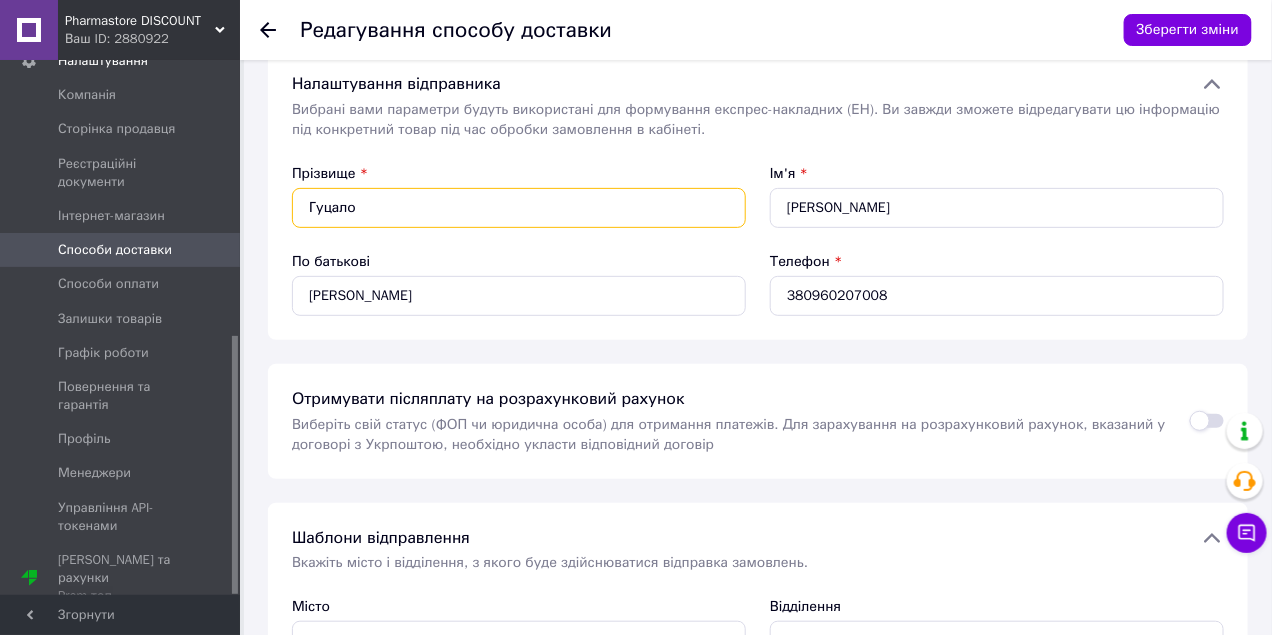 drag, startPoint x: 358, startPoint y: 210, endPoint x: 293, endPoint y: 210, distance: 65 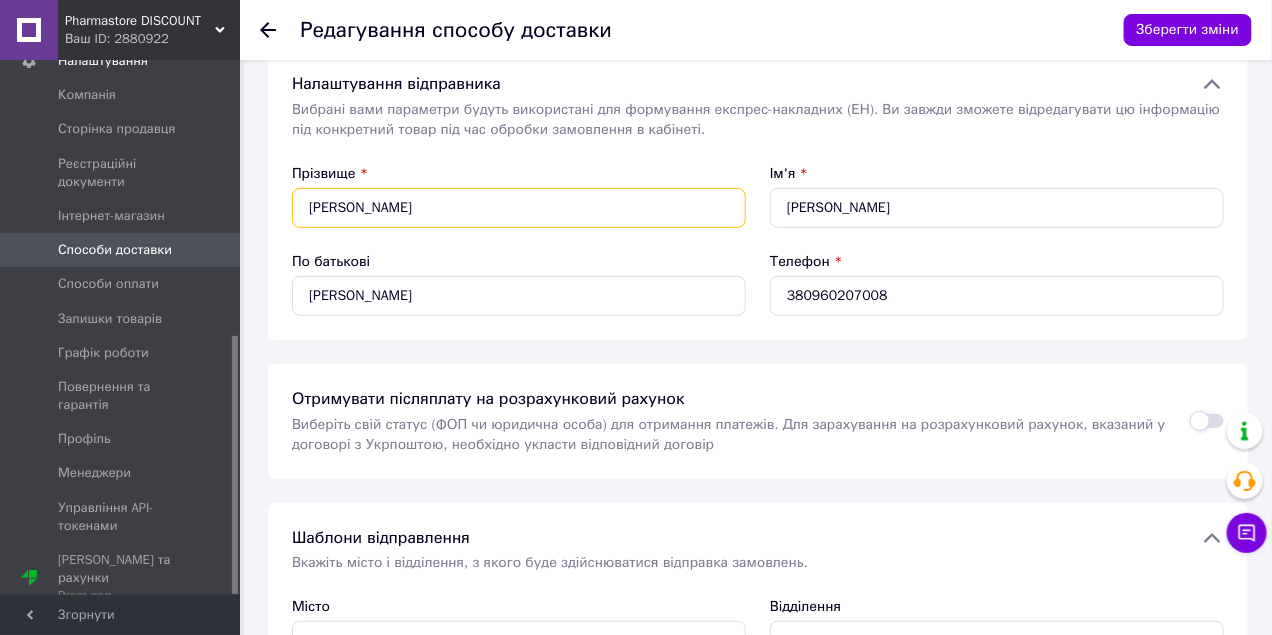 type on "[PERSON_NAME]" 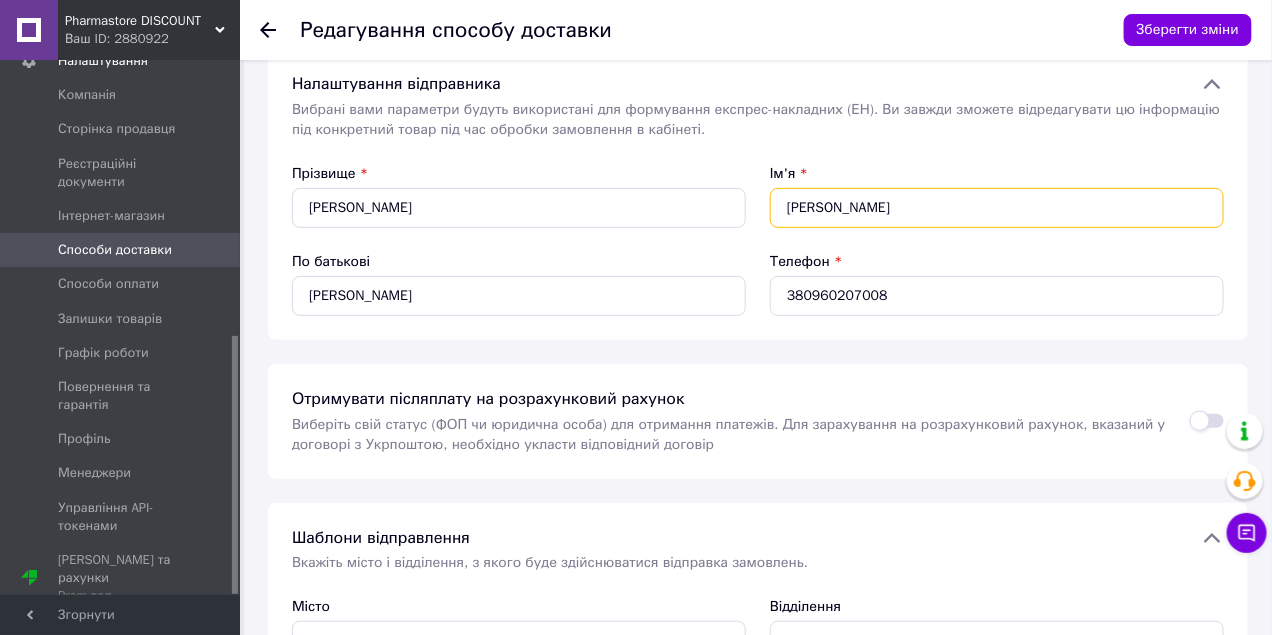 drag, startPoint x: 839, startPoint y: 197, endPoint x: 782, endPoint y: 204, distance: 57.428215 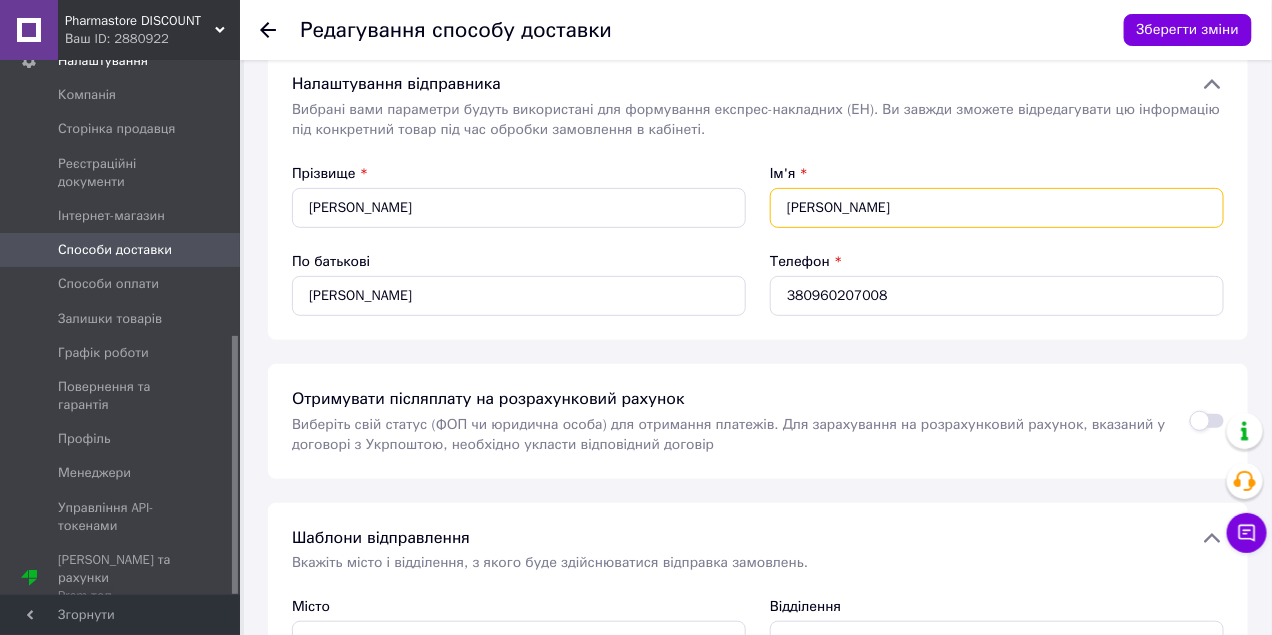 type on "Артьом" 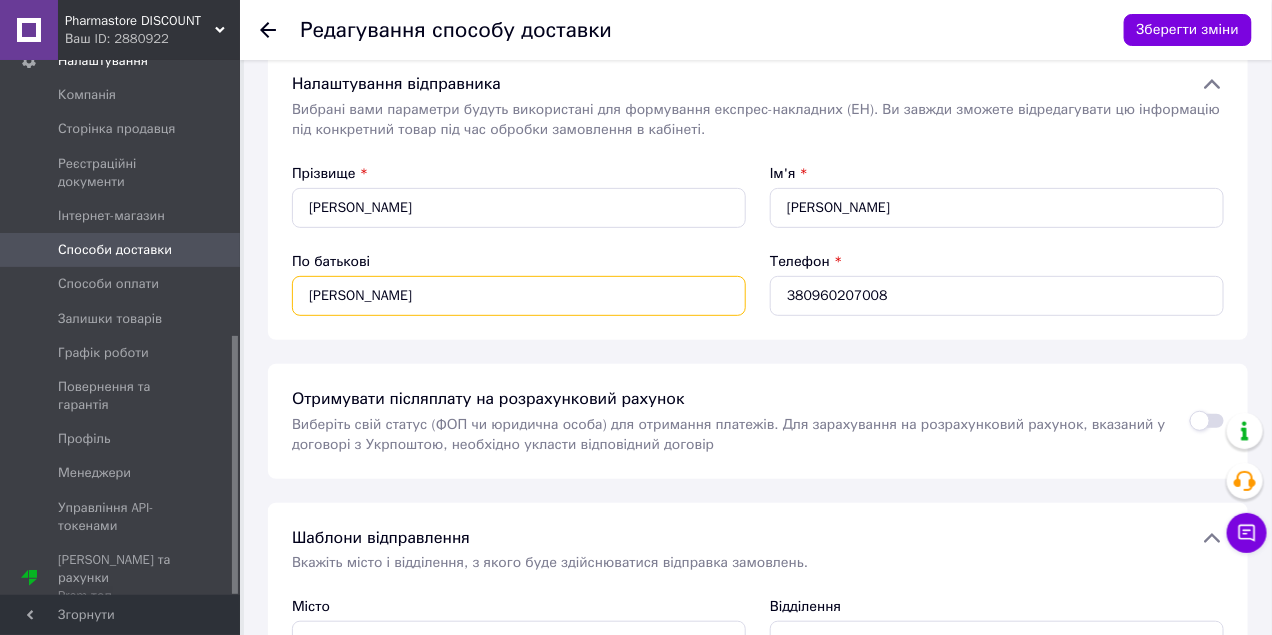 drag, startPoint x: 451, startPoint y: 300, endPoint x: 310, endPoint y: 309, distance: 141.28694 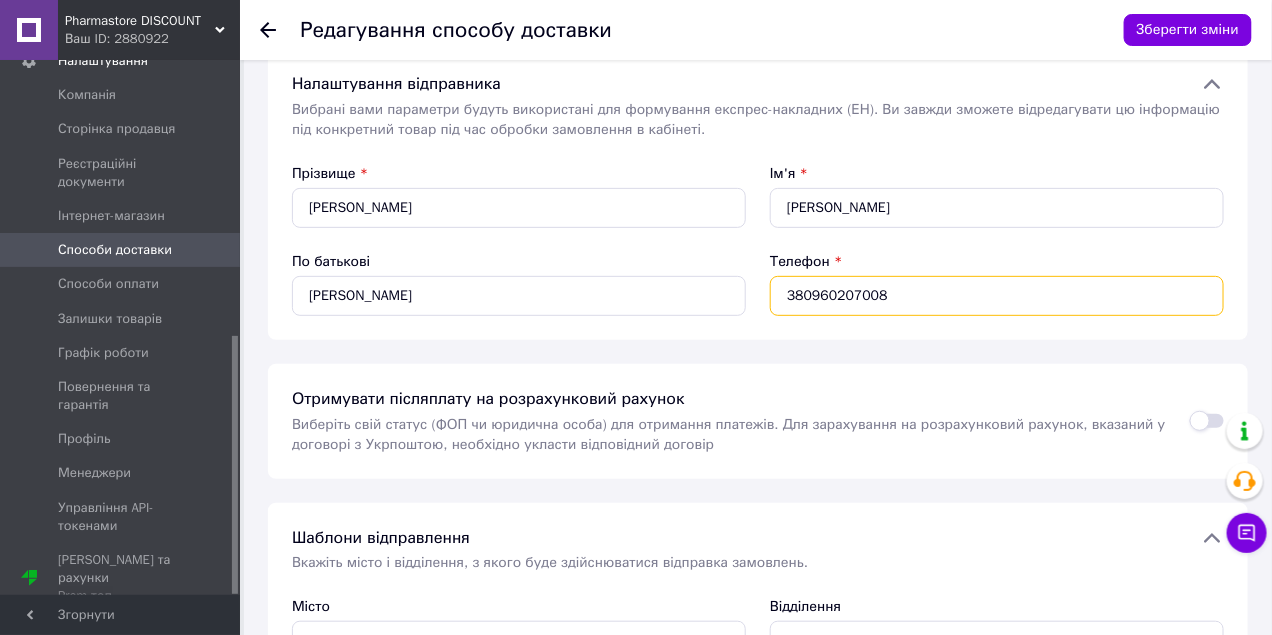 drag, startPoint x: 885, startPoint y: 304, endPoint x: 821, endPoint y: 306, distance: 64.03124 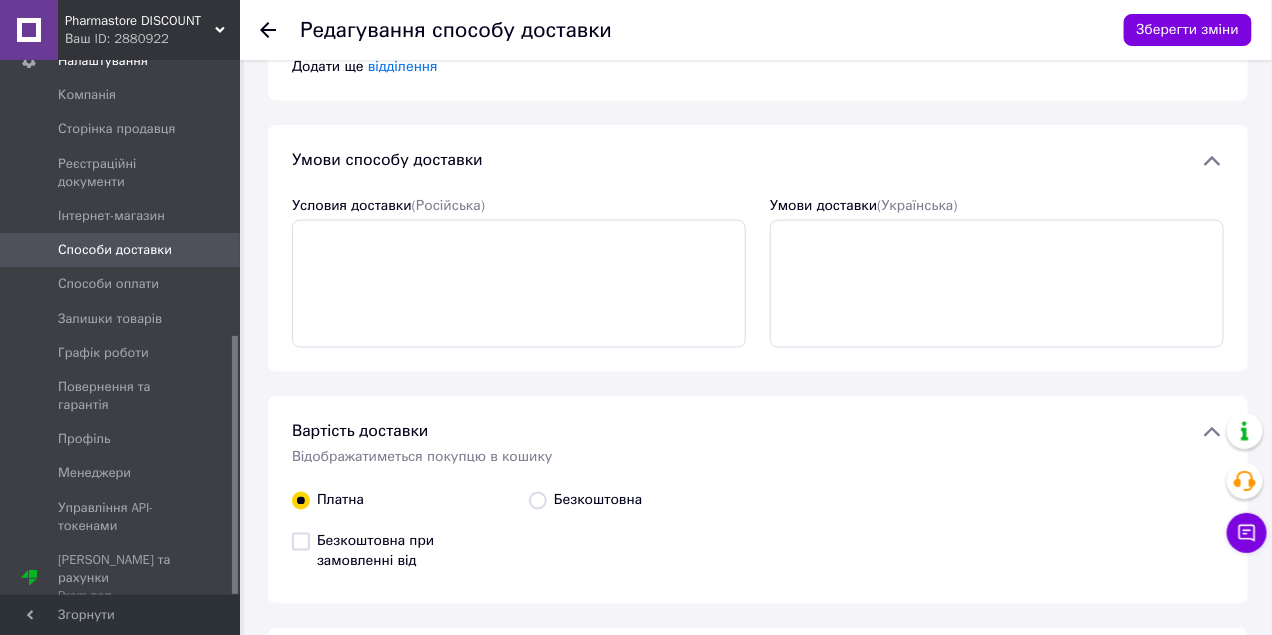 scroll, scrollTop: 678, scrollLeft: 0, axis: vertical 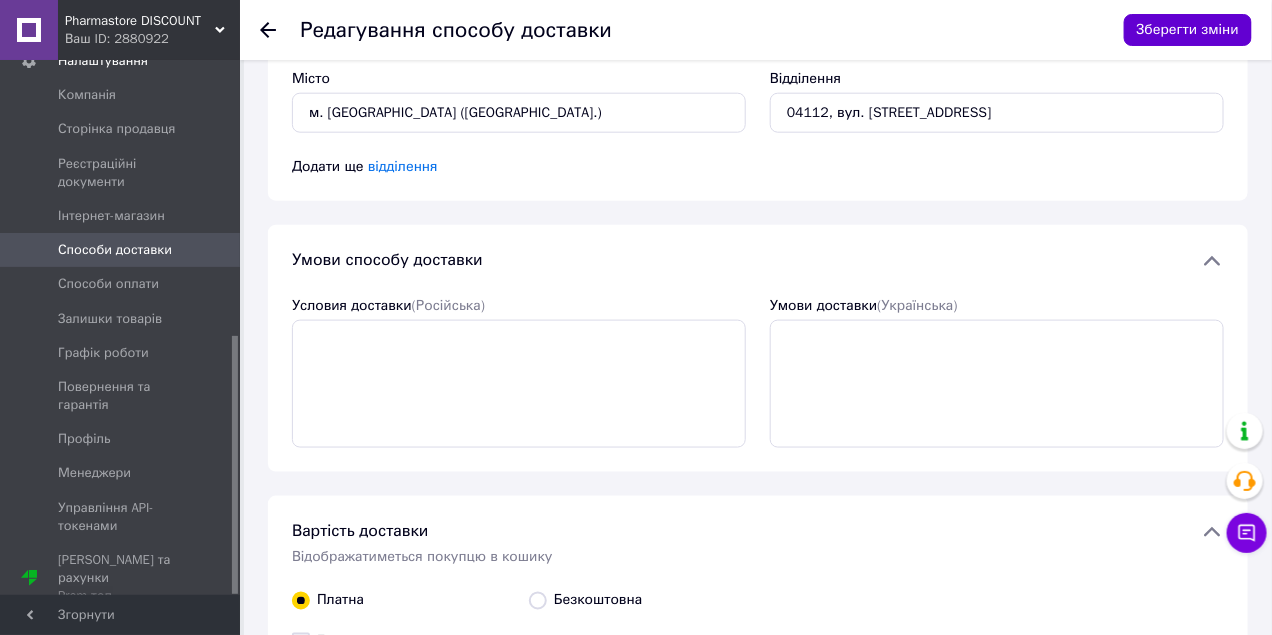 type on "380930102832" 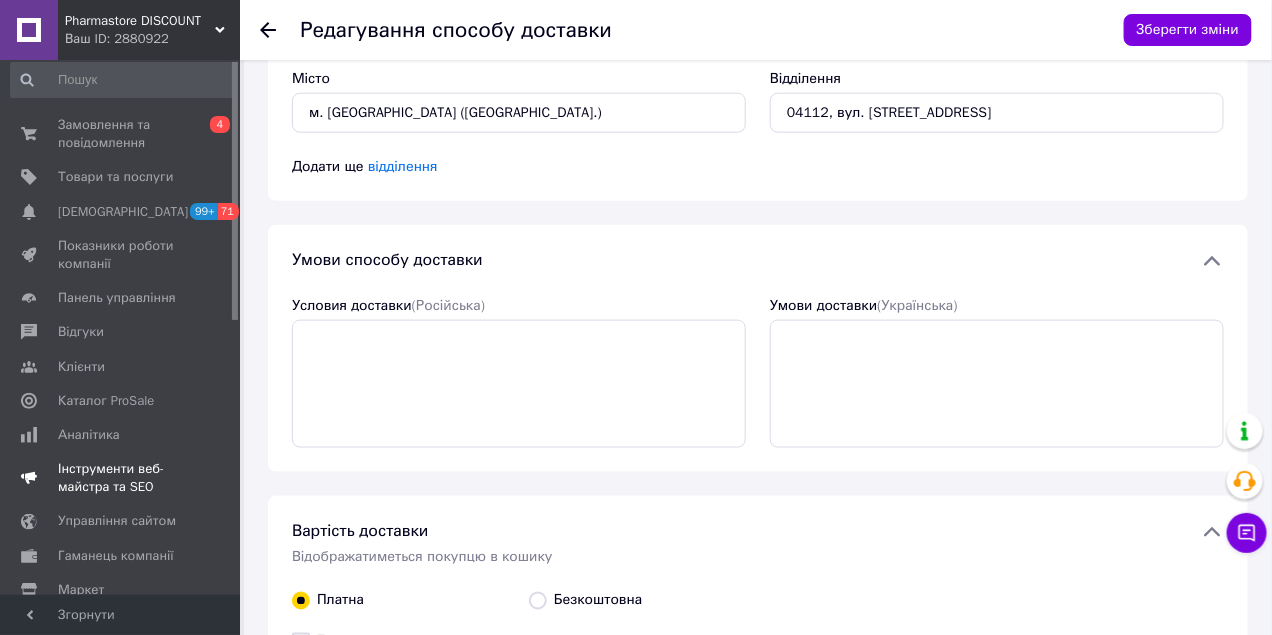 scroll, scrollTop: 0, scrollLeft: 0, axis: both 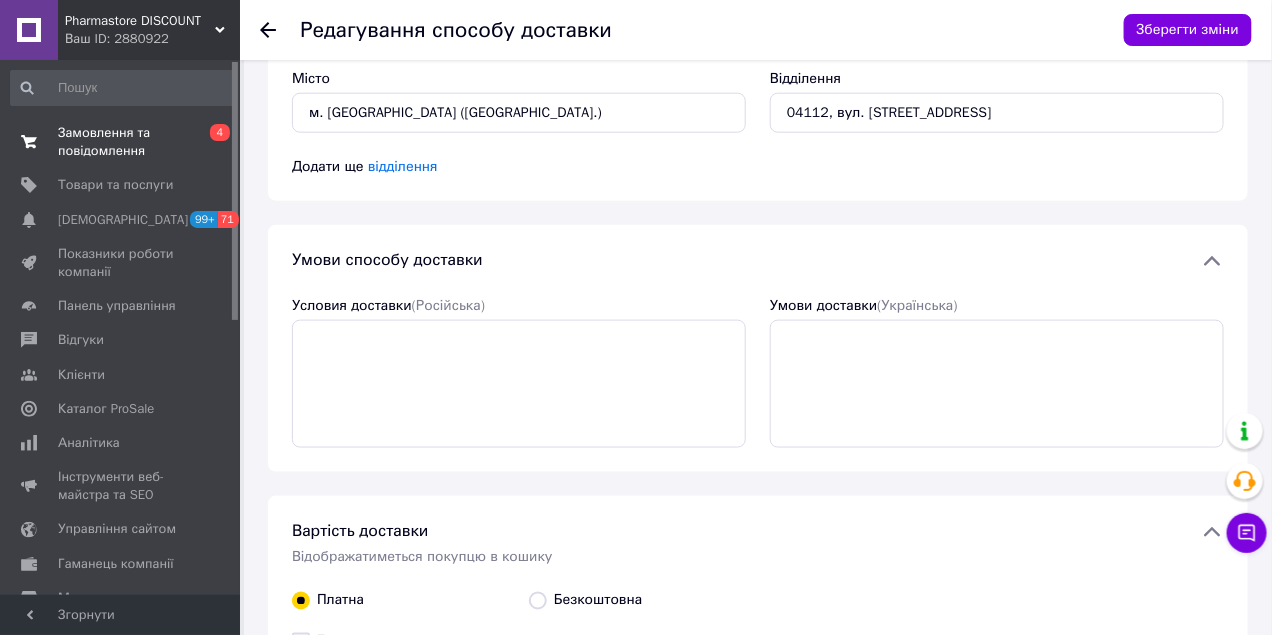 click on "Замовлення та повідомлення" at bounding box center [121, 142] 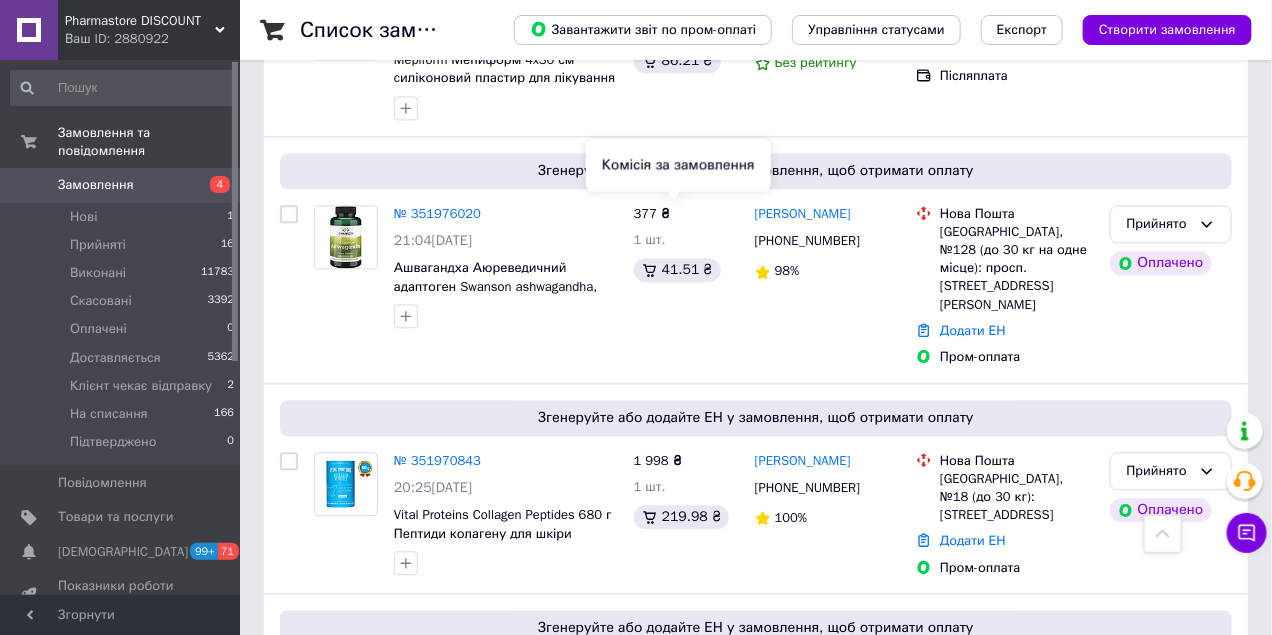 scroll, scrollTop: 1450, scrollLeft: 0, axis: vertical 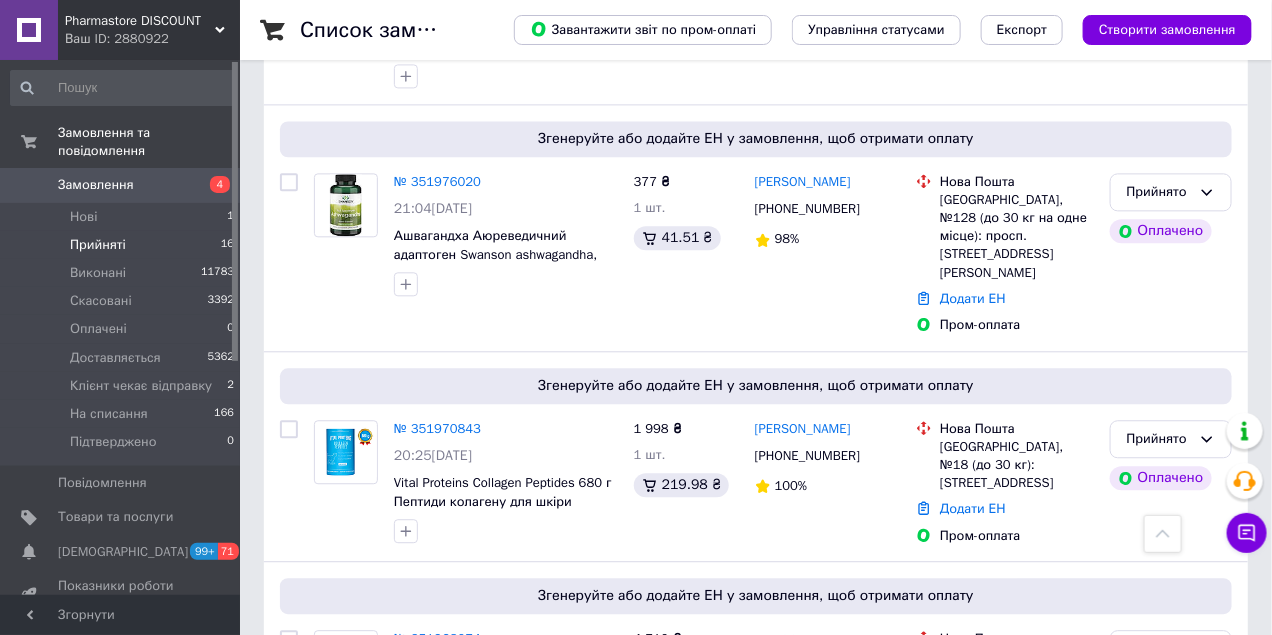 click on "Прийняті" at bounding box center [98, 245] 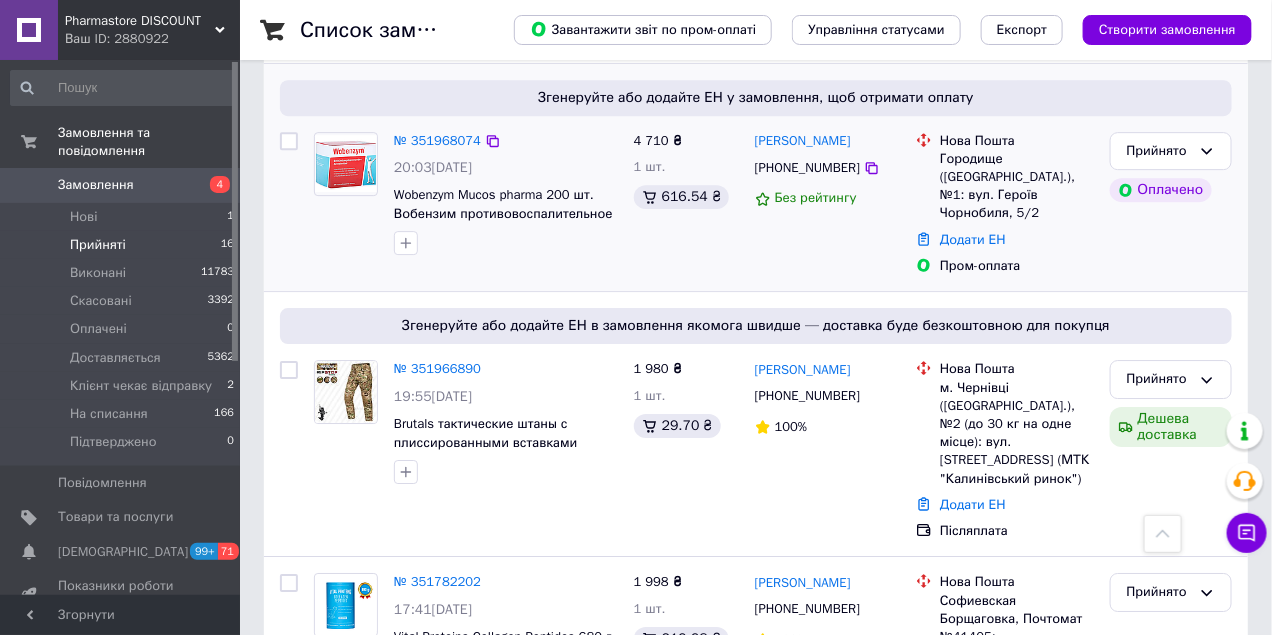 scroll, scrollTop: 2050, scrollLeft: 0, axis: vertical 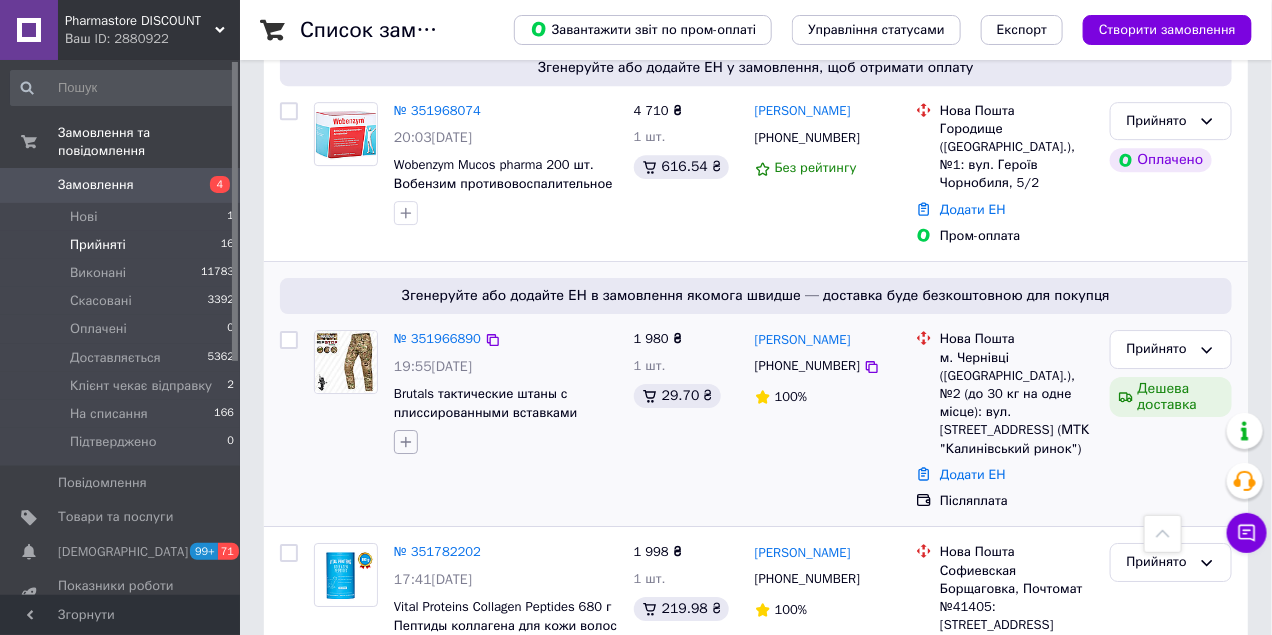 click at bounding box center (406, 442) 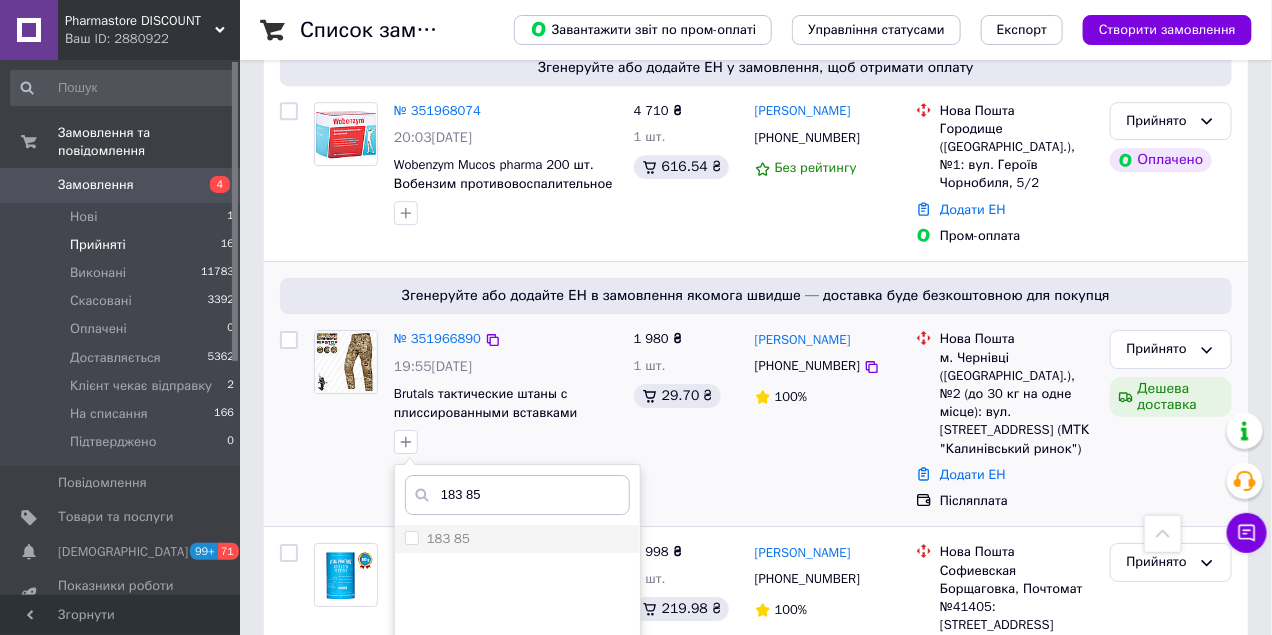 type on "183 85" 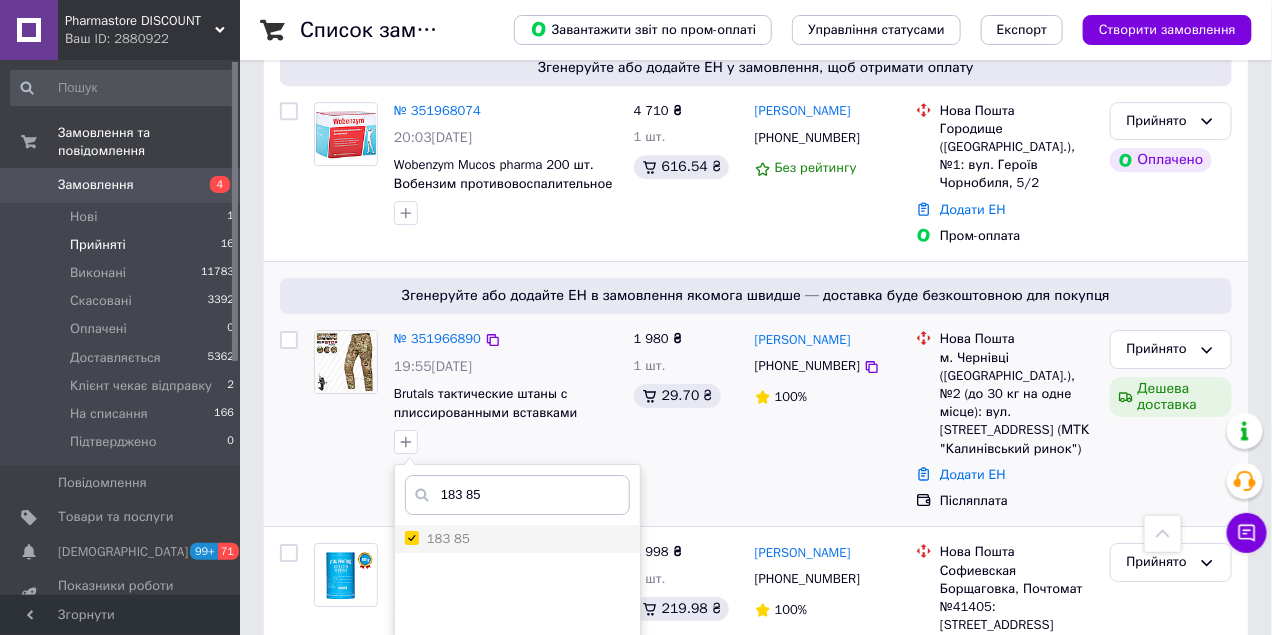 checkbox on "true" 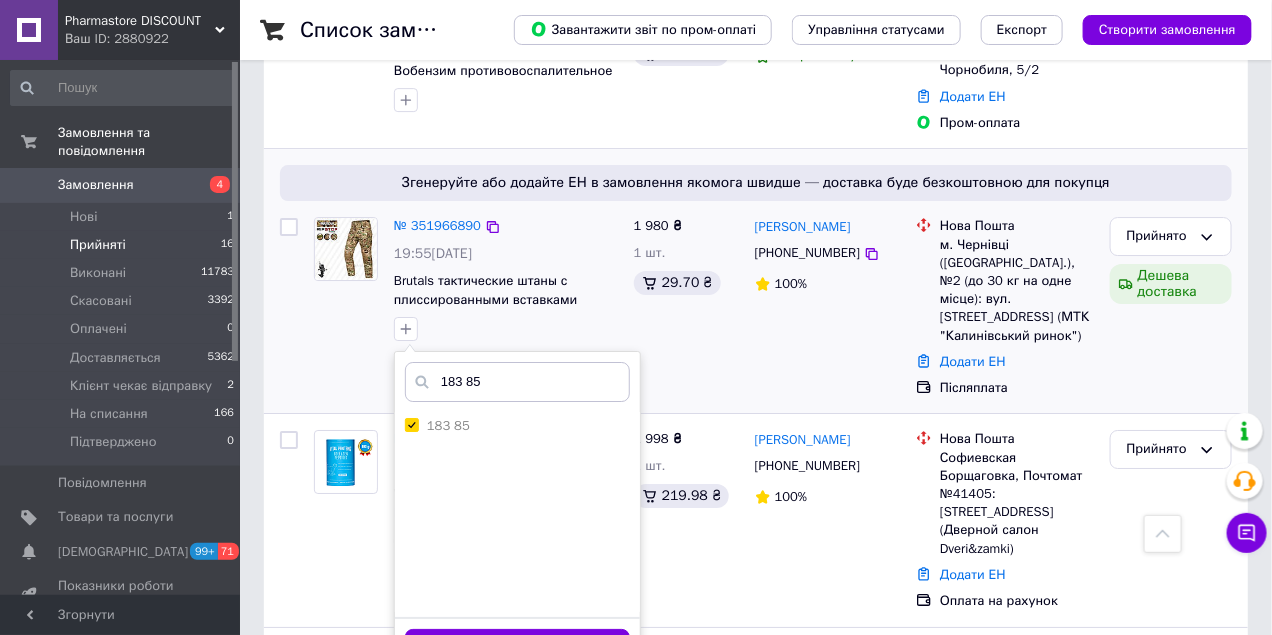 scroll, scrollTop: 2200, scrollLeft: 0, axis: vertical 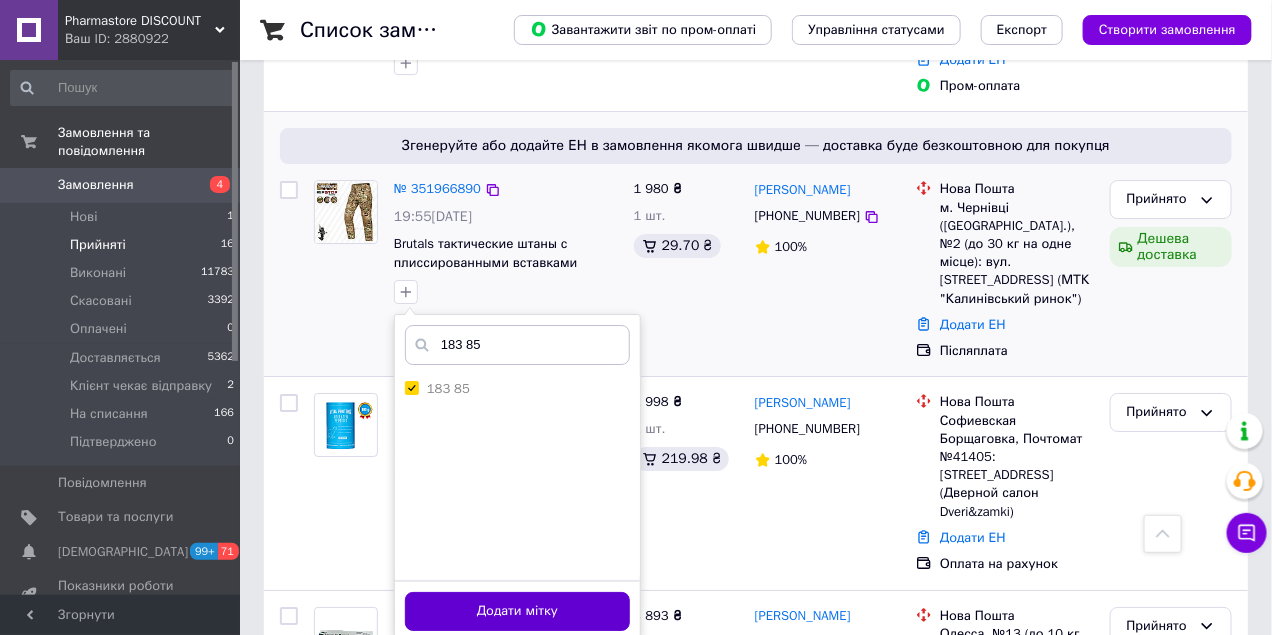 click on "Додати мітку" at bounding box center (517, 611) 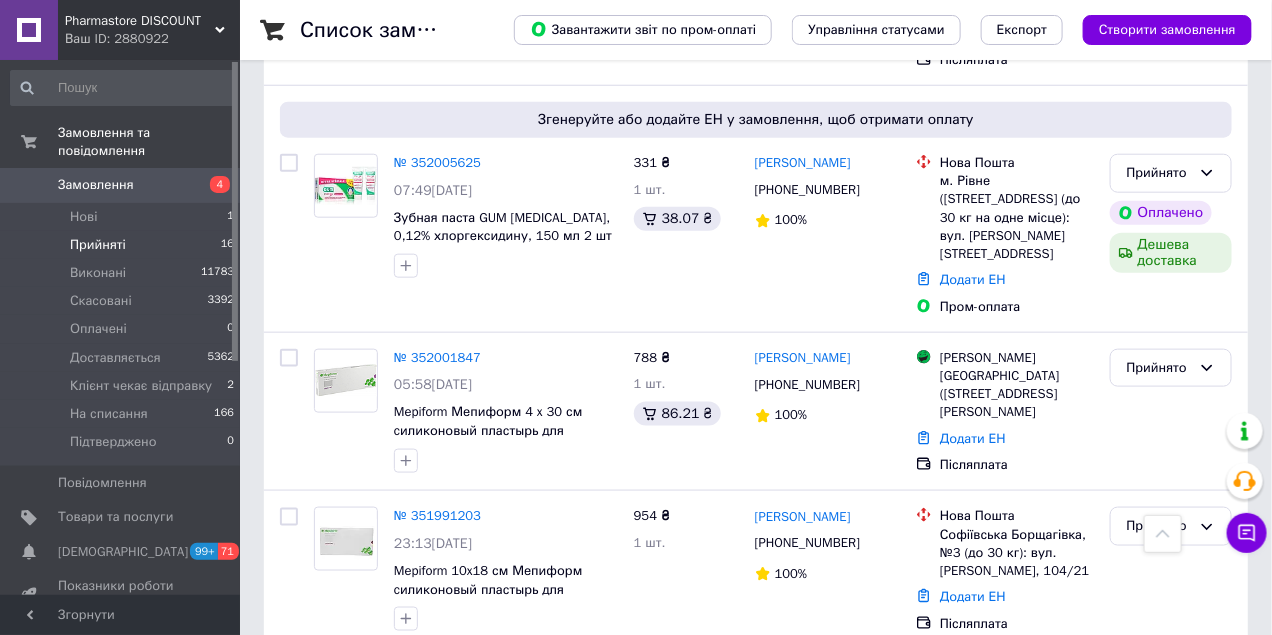 scroll, scrollTop: 550, scrollLeft: 0, axis: vertical 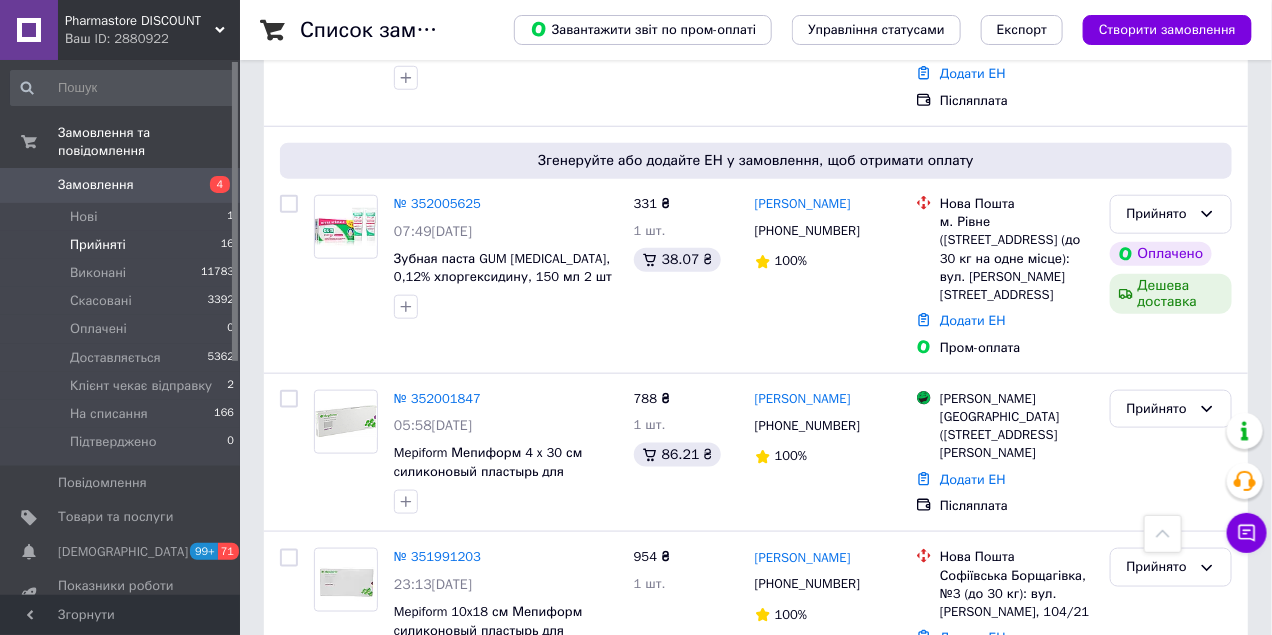 click on "Замовлення" at bounding box center (121, 185) 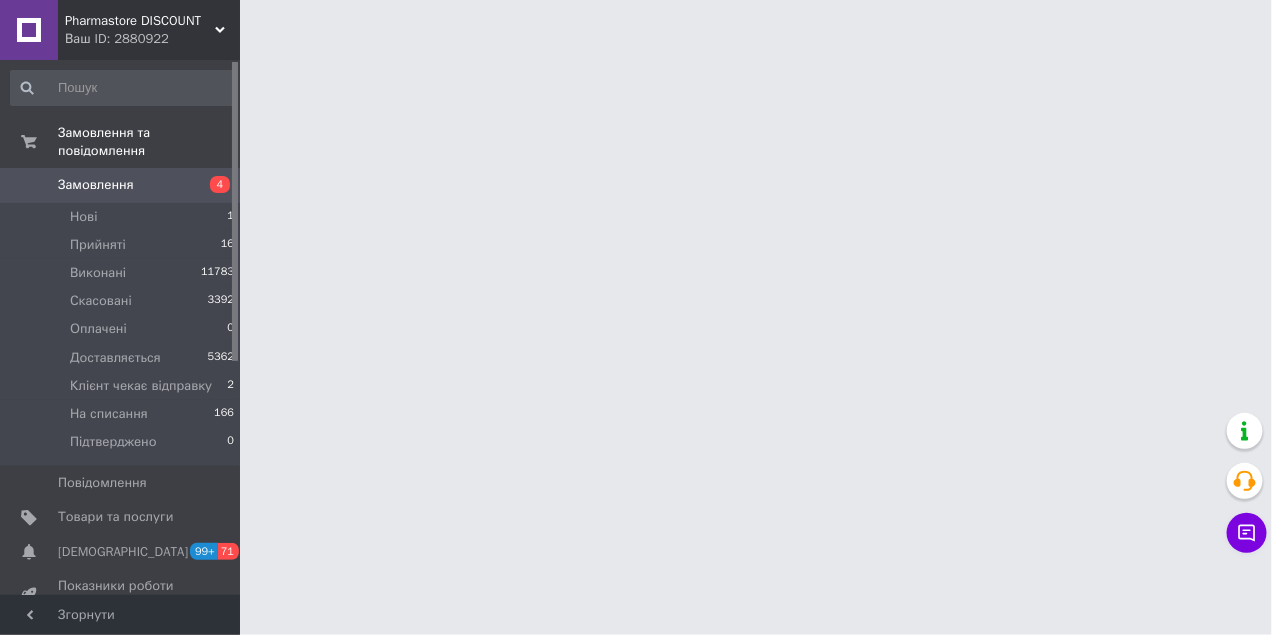 scroll, scrollTop: 0, scrollLeft: 0, axis: both 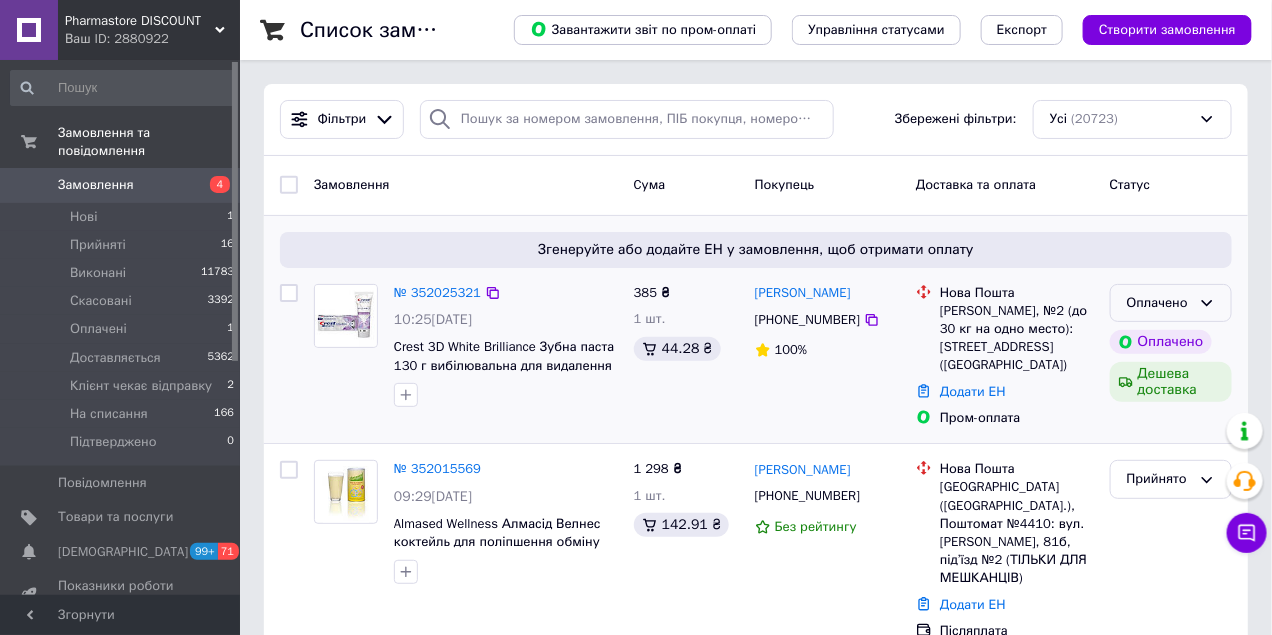 click on "Оплачено" at bounding box center [1171, 303] 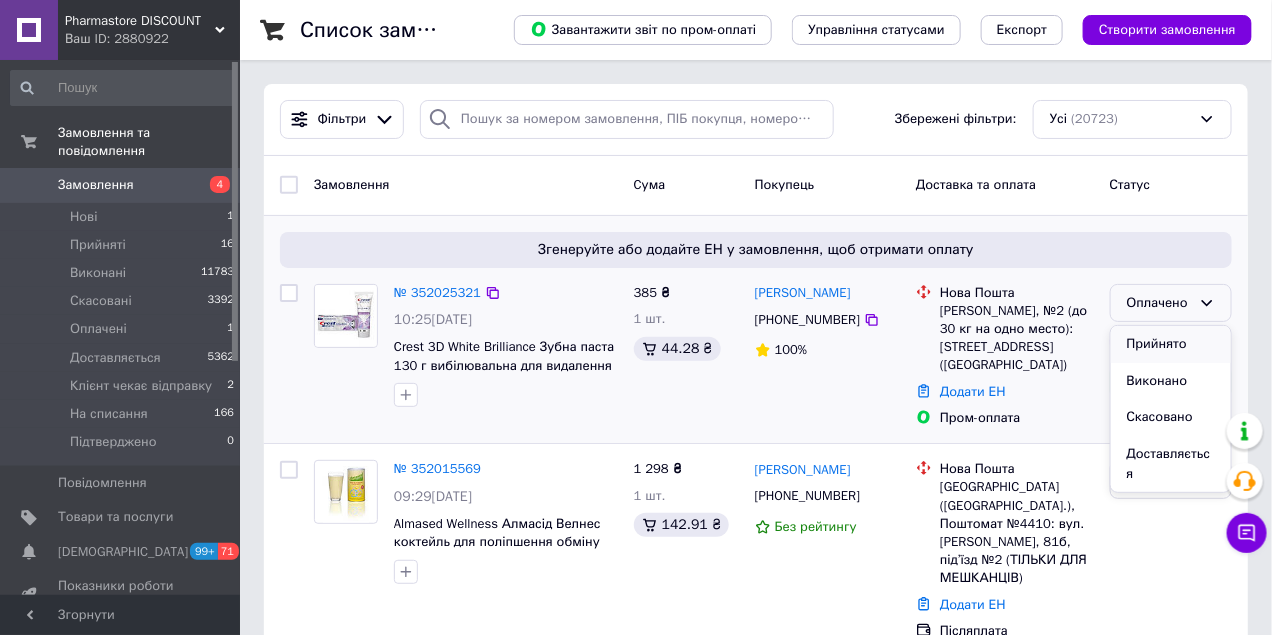 click on "Прийнято" at bounding box center [1171, 344] 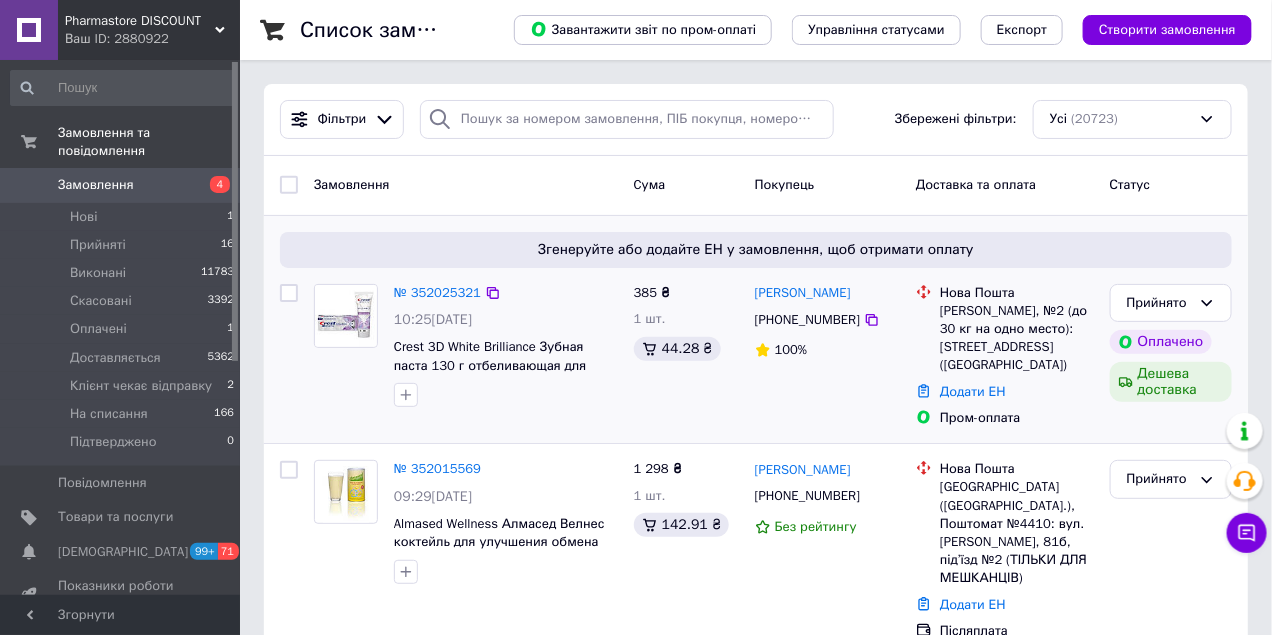 click on "Замовлення" at bounding box center (121, 185) 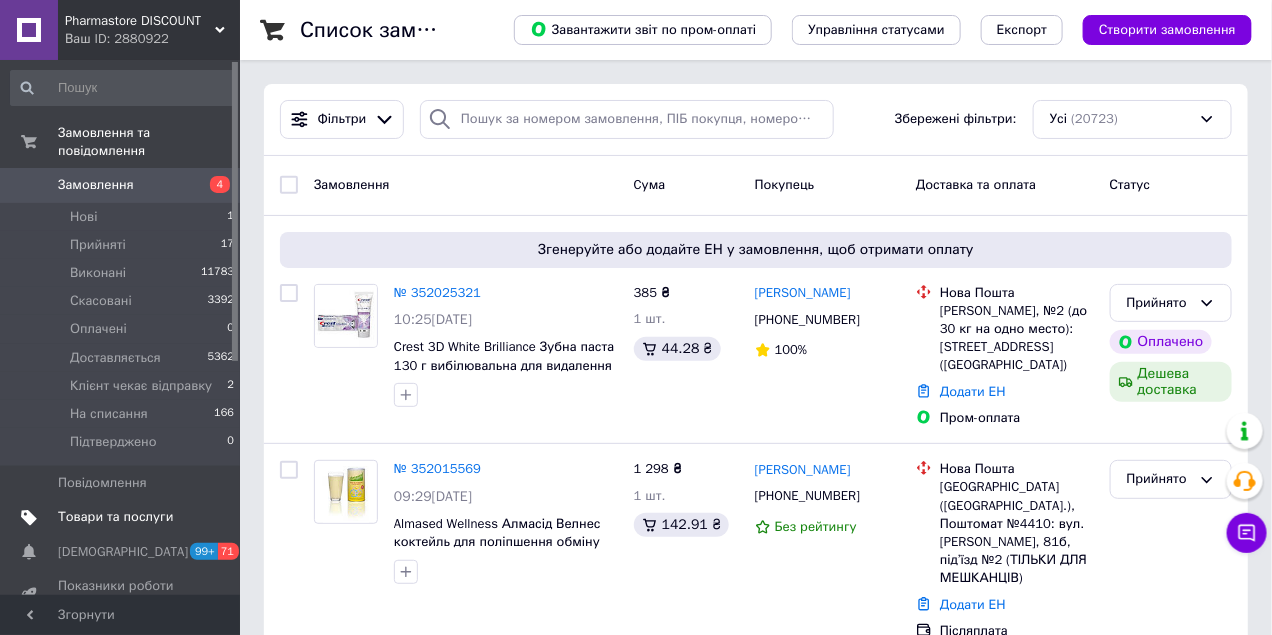 click on "Товари та послуги" at bounding box center [115, 517] 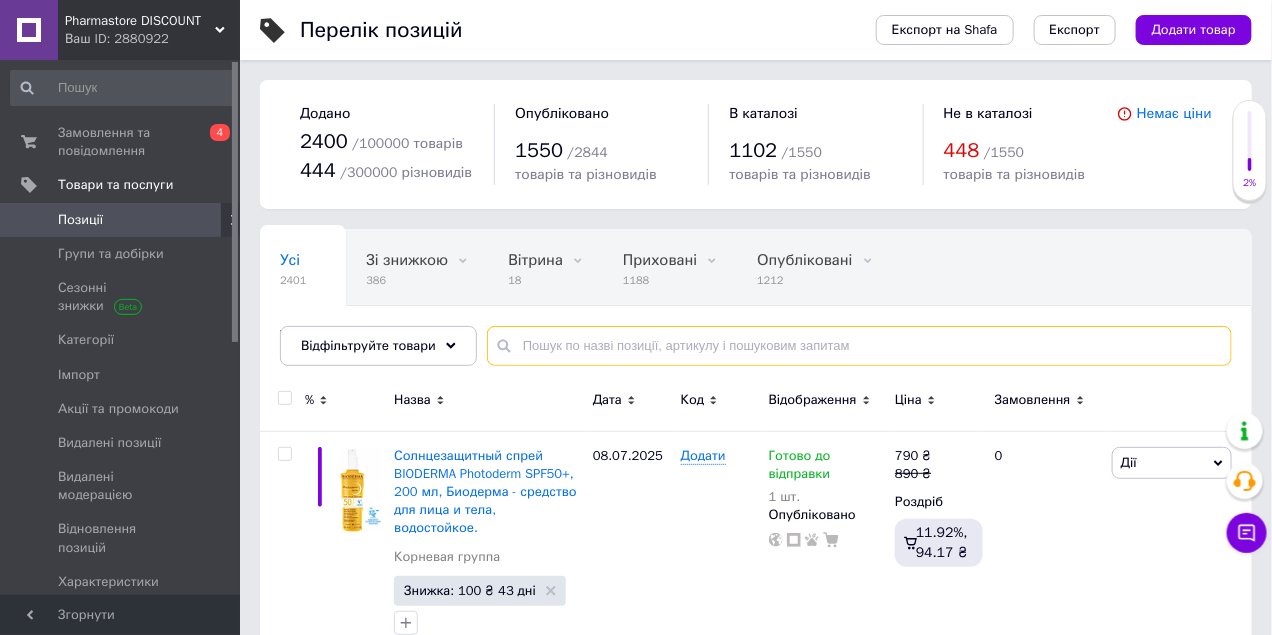 click at bounding box center [859, 346] 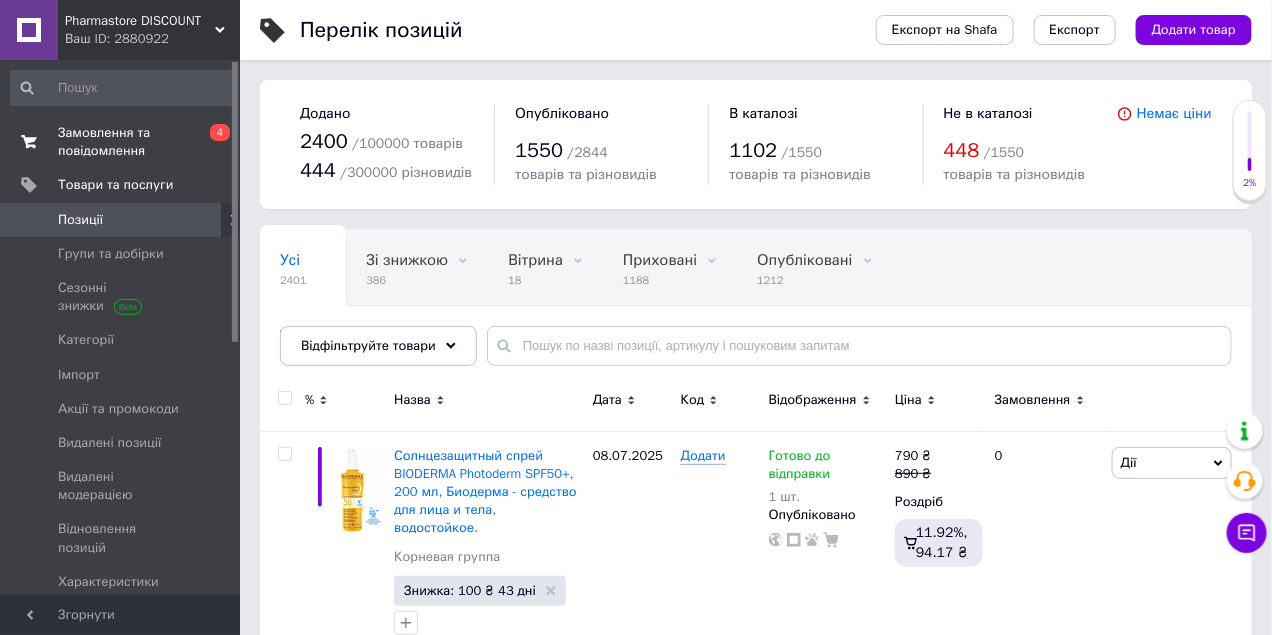 click on "Замовлення та повідомлення" at bounding box center (121, 142) 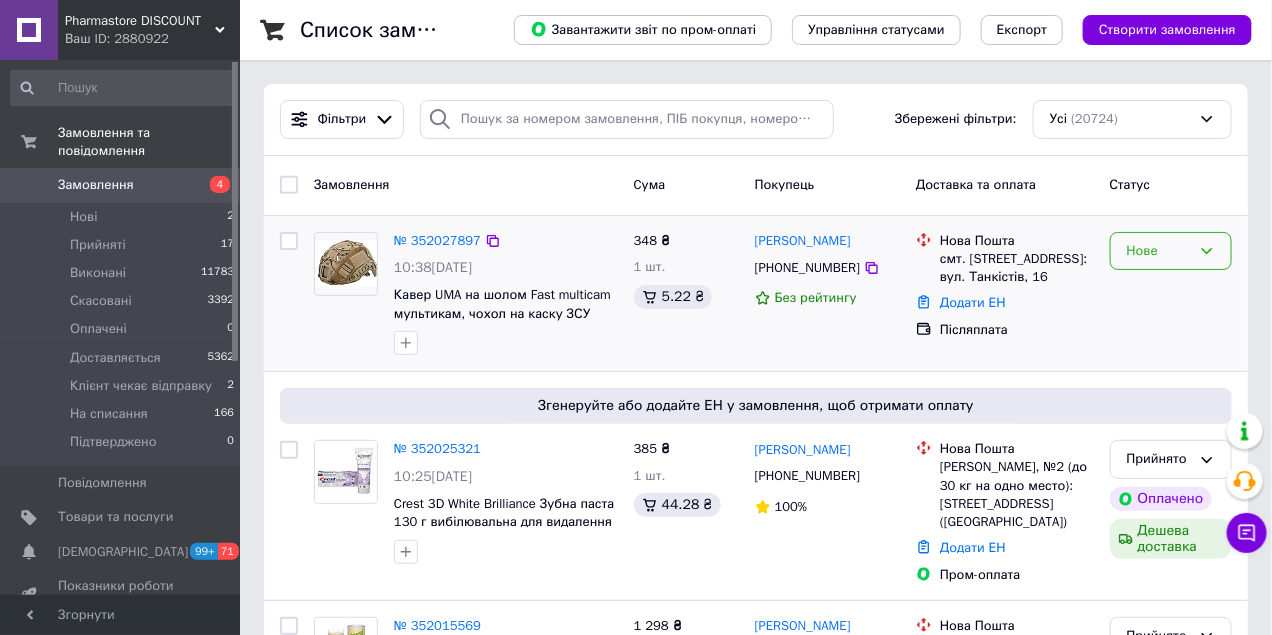 click on "Нове" at bounding box center (1159, 251) 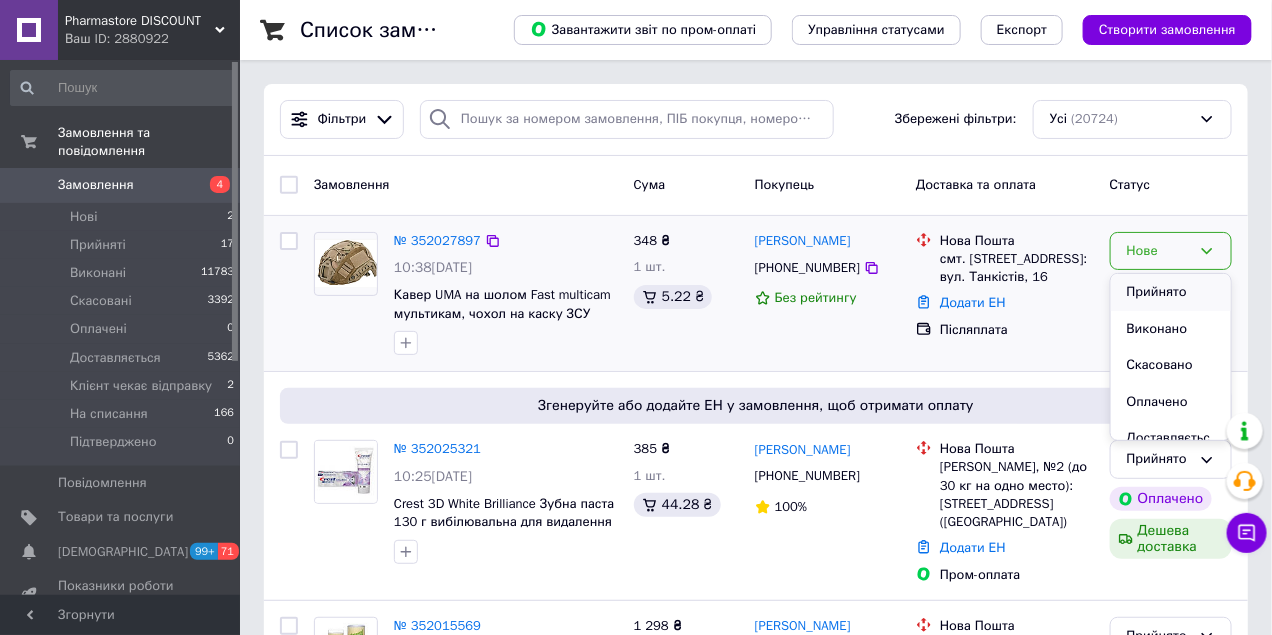 click on "Прийнято" at bounding box center [1171, 292] 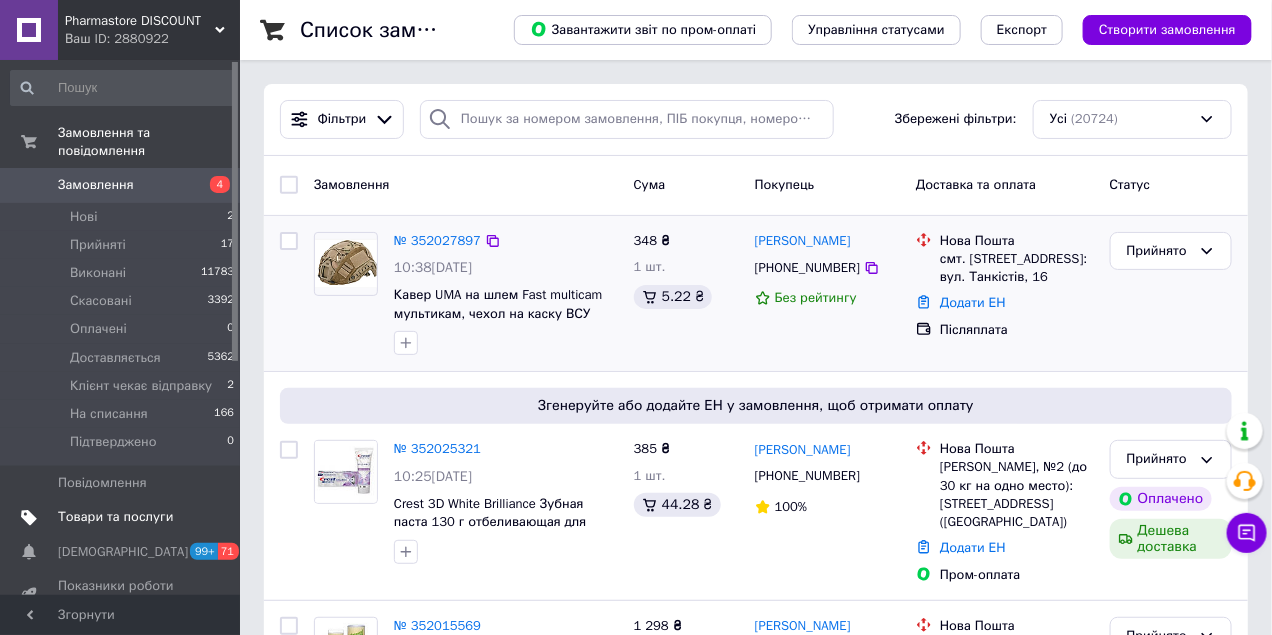 click on "Товари та послуги" at bounding box center [115, 517] 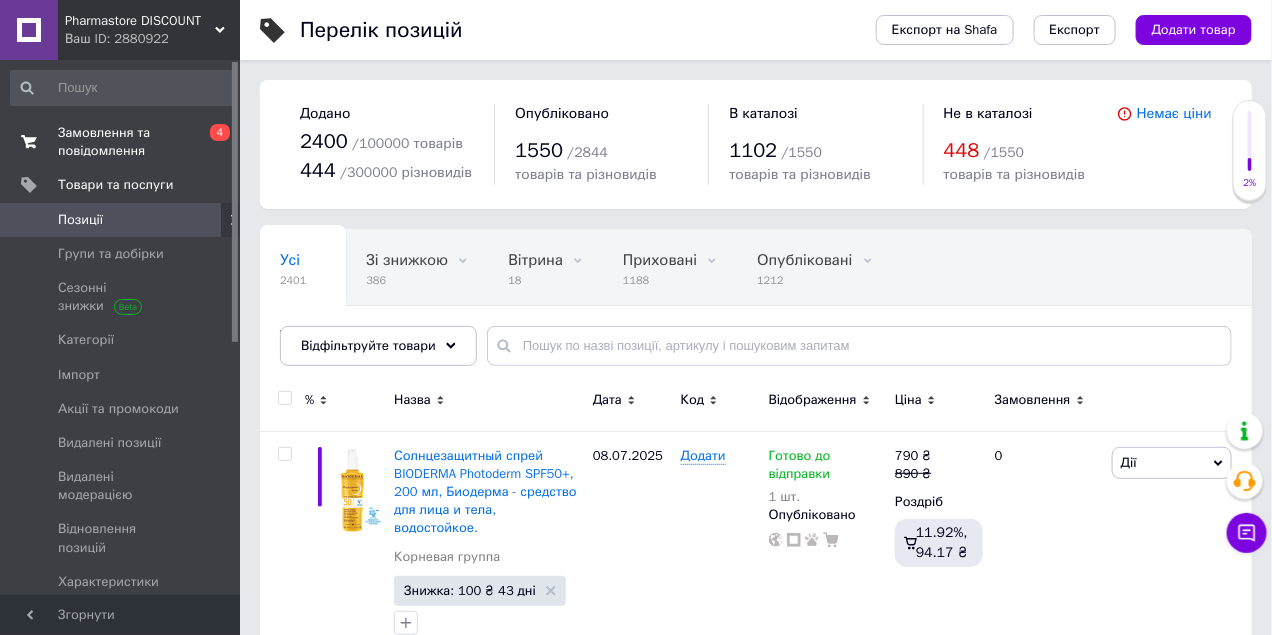 click on "Замовлення та повідомлення" at bounding box center [121, 142] 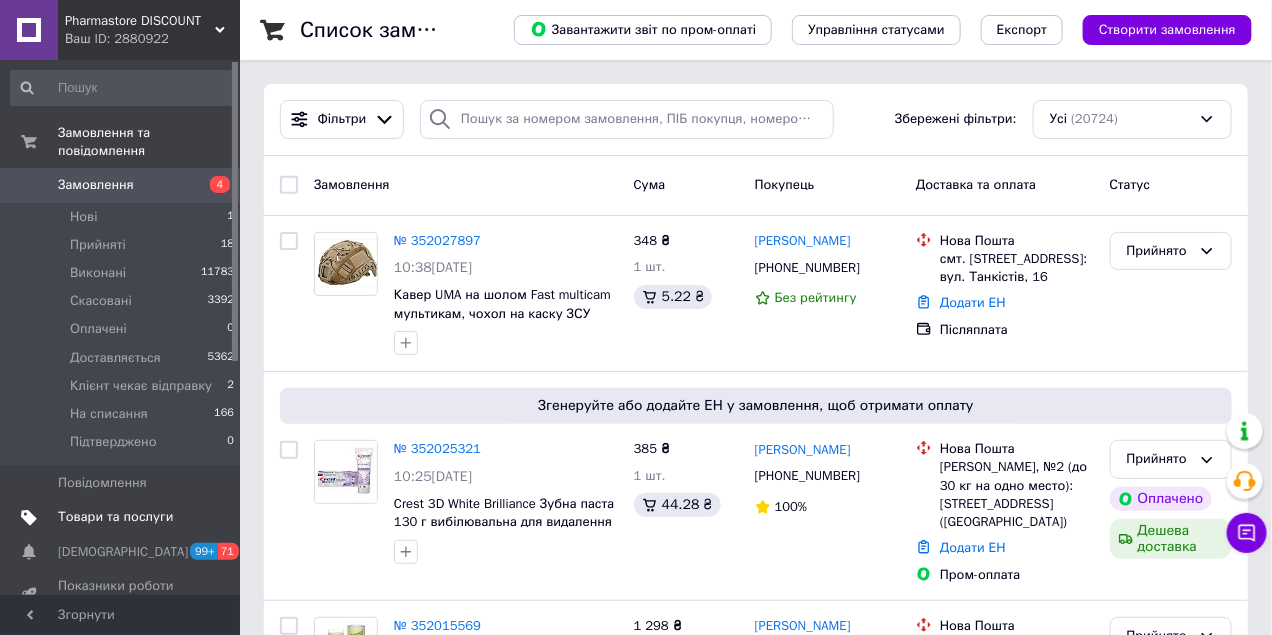 click on "Товари та послуги" at bounding box center [115, 517] 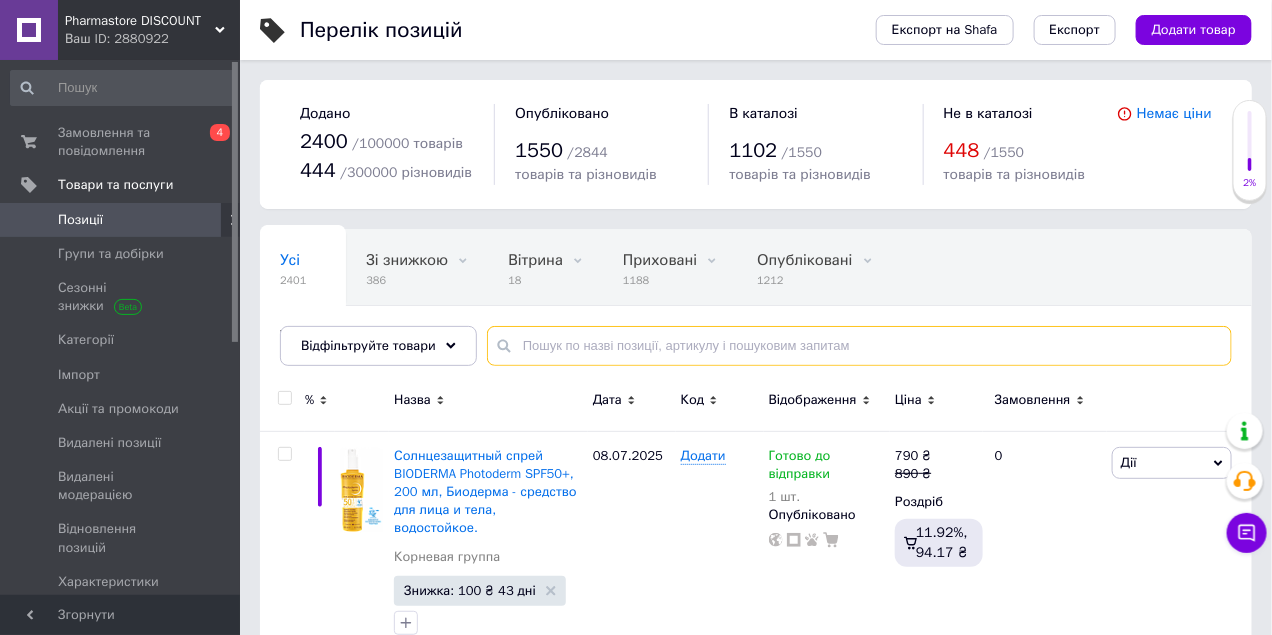 click at bounding box center (859, 346) 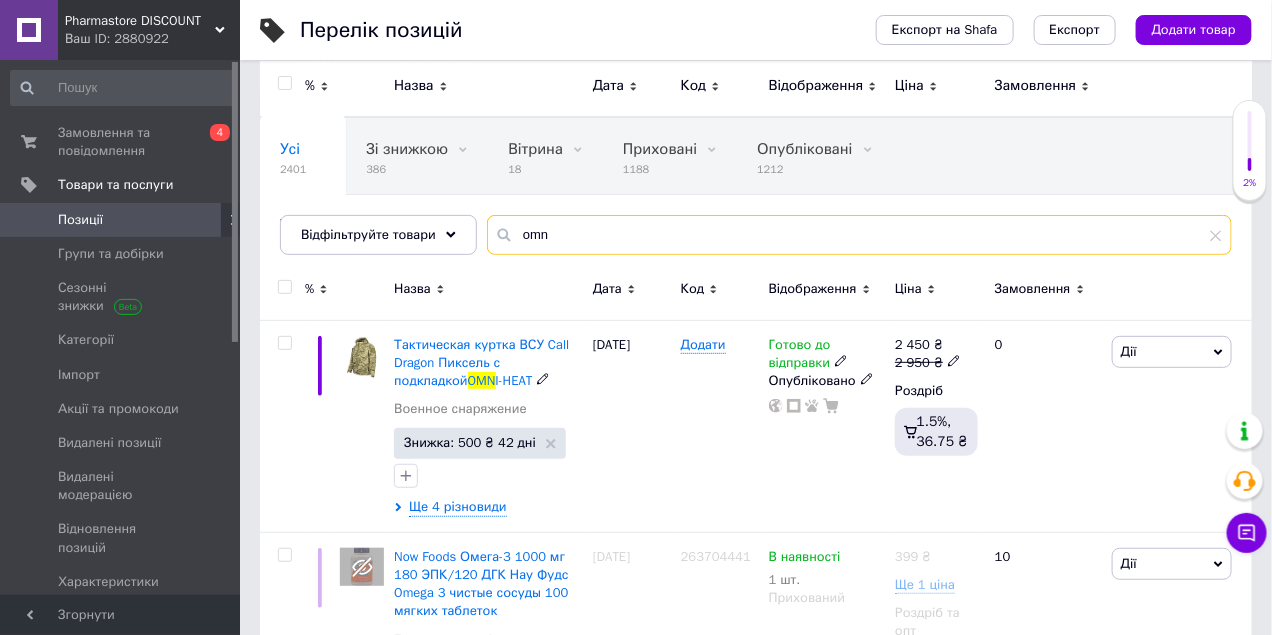 scroll, scrollTop: 100, scrollLeft: 0, axis: vertical 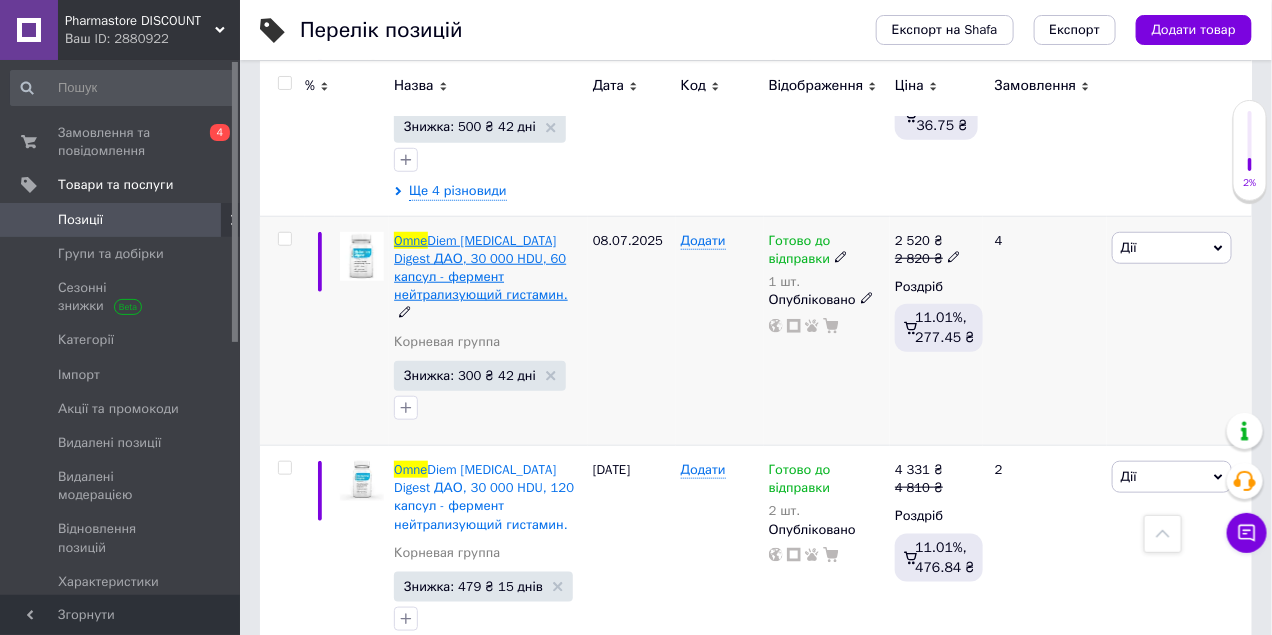 type on "omne" 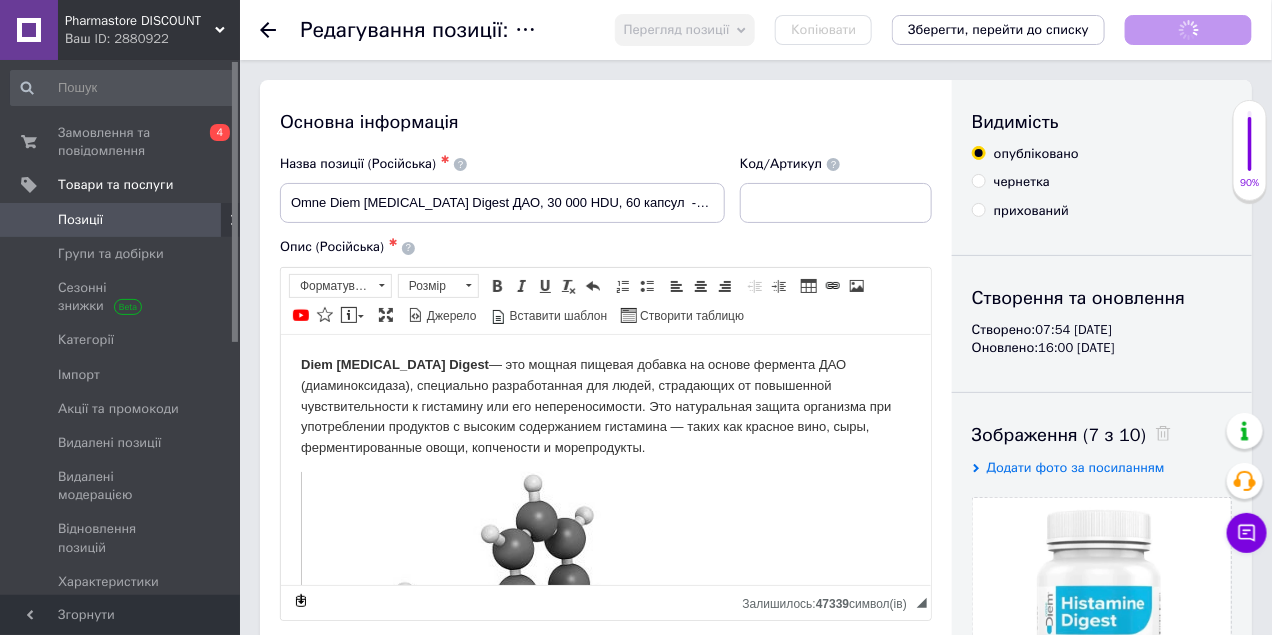 scroll, scrollTop: 0, scrollLeft: 0, axis: both 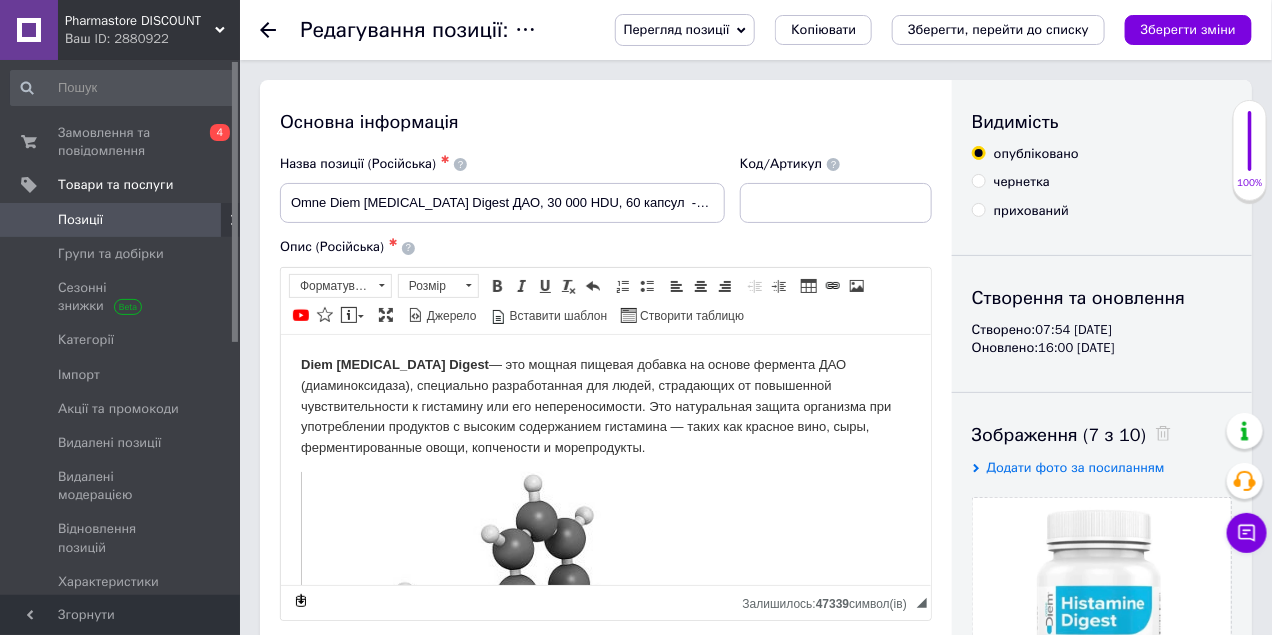 click on "Перегляд позиції" at bounding box center (685, 30) 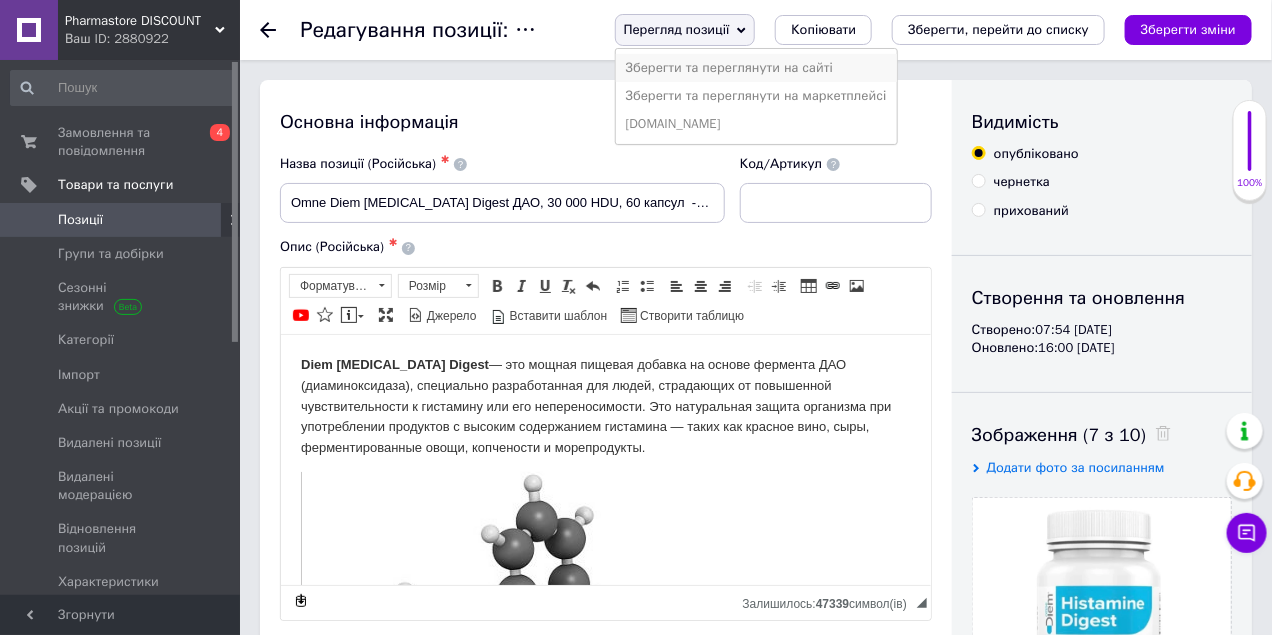 click on "Зберегти та переглянути на сайті" at bounding box center (756, 68) 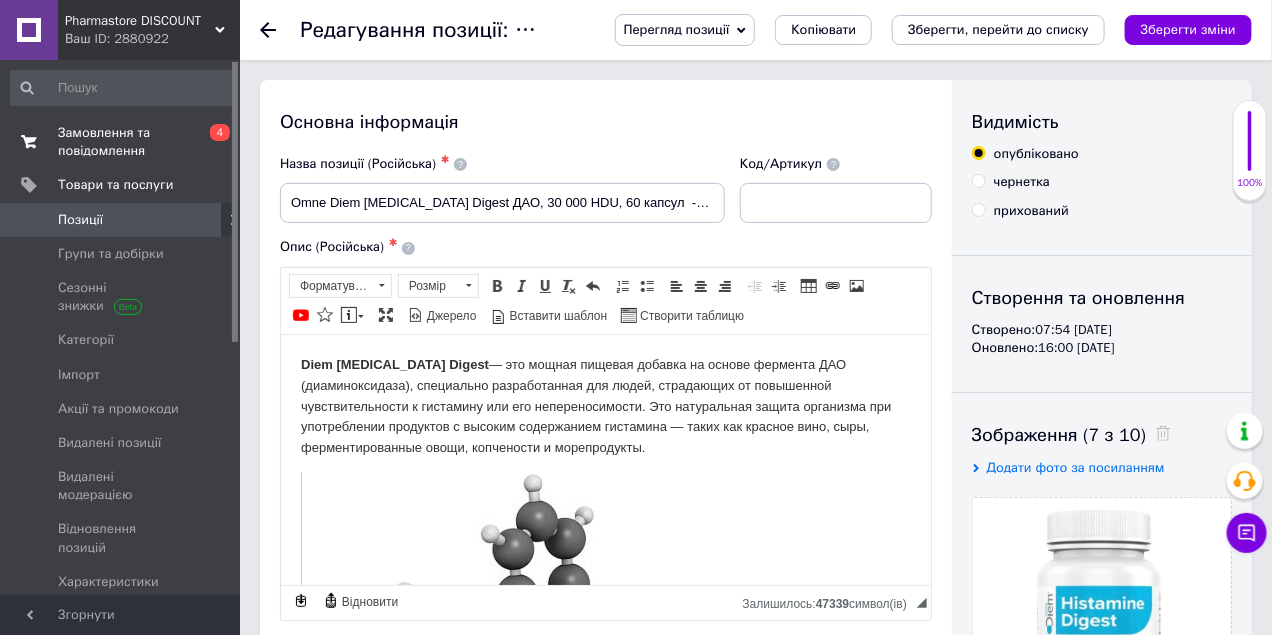 click on "Замовлення та повідомлення" at bounding box center [121, 142] 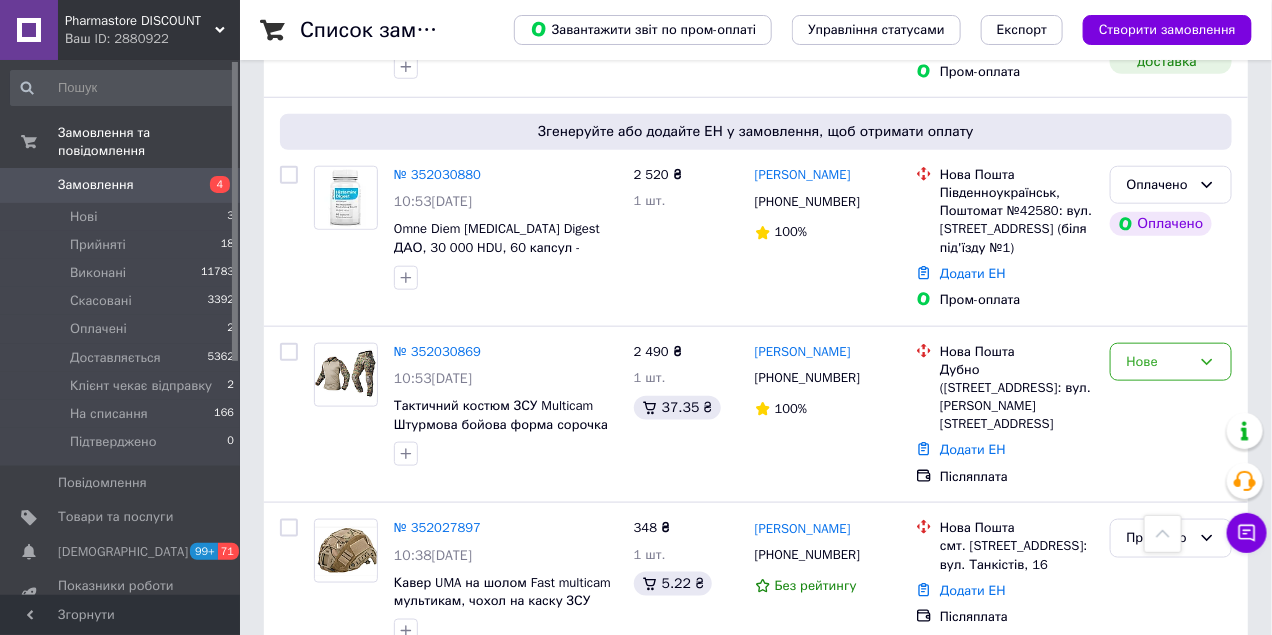 scroll, scrollTop: 600, scrollLeft: 0, axis: vertical 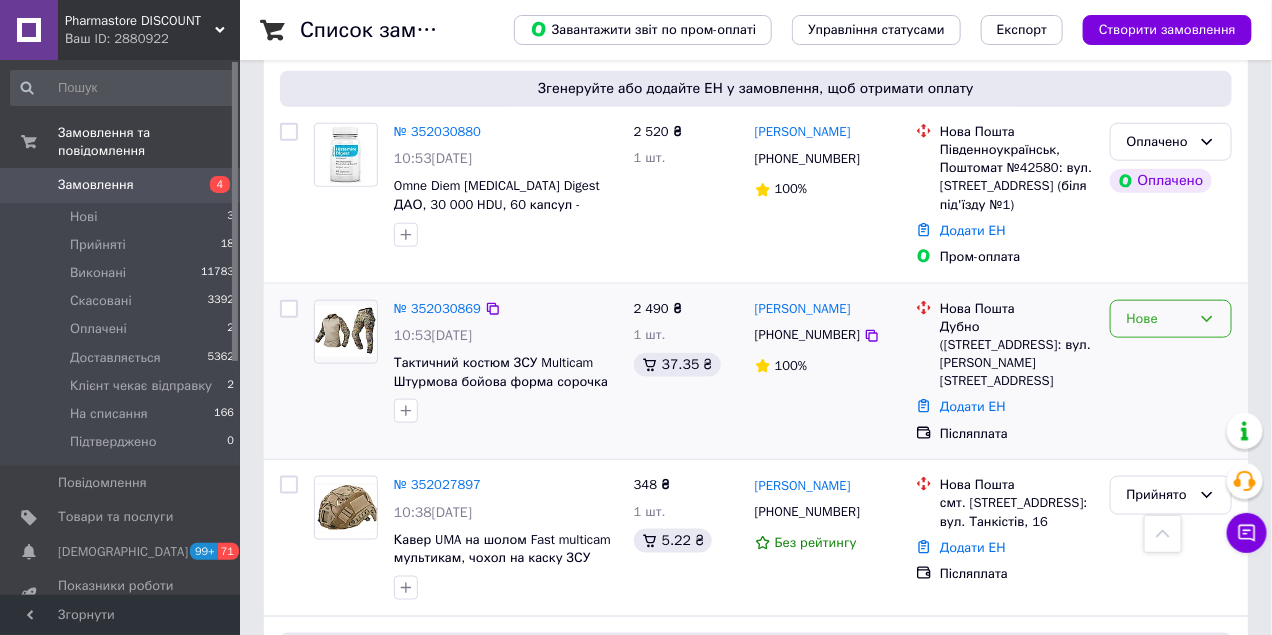click on "Нове" at bounding box center [1159, 319] 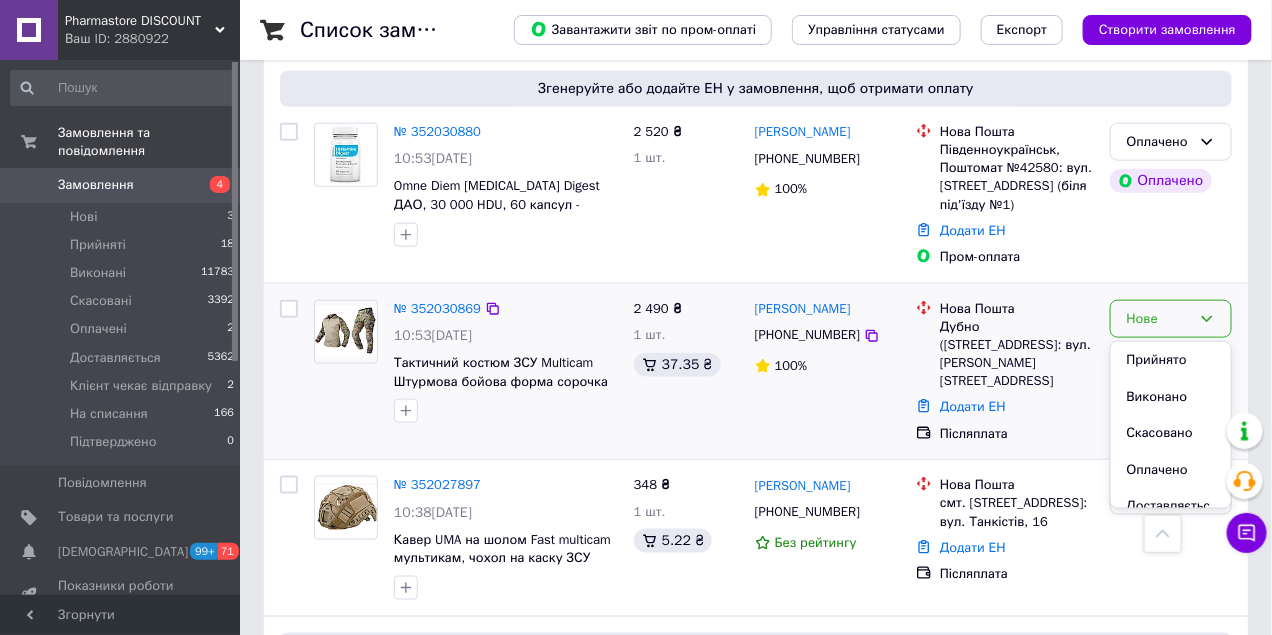 click on "Прийнято" at bounding box center (1171, 360) 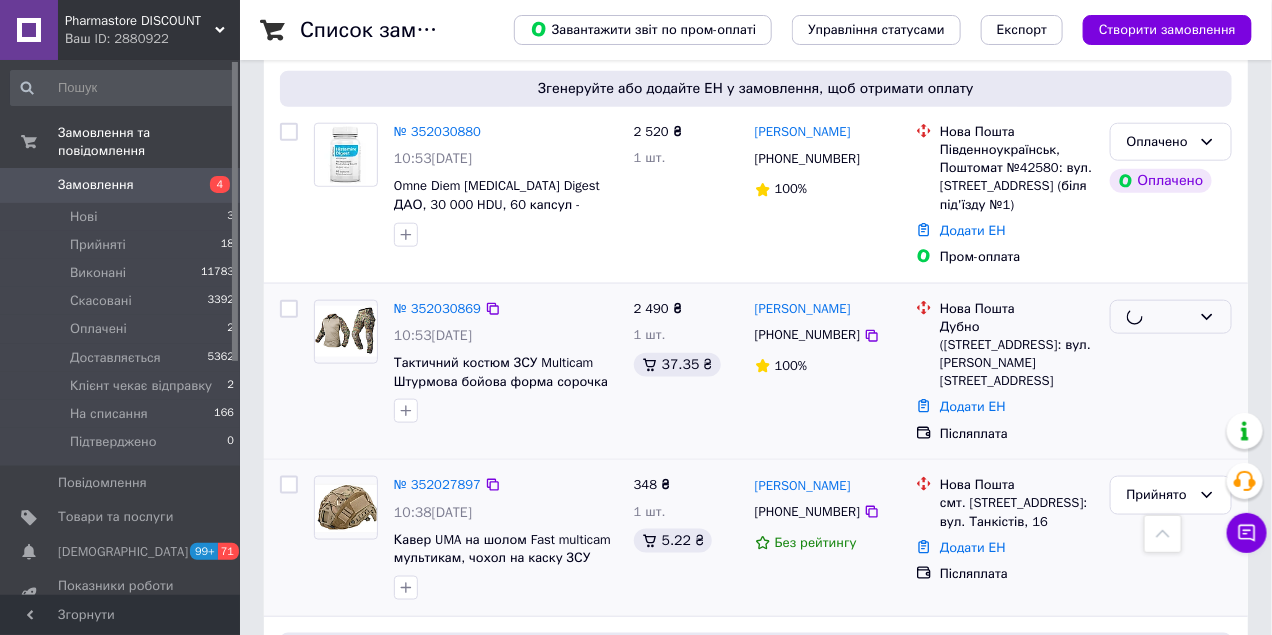 scroll, scrollTop: 550, scrollLeft: 0, axis: vertical 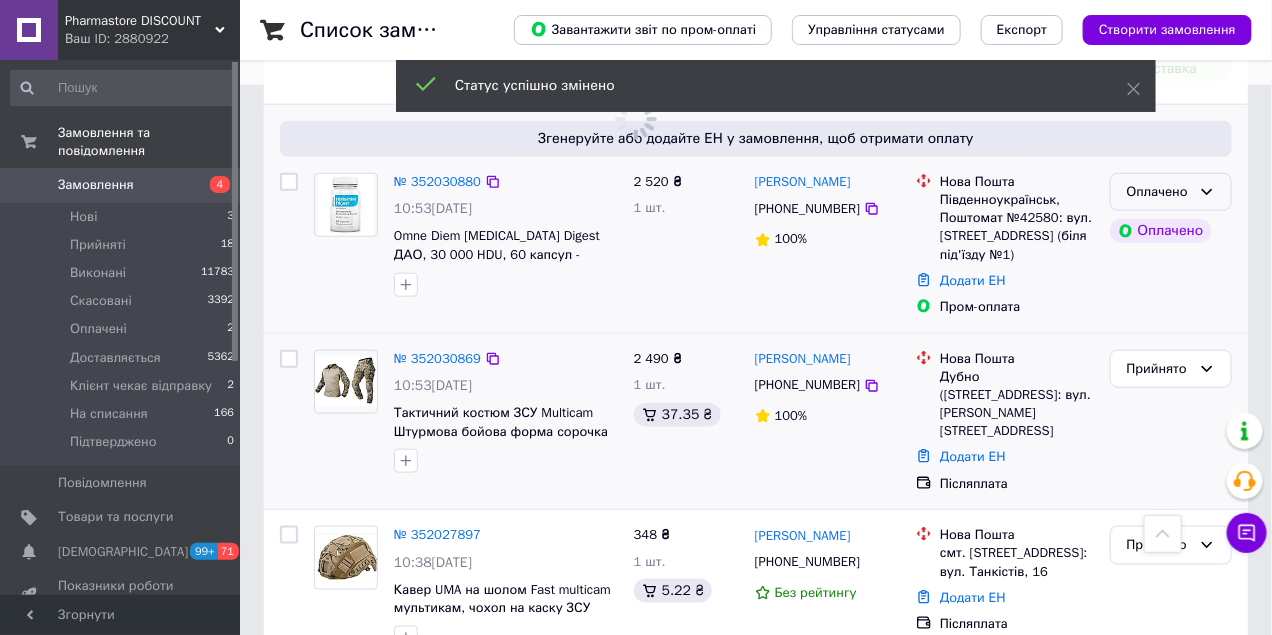 click 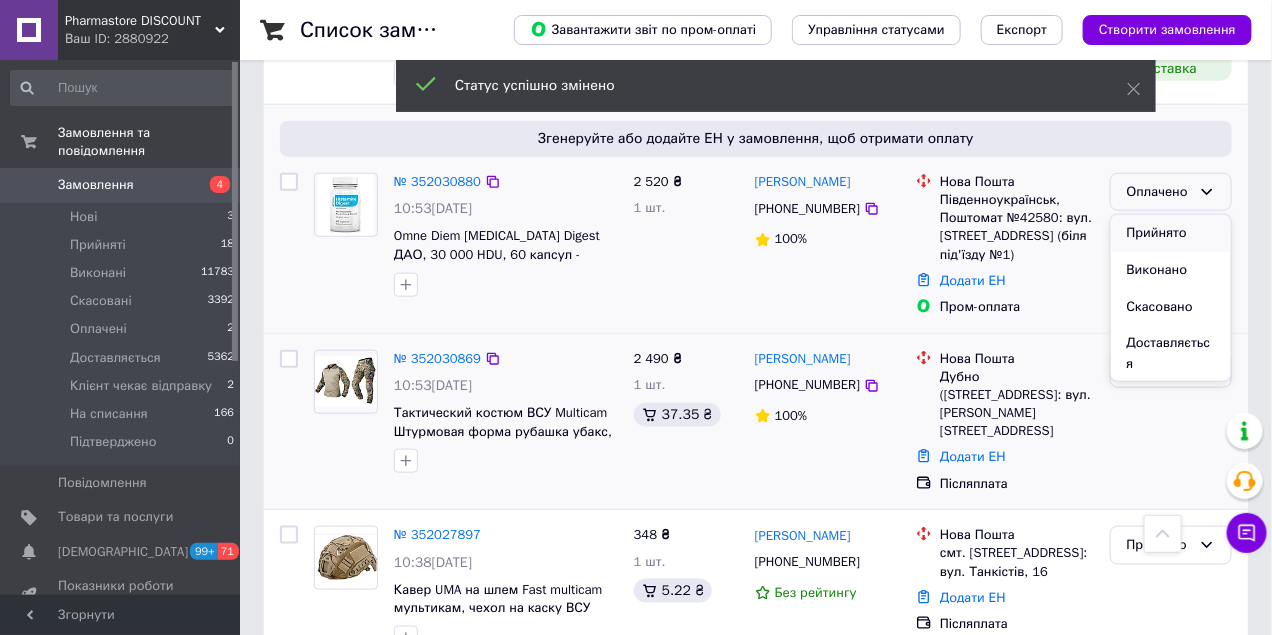 click on "Прийнято" at bounding box center [1171, 233] 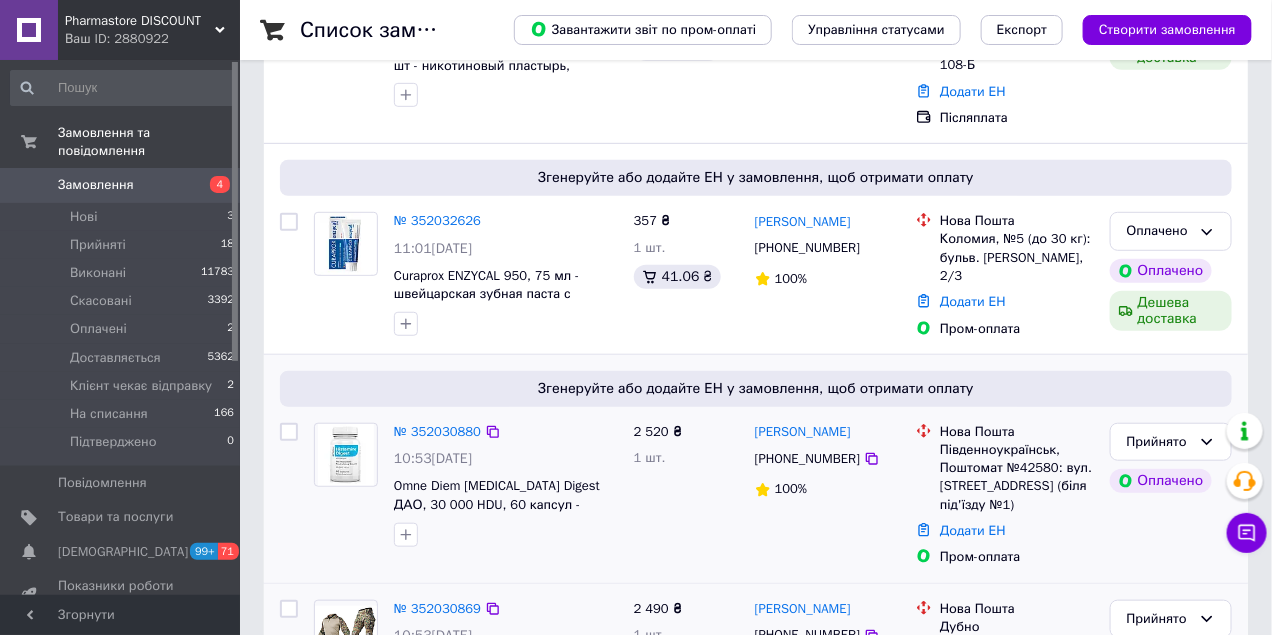 scroll, scrollTop: 250, scrollLeft: 0, axis: vertical 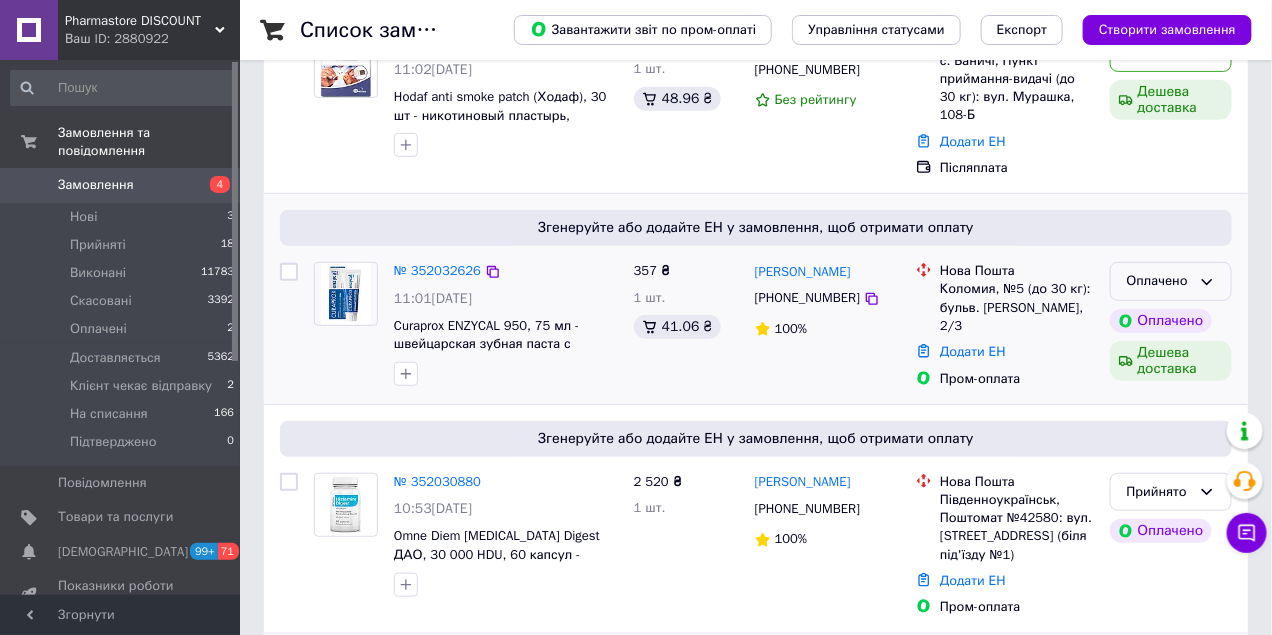 click on "Оплачено" at bounding box center (1171, 281) 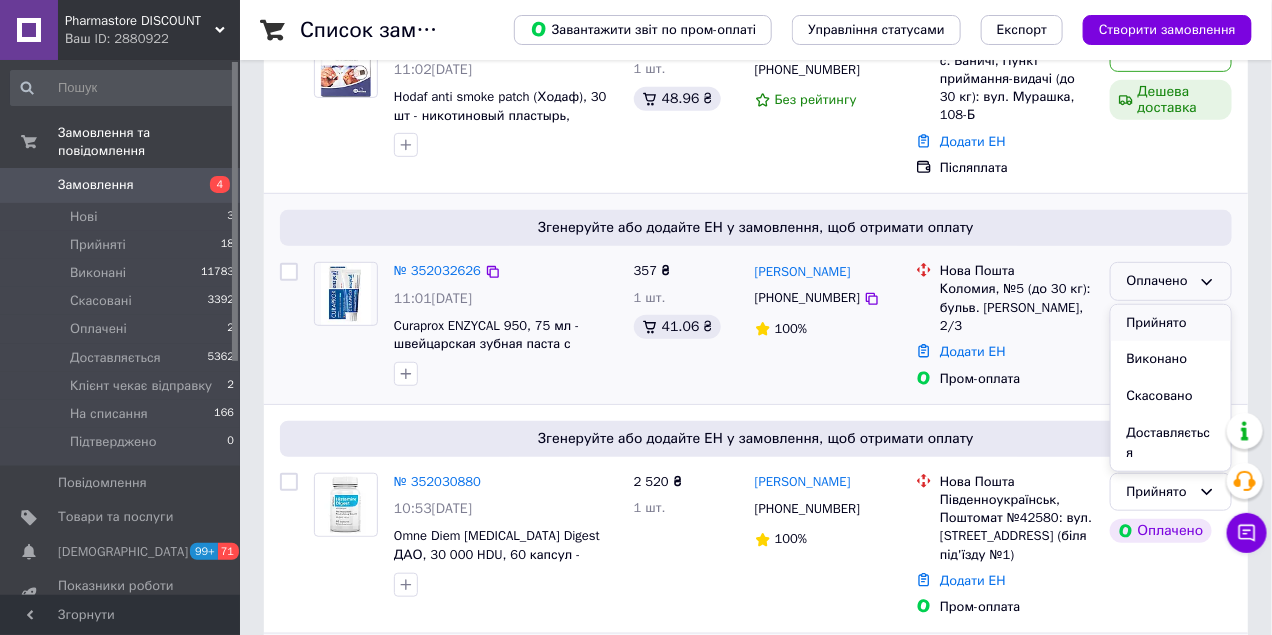 click on "Прийнято" at bounding box center [1171, 323] 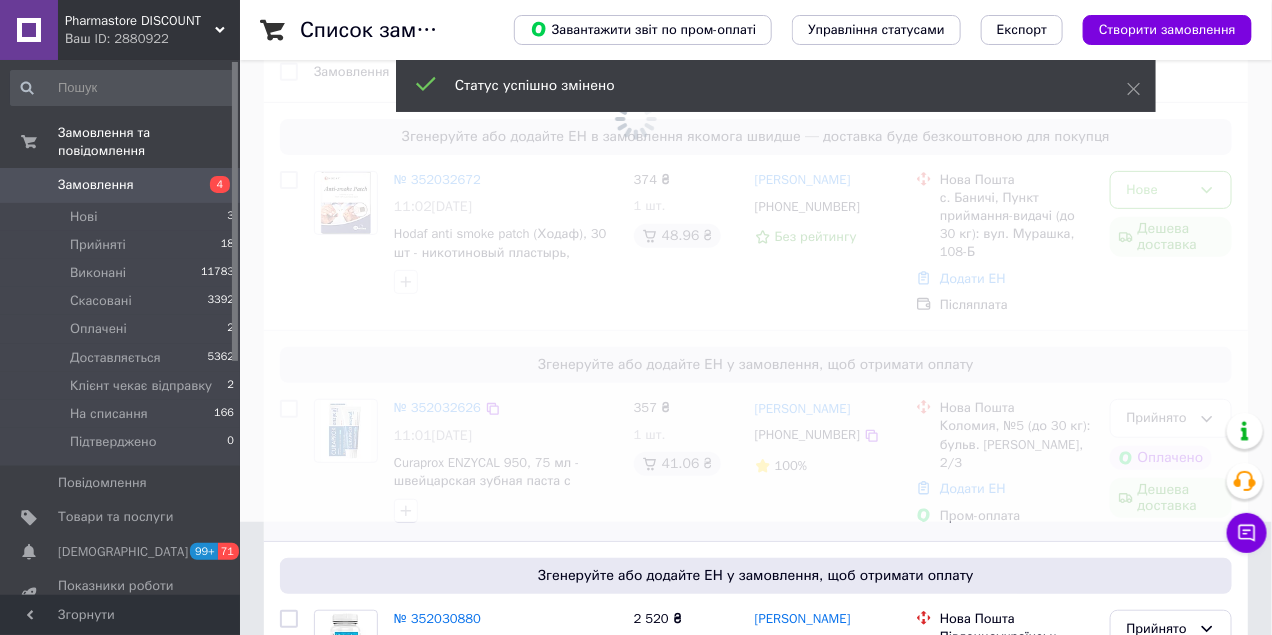 scroll, scrollTop: 100, scrollLeft: 0, axis: vertical 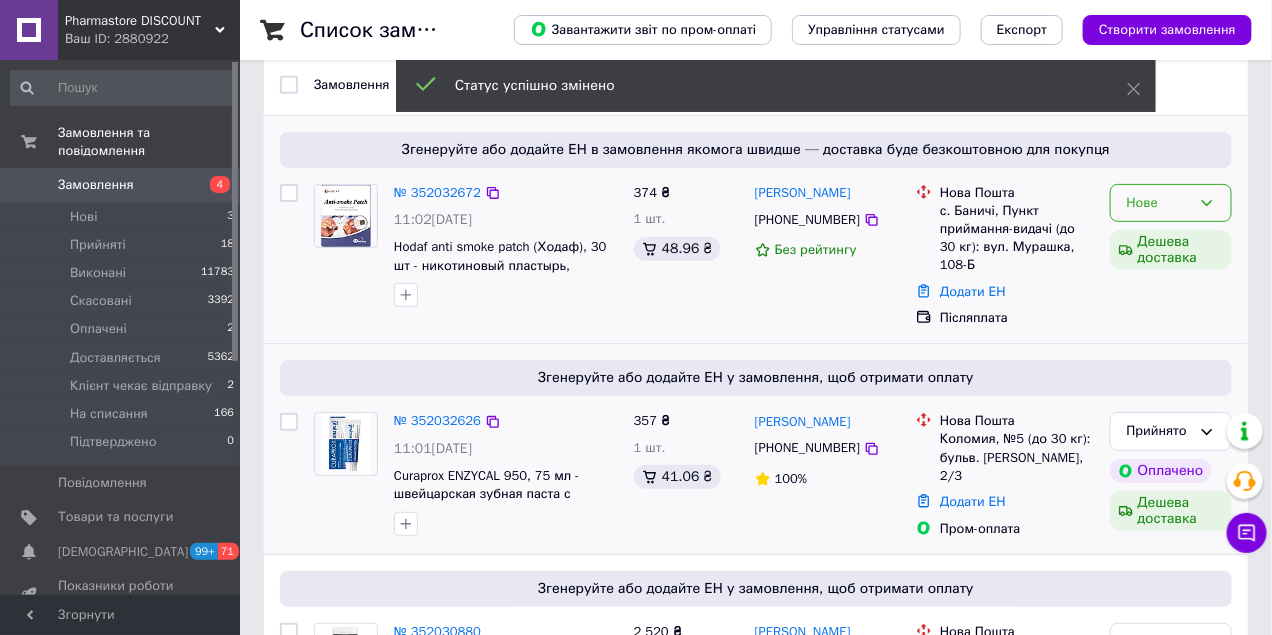 click 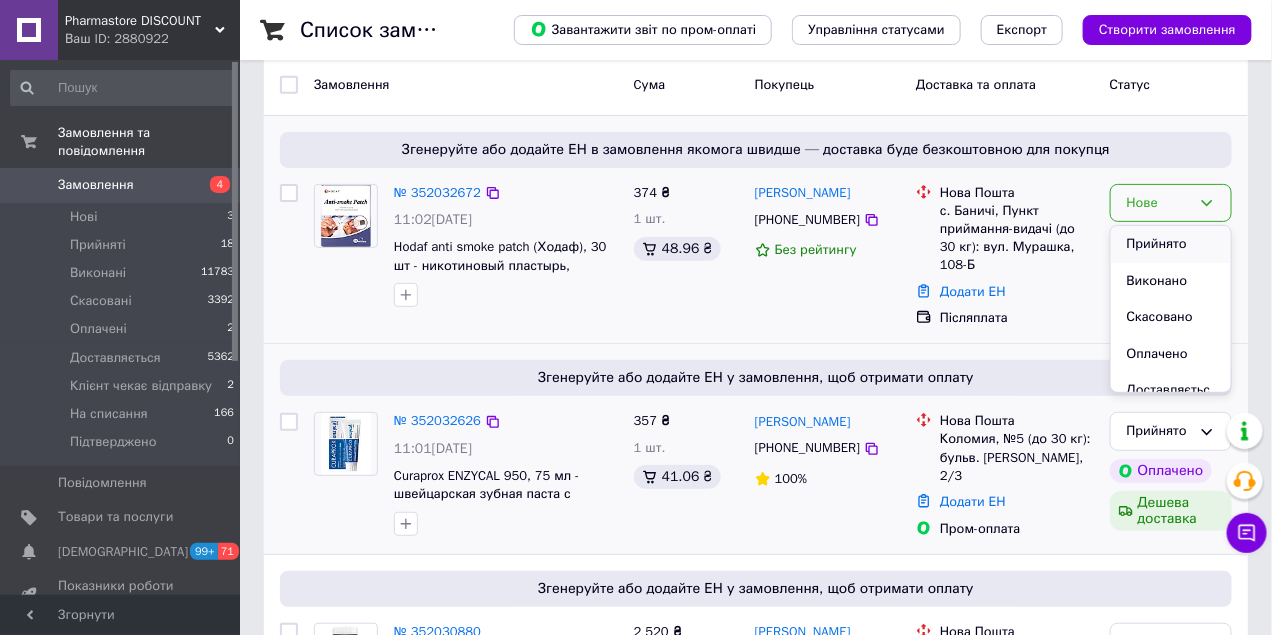 click on "Прийнято" at bounding box center (1171, 244) 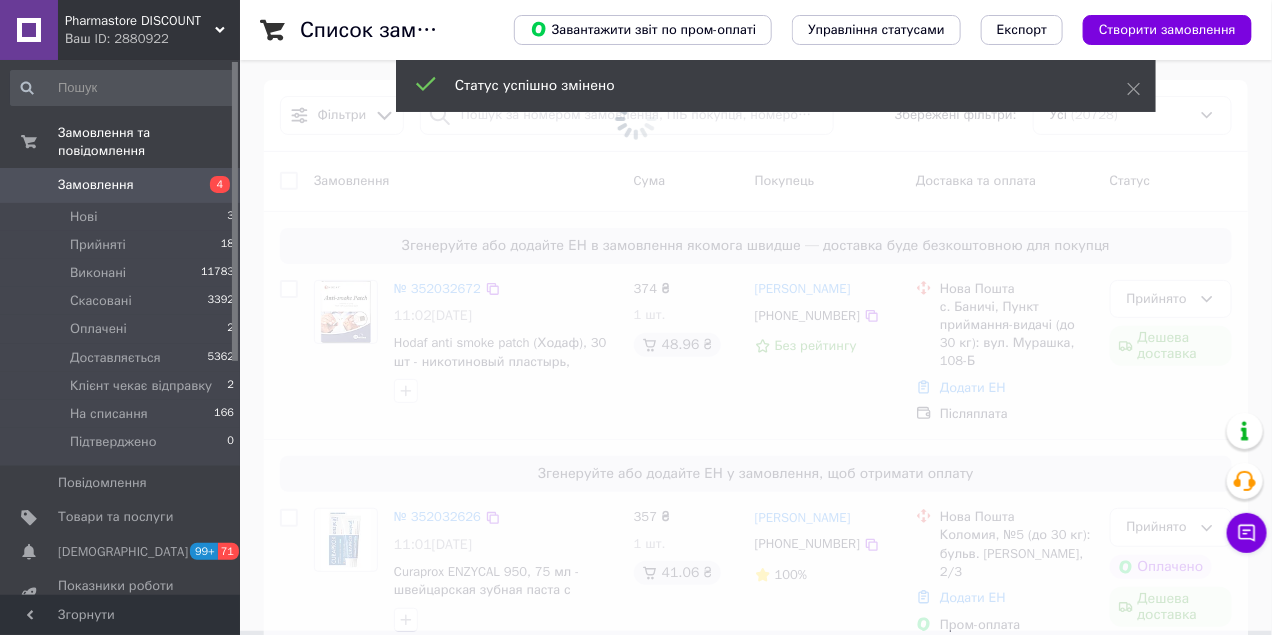 scroll, scrollTop: 0, scrollLeft: 0, axis: both 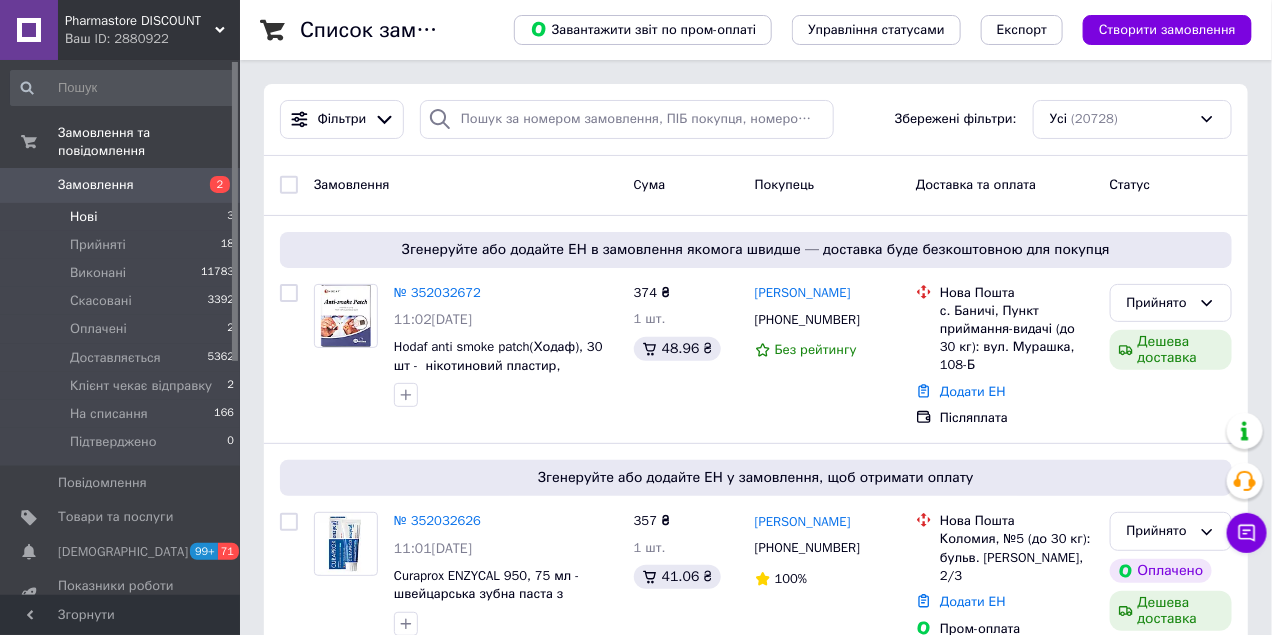 click on "Нові" at bounding box center (83, 217) 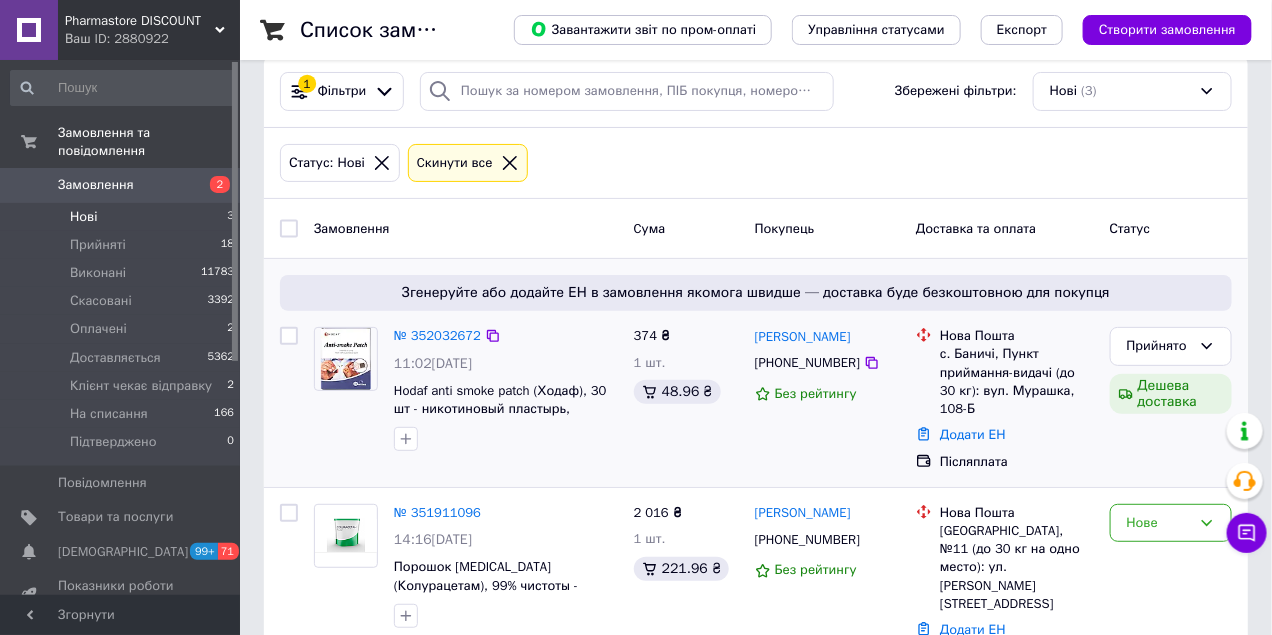 scroll, scrollTop: 44, scrollLeft: 0, axis: vertical 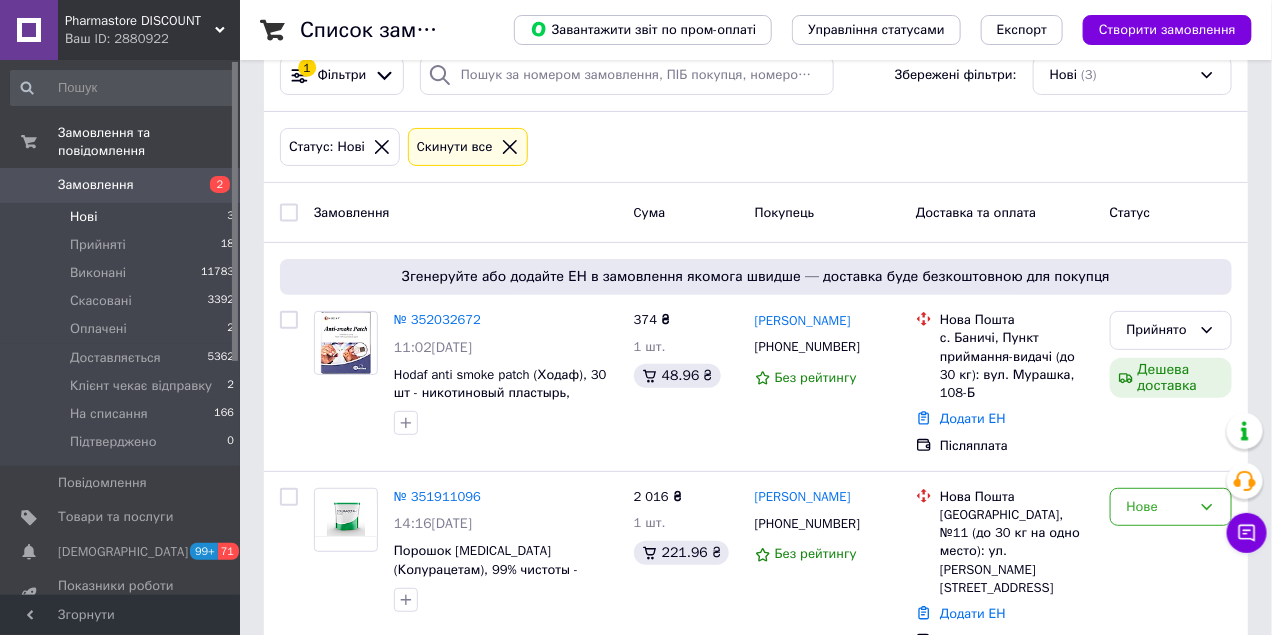 click on "Замовлення" at bounding box center (96, 185) 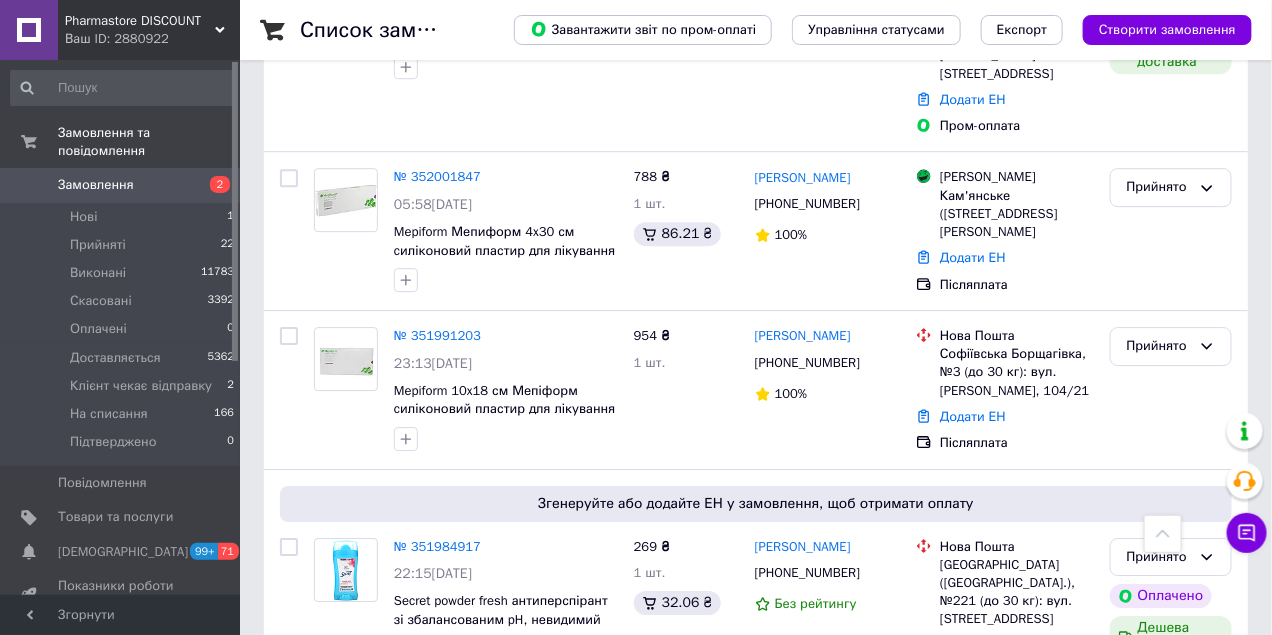 scroll, scrollTop: 1950, scrollLeft: 0, axis: vertical 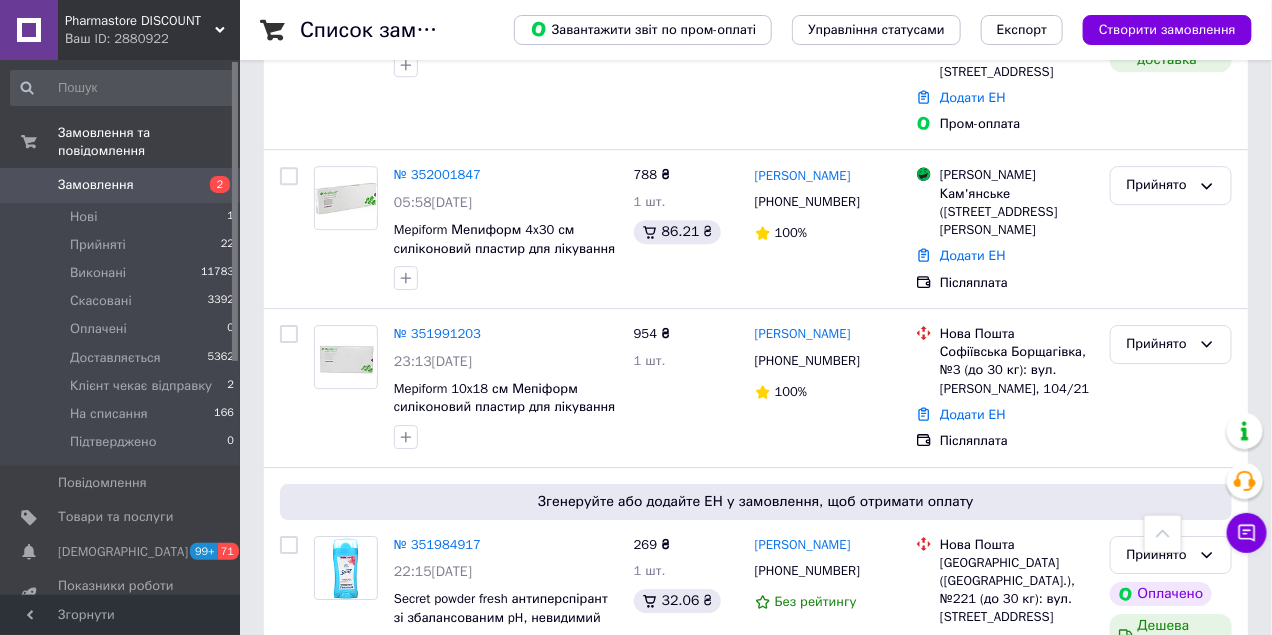 click on "Замовлення" at bounding box center [121, 185] 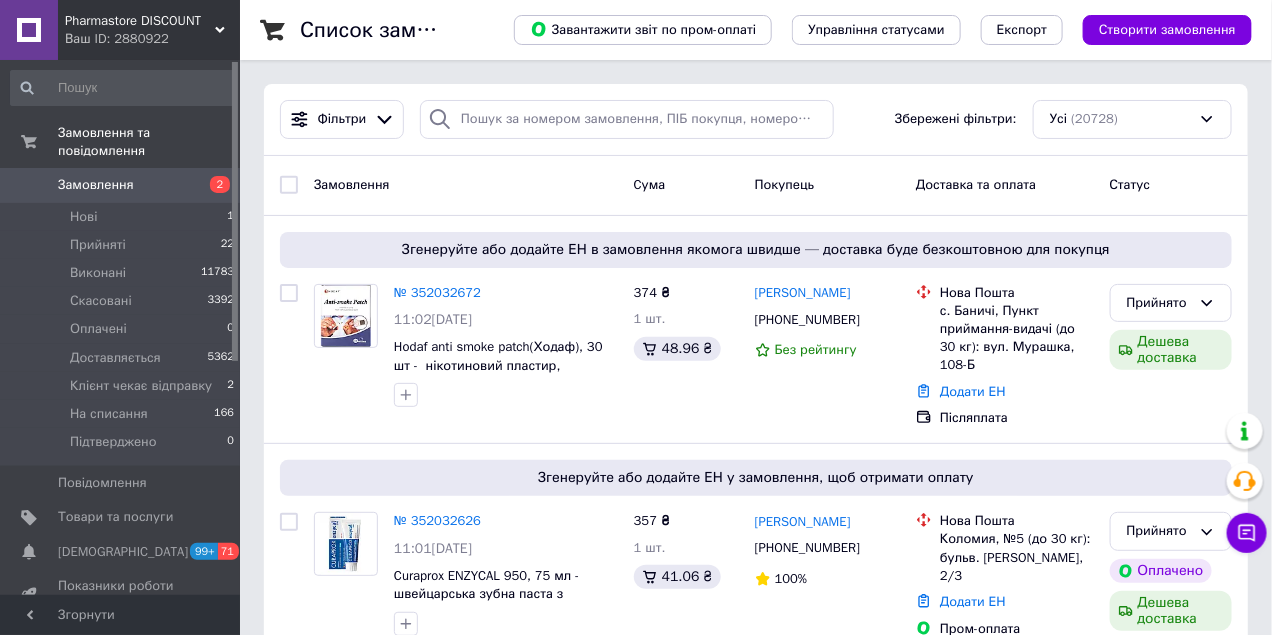 click on "Замовлення" at bounding box center (121, 185) 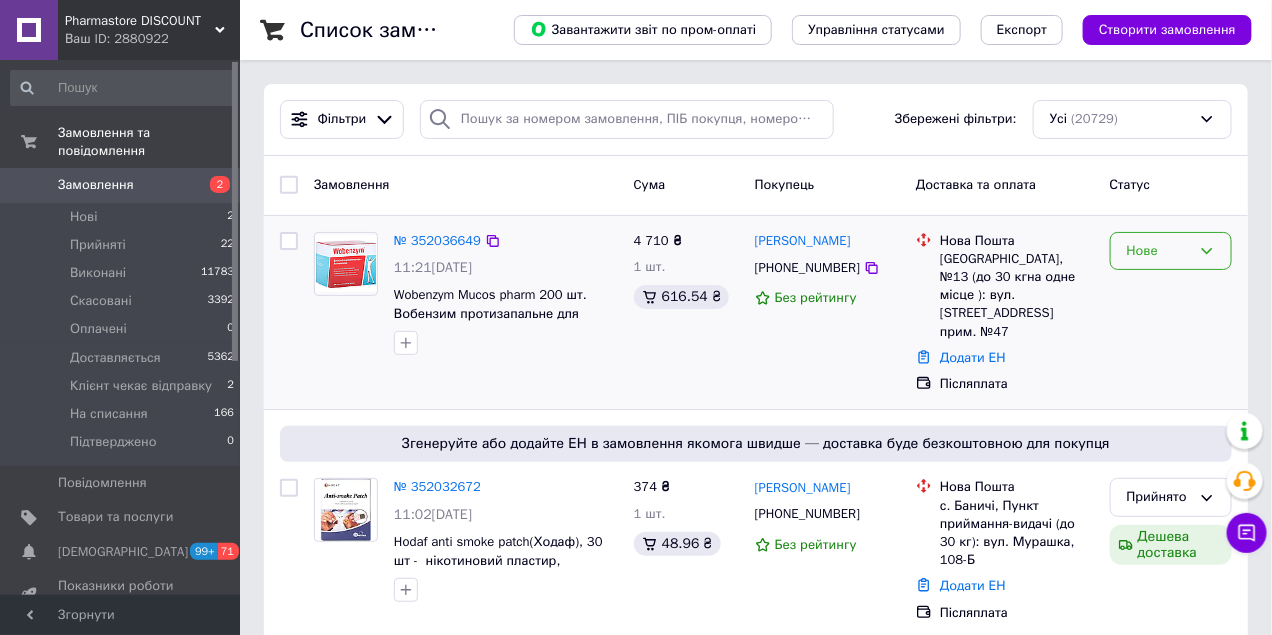 click 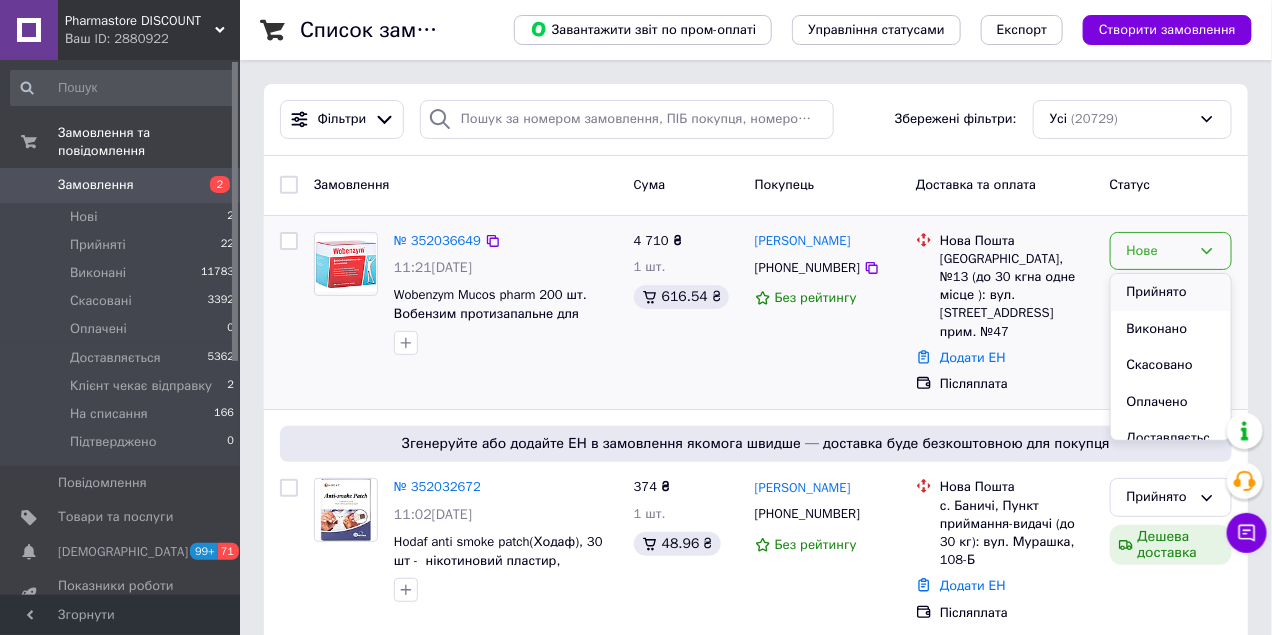 click on "Прийнято" at bounding box center [1171, 292] 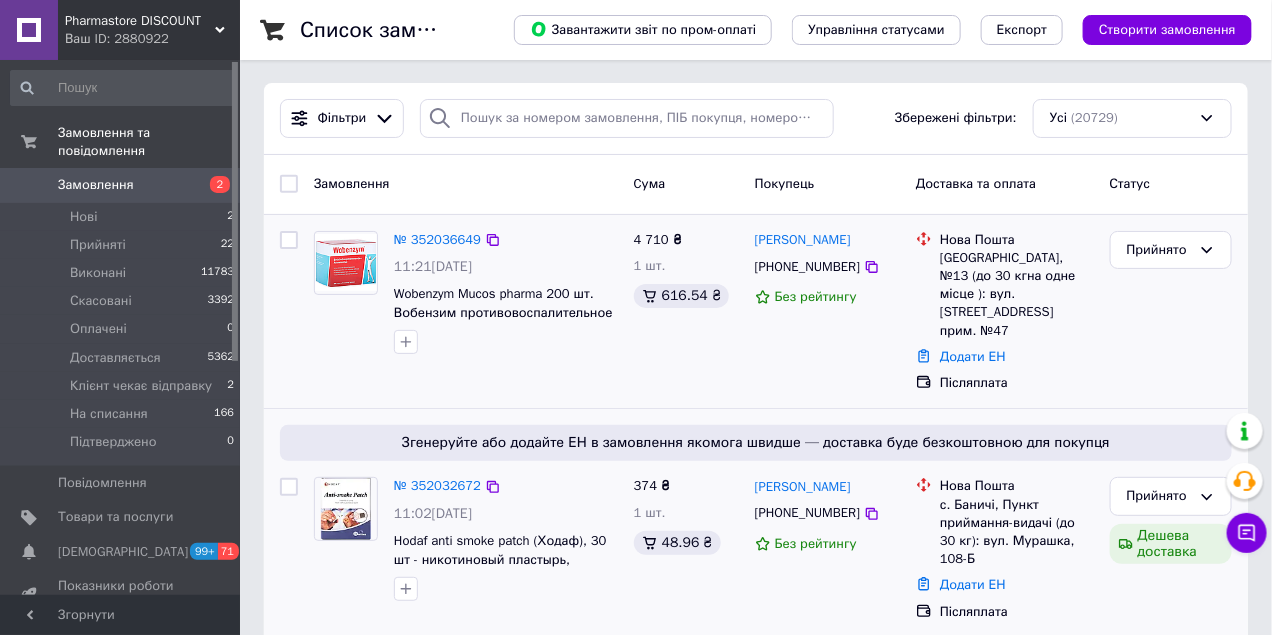 scroll, scrollTop: 0, scrollLeft: 0, axis: both 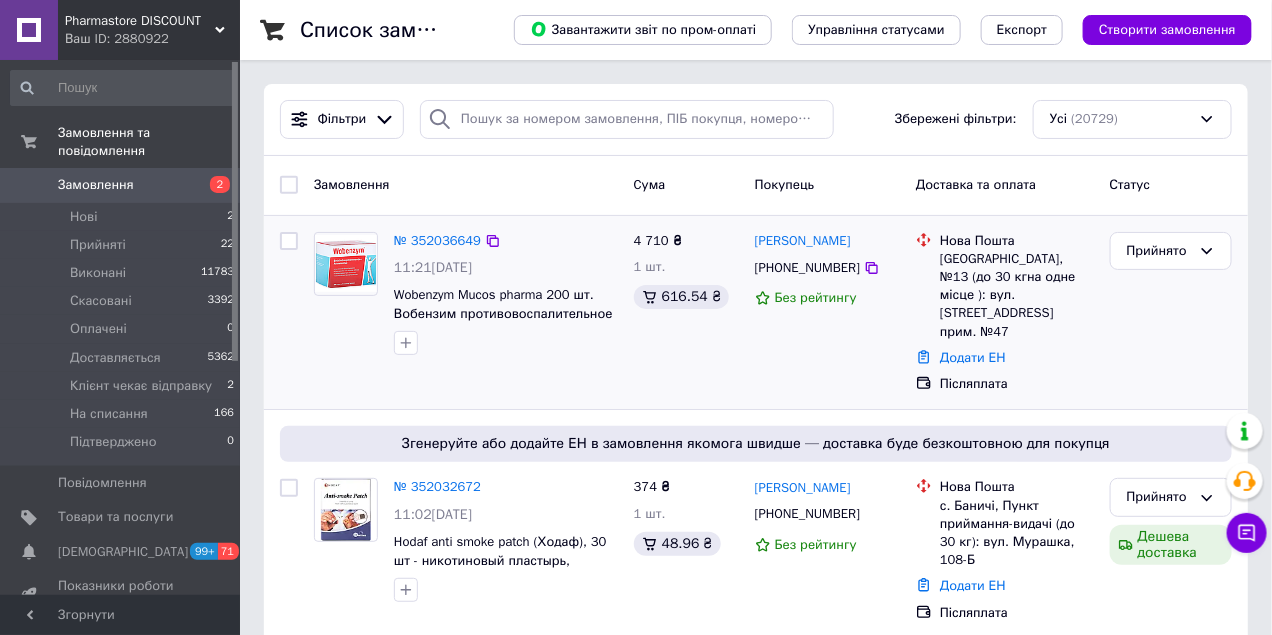 click on "Замовлення" at bounding box center (121, 185) 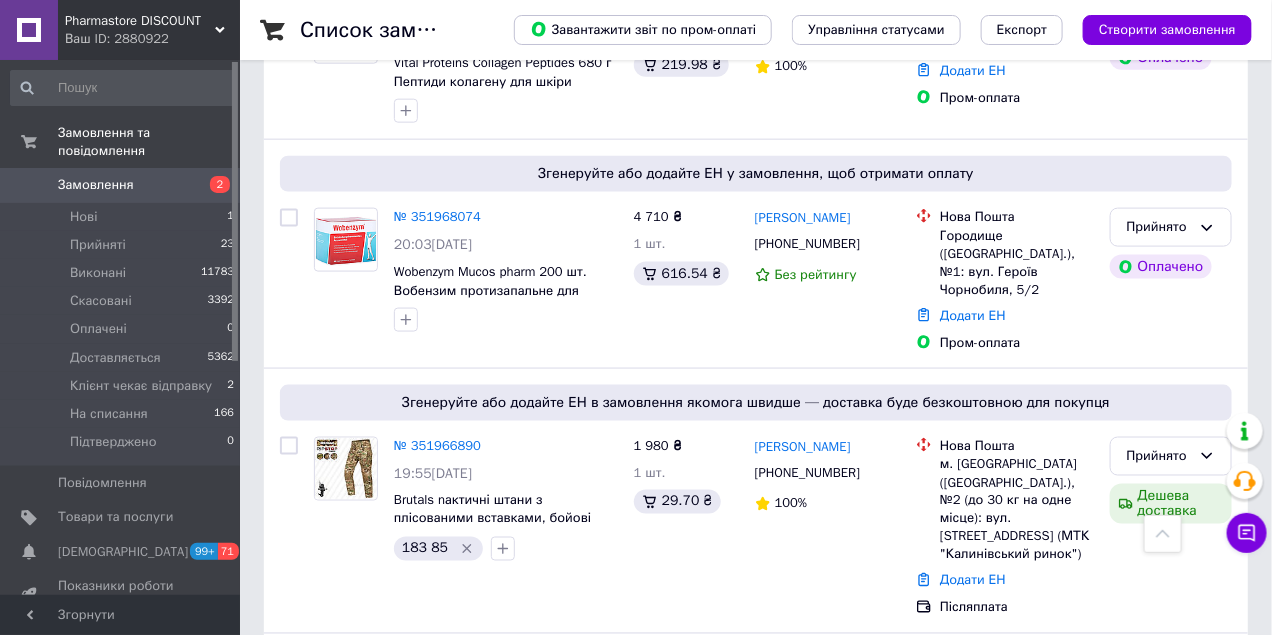 scroll, scrollTop: 3350, scrollLeft: 0, axis: vertical 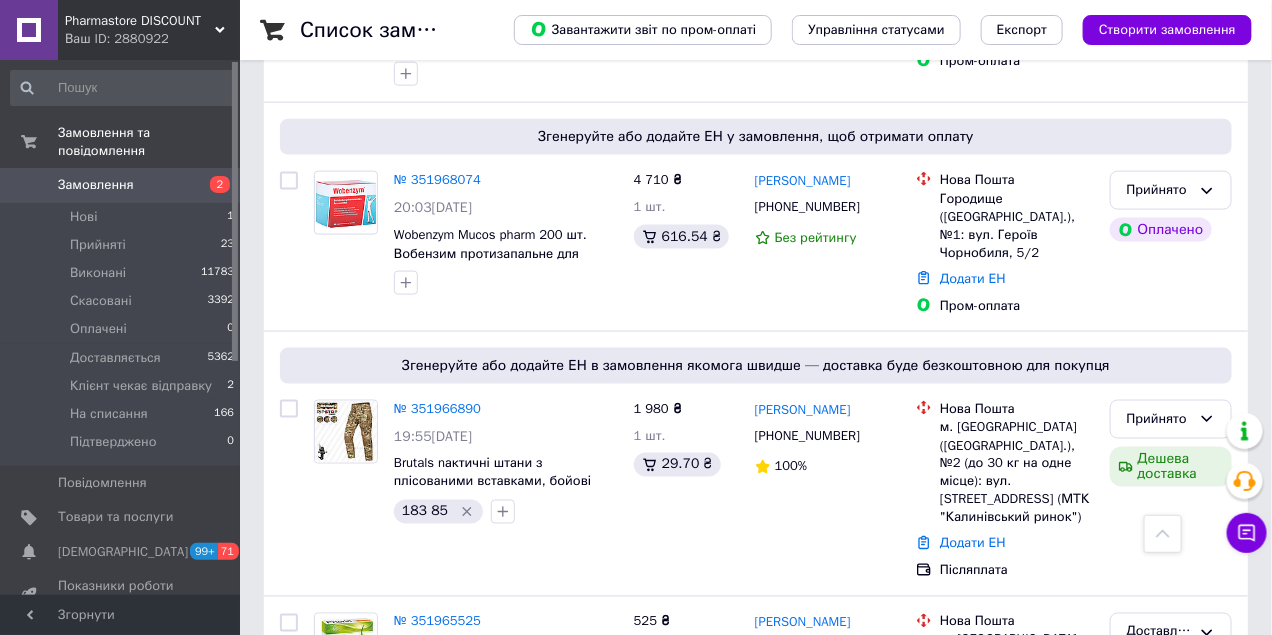 click on "2" at bounding box center [212, 185] 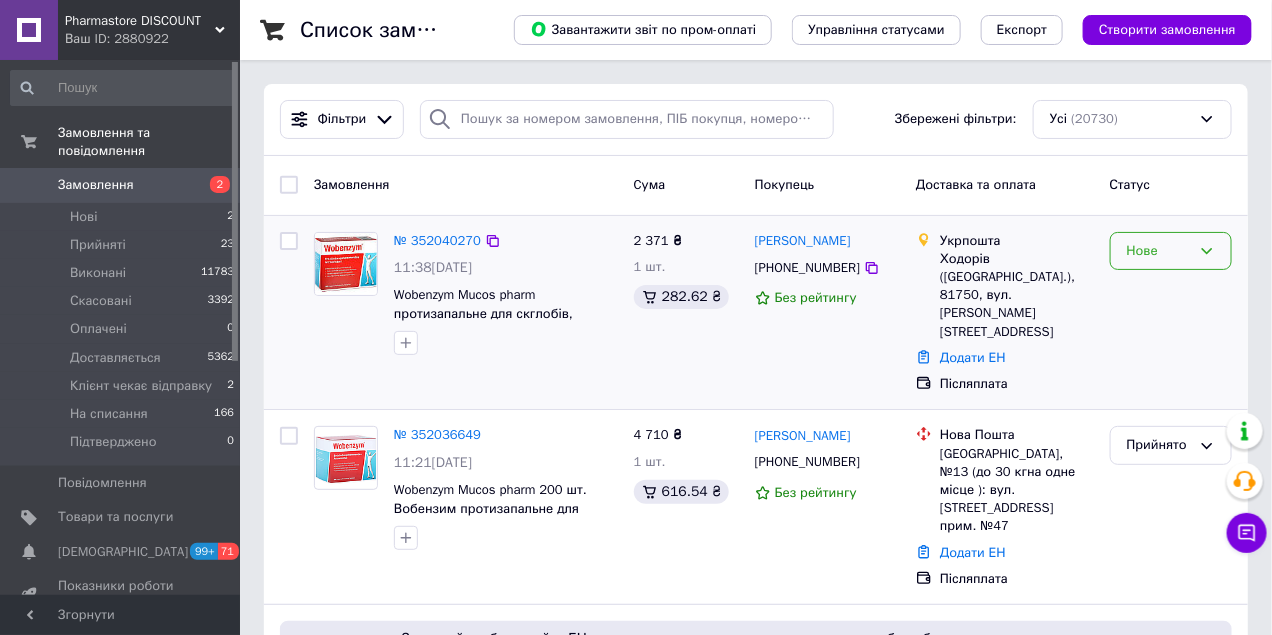 click on "Нове" at bounding box center [1159, 251] 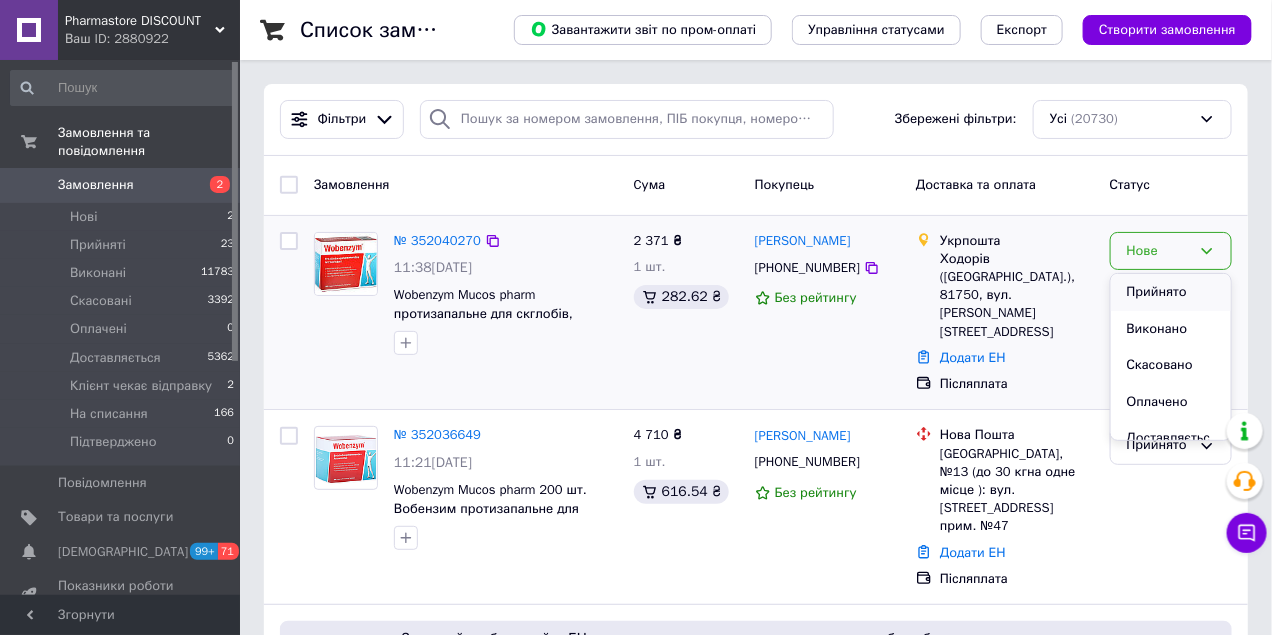 click on "Прийнято" at bounding box center (1171, 292) 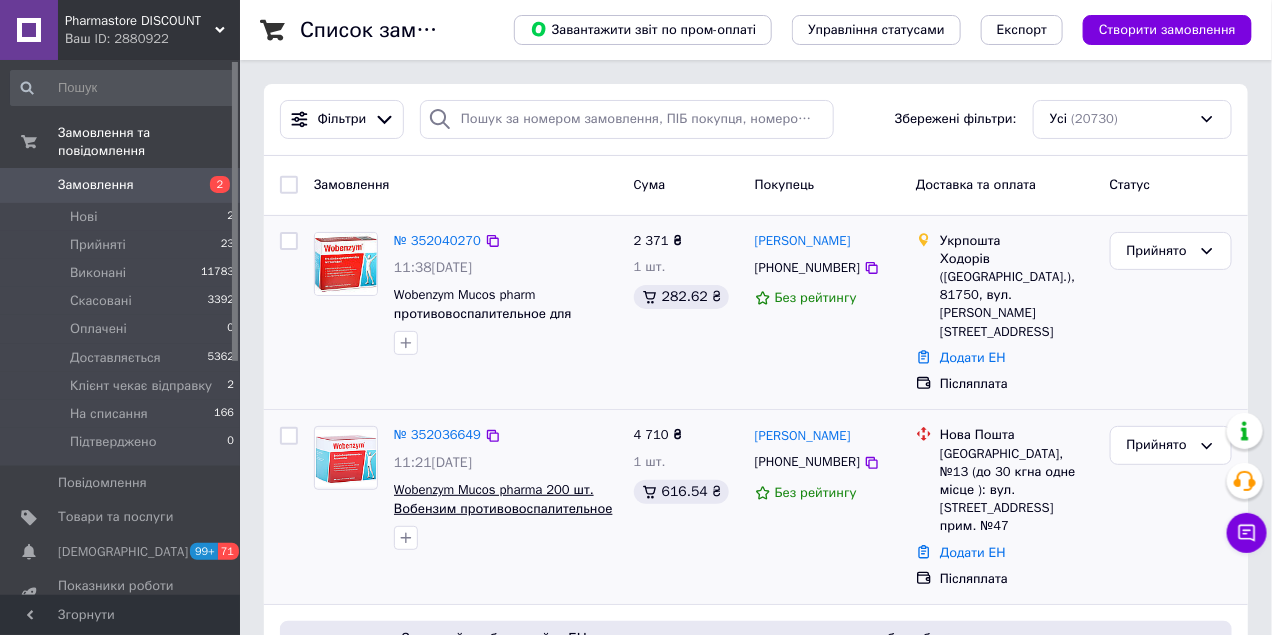 click on "Wobenzym Mucos pharma 200 шт. Вобензим противовоспалительное для суставов, мягких тканей, мочевыводящих путей" at bounding box center [503, 517] 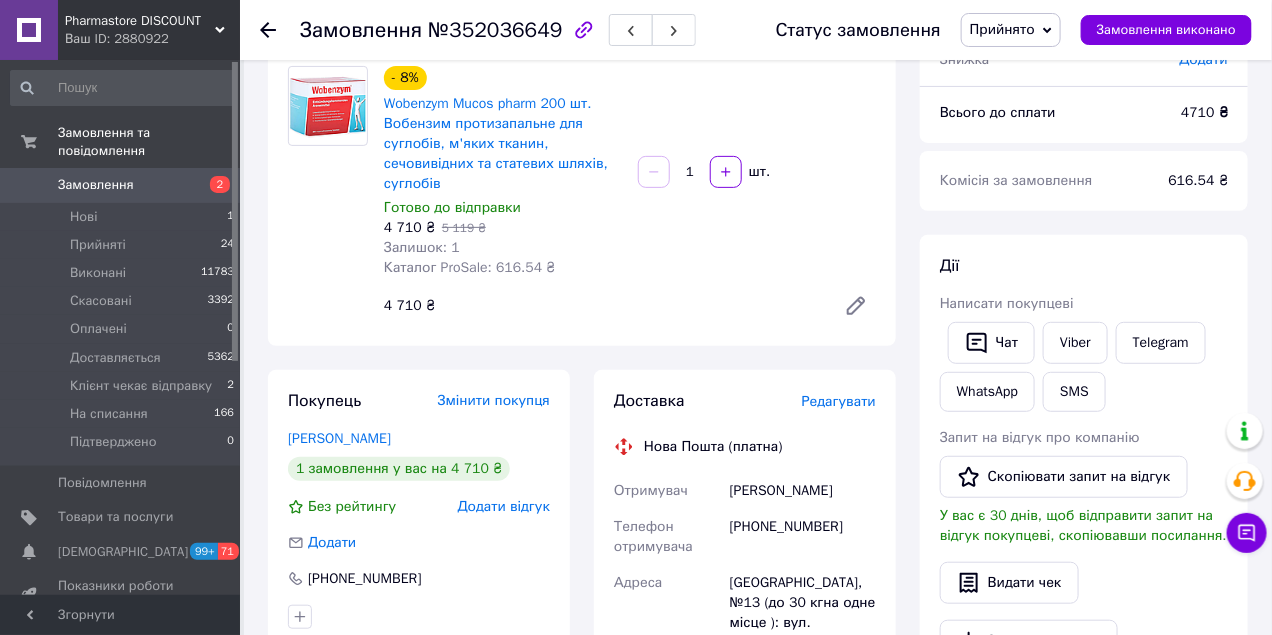 scroll, scrollTop: 0, scrollLeft: 0, axis: both 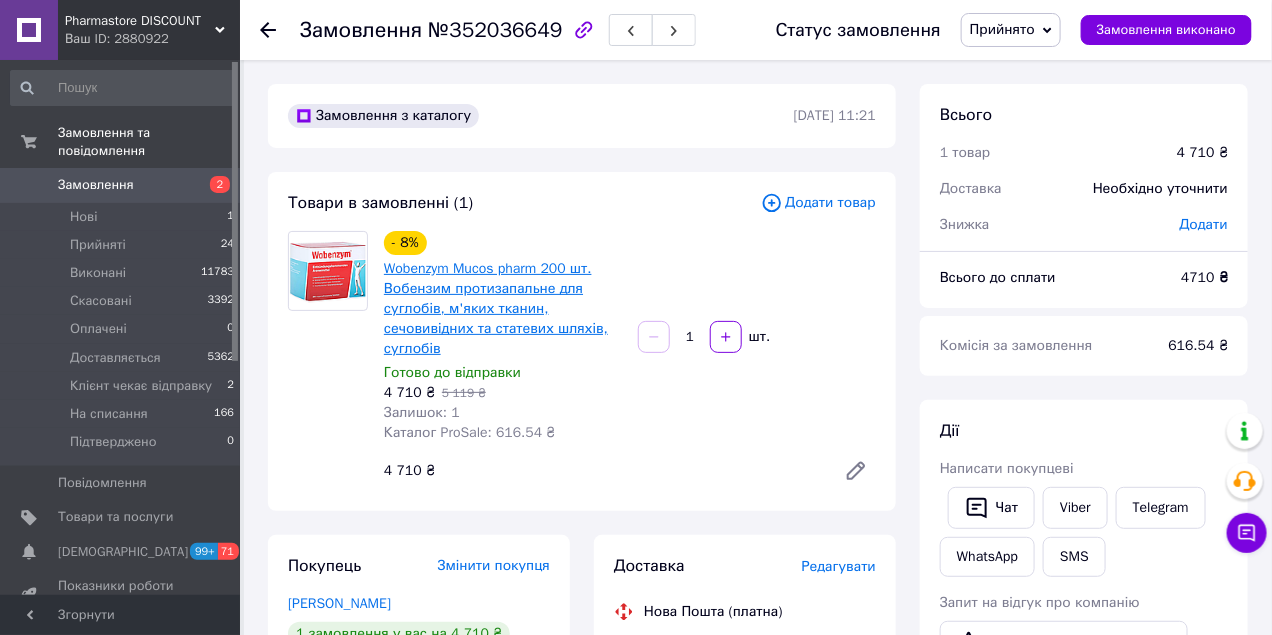 click on "Wobenzym Mucos pharm 200 шт. Вобензим протизапальне для суглобів, м'яких тканин, сечовивідних та статевих шляхів, суглобів" at bounding box center [496, 308] 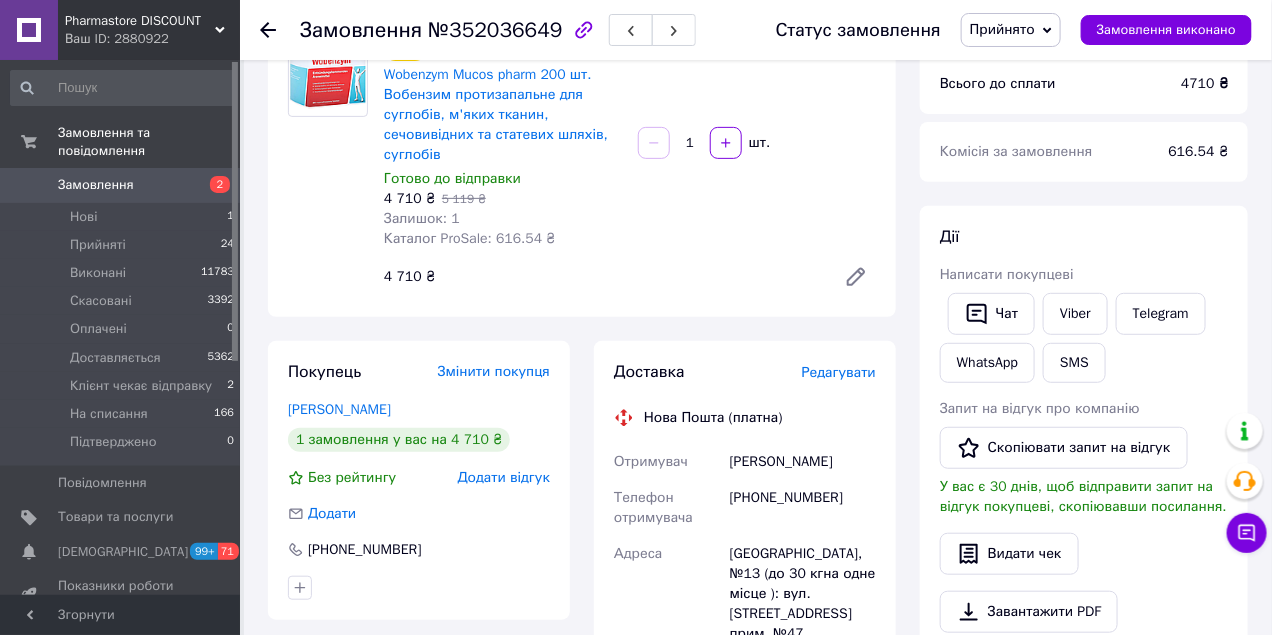 scroll, scrollTop: 250, scrollLeft: 0, axis: vertical 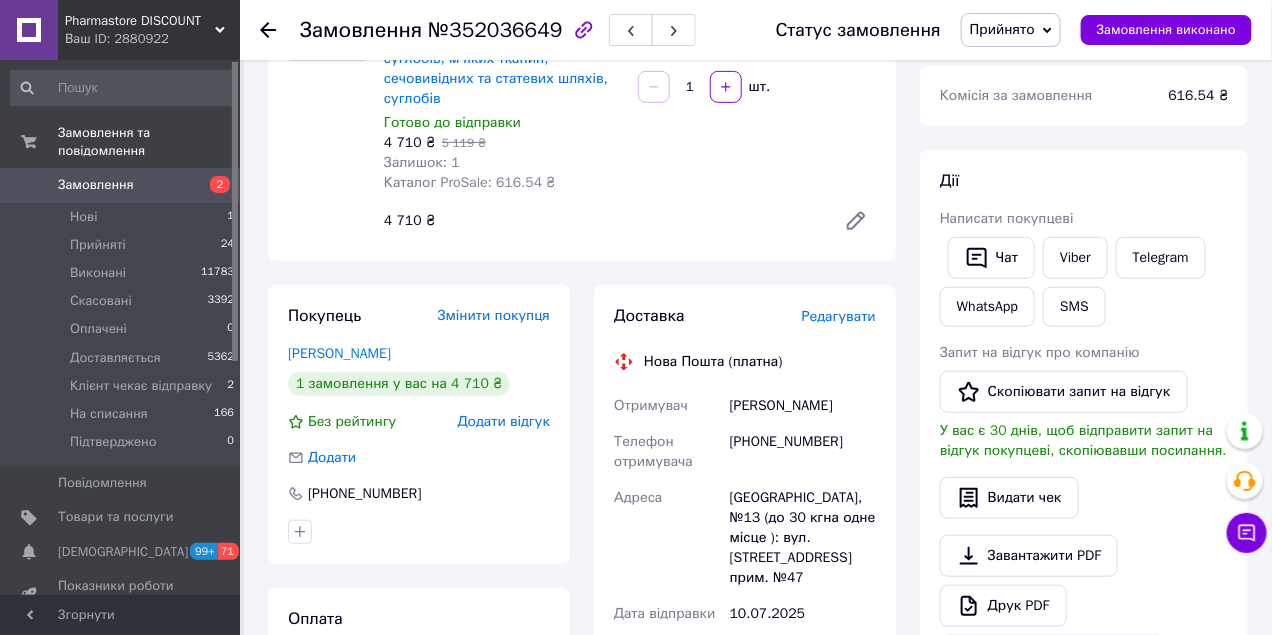 click on "Замовлення" at bounding box center (121, 185) 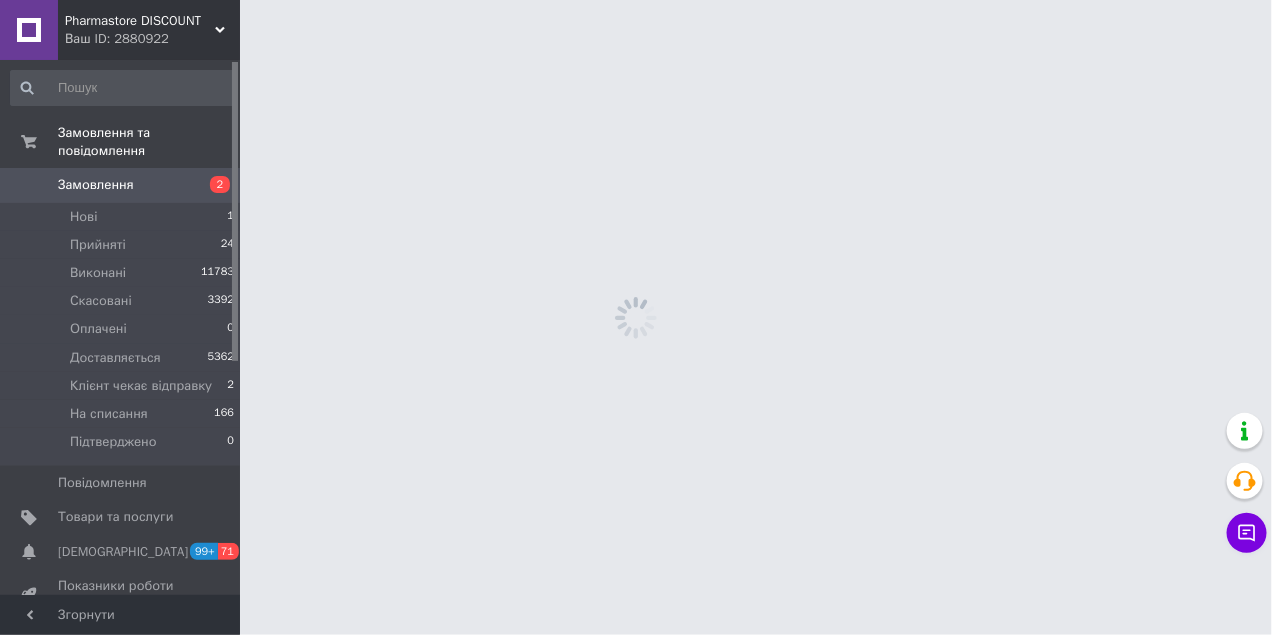 scroll, scrollTop: 0, scrollLeft: 0, axis: both 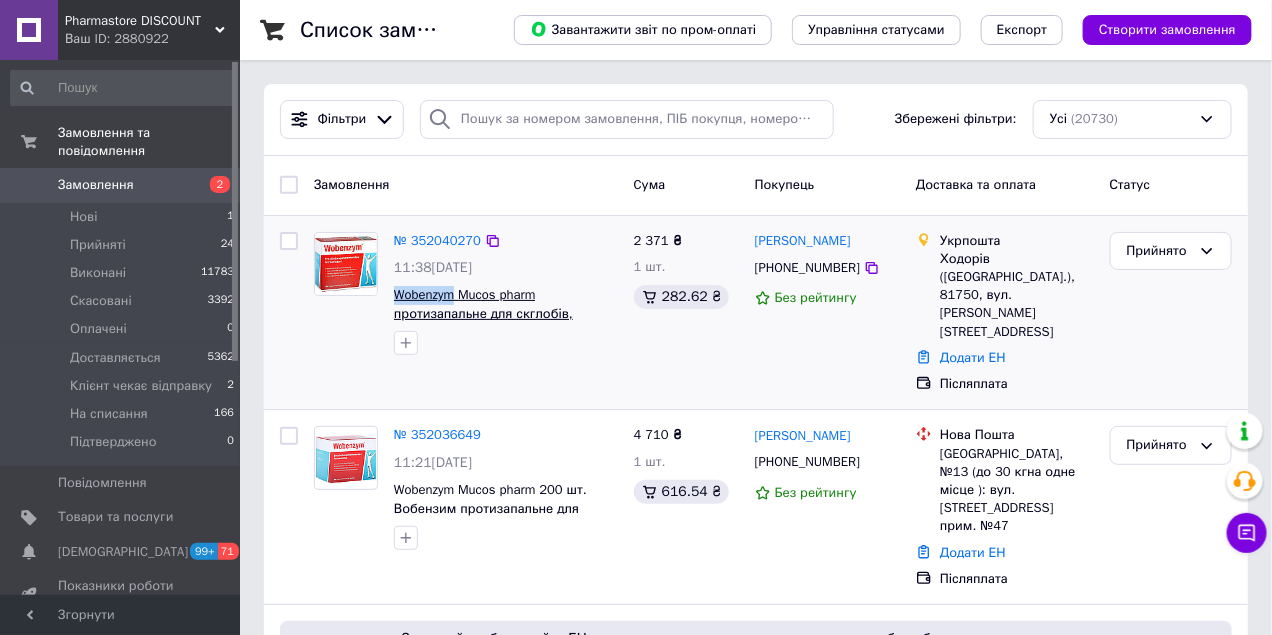 drag, startPoint x: 387, startPoint y: 298, endPoint x: 457, endPoint y: 302, distance: 70.11419 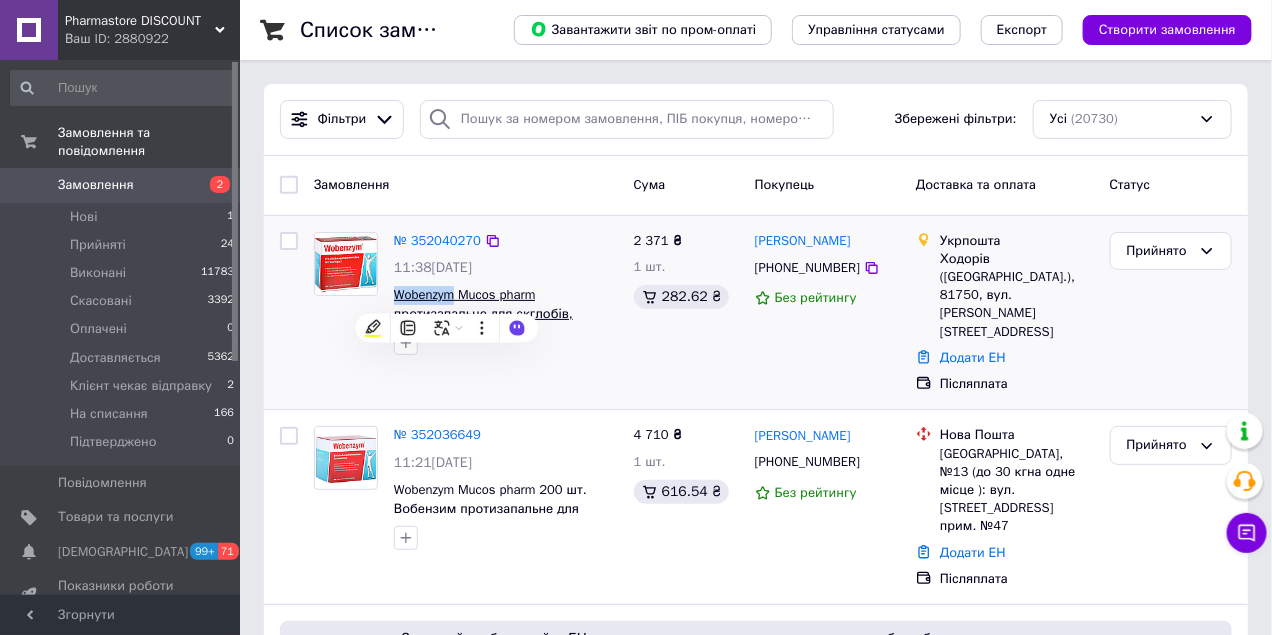 copy on "Wobenzym" 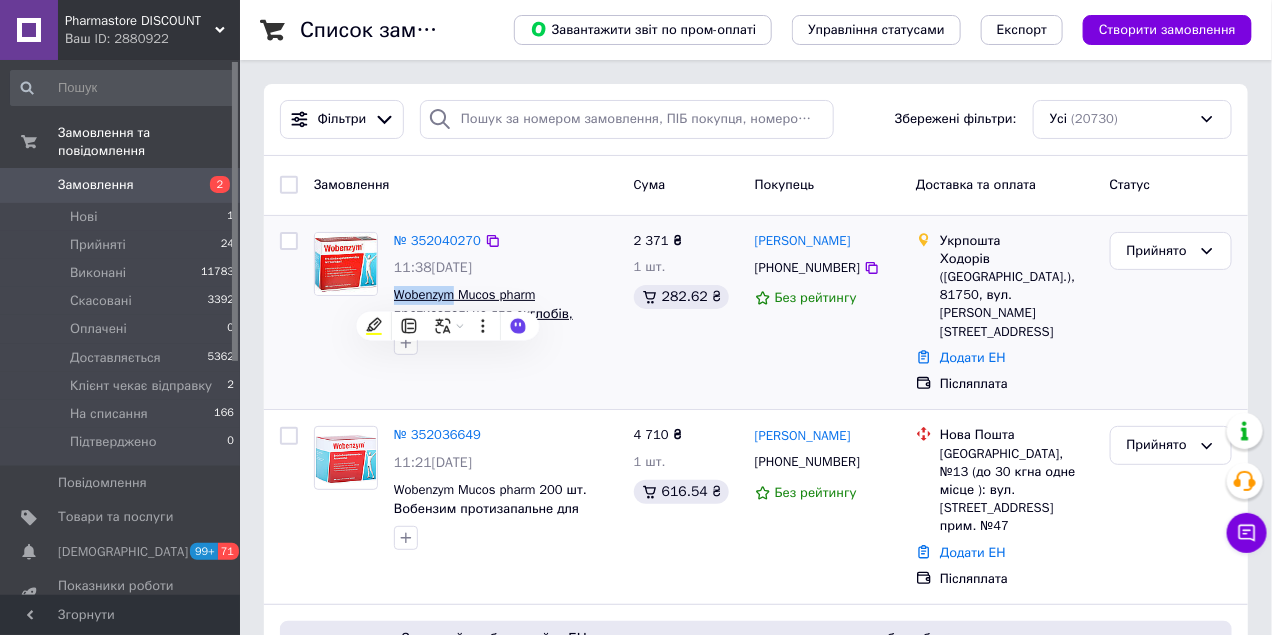 copy on "Wobenzym" 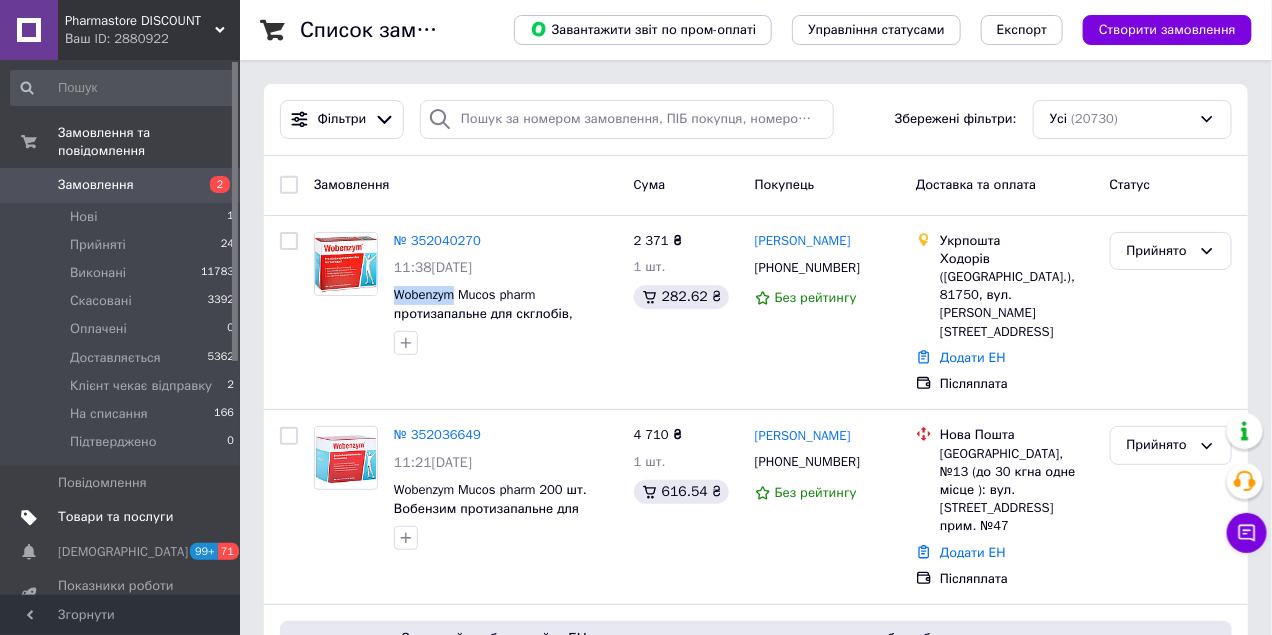 click on "Товари та послуги" at bounding box center (115, 517) 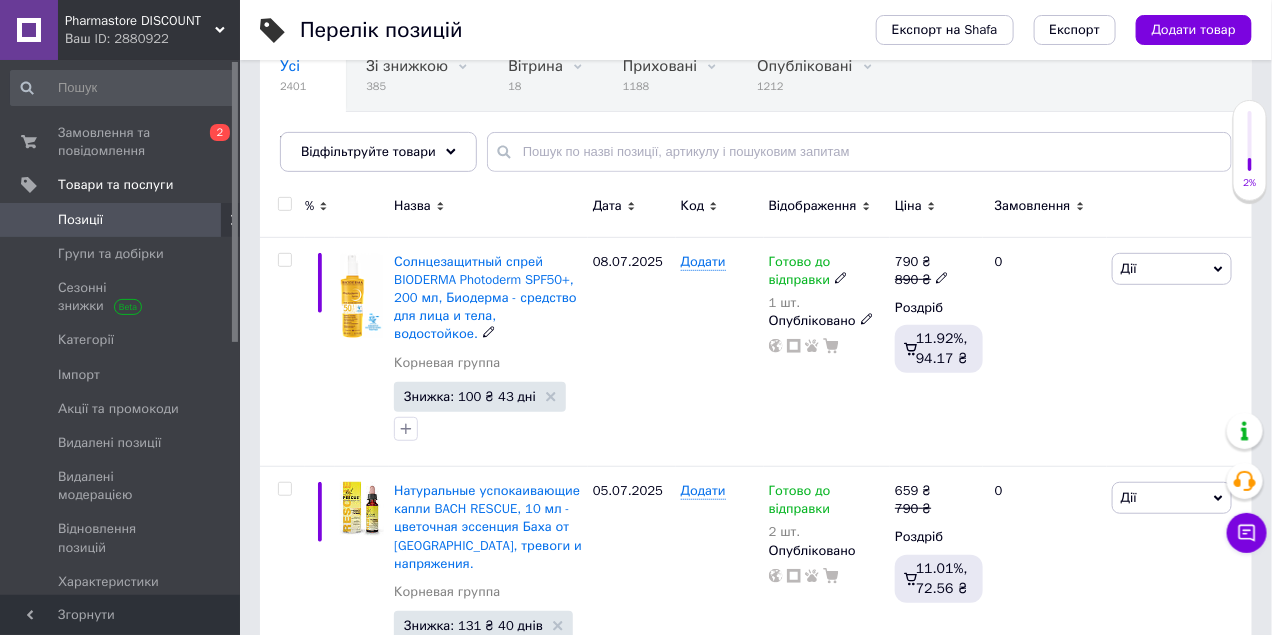 scroll, scrollTop: 200, scrollLeft: 0, axis: vertical 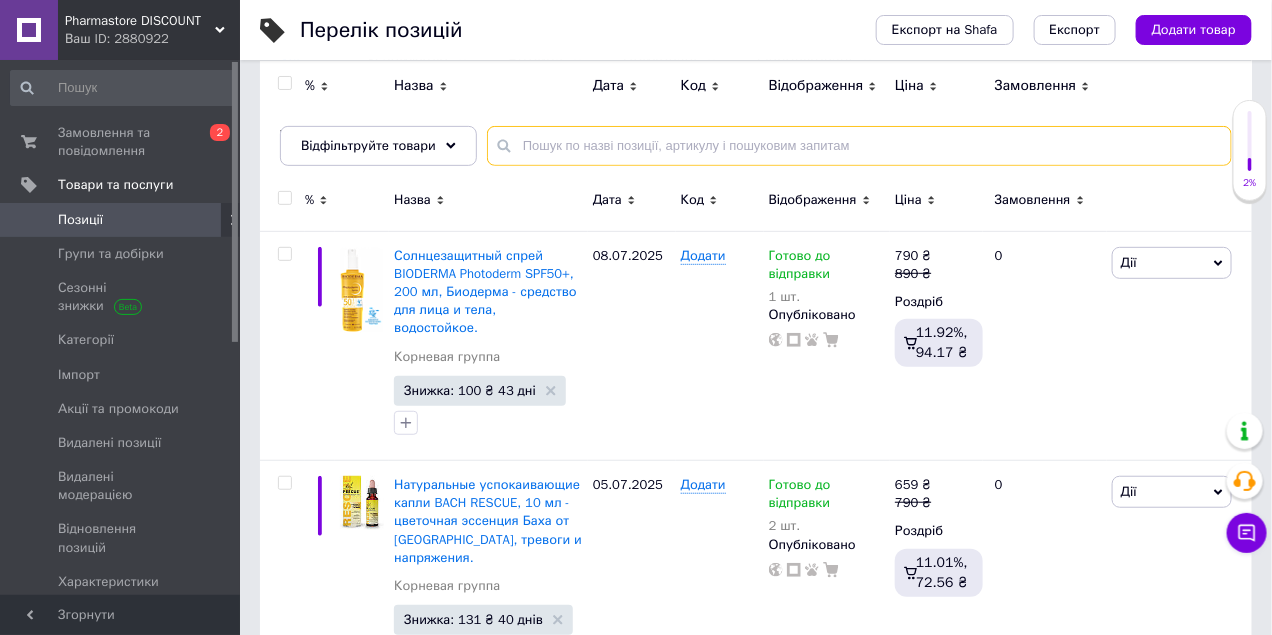 click at bounding box center (859, 146) 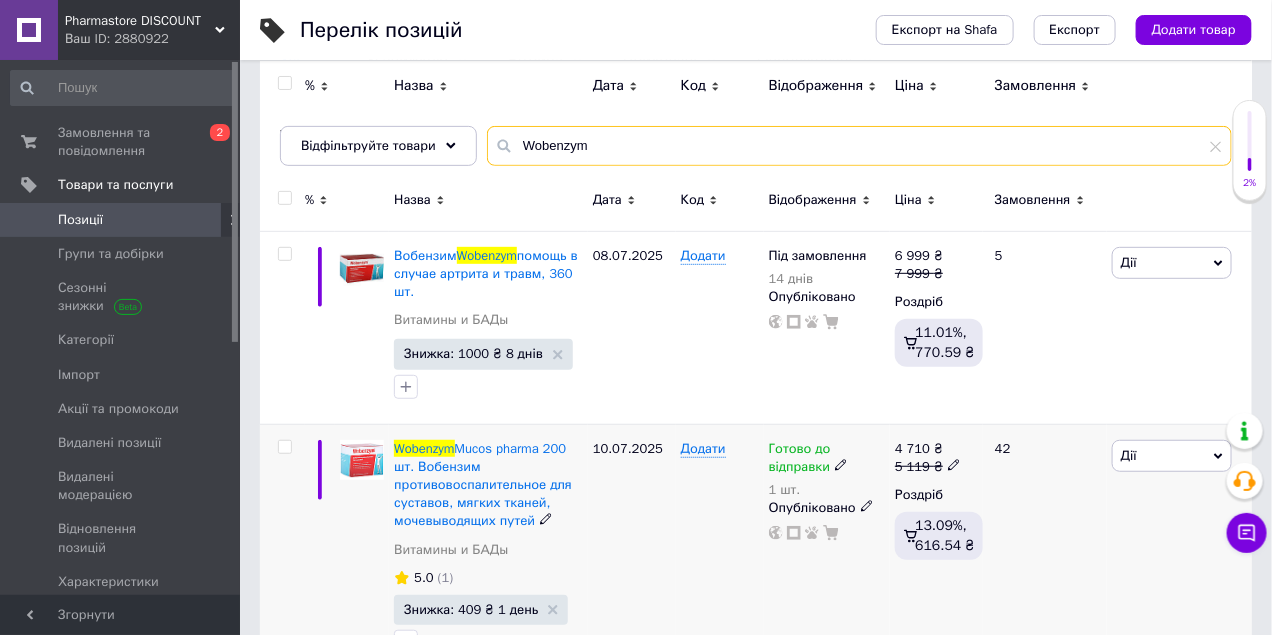 type on "Wobenzym" 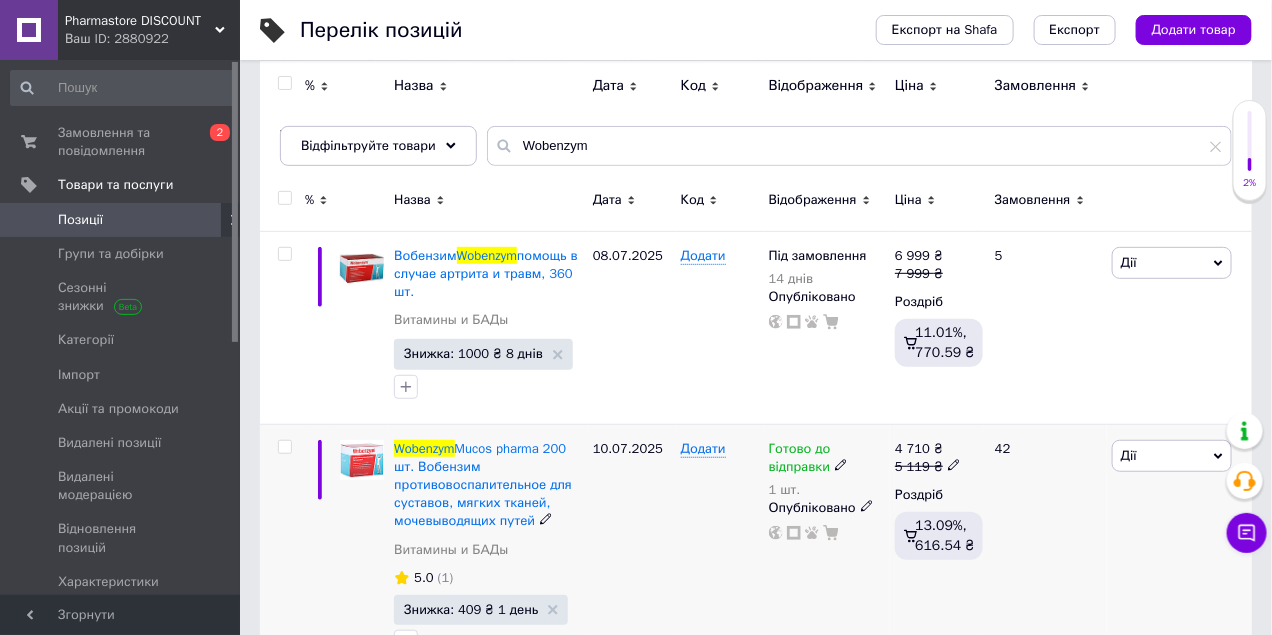 click on "Wobenzym  Mucos pharma 200 шт. Вобензим противовоспалительное для суставов, мягких тканей, мочевыводящих путей" at bounding box center [488, 485] 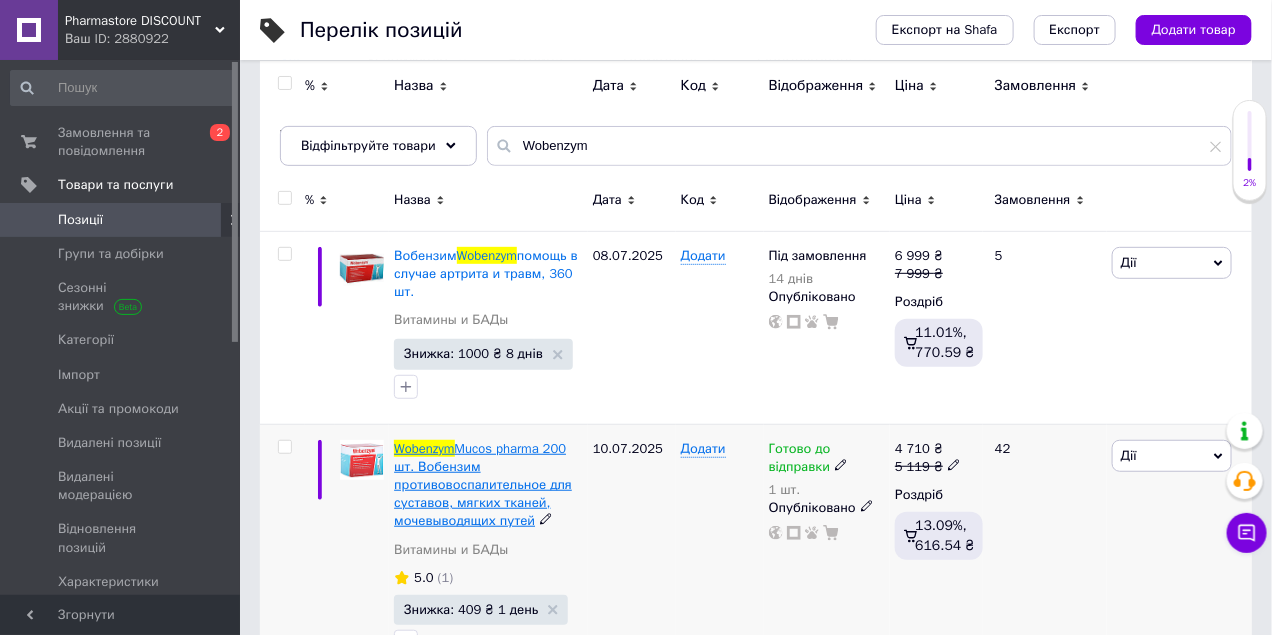 click on "Mucos pharma 200 шт. Вобензим противовоспалительное для суставов, мягких тканей, мочевыводящих путей" at bounding box center (483, 485) 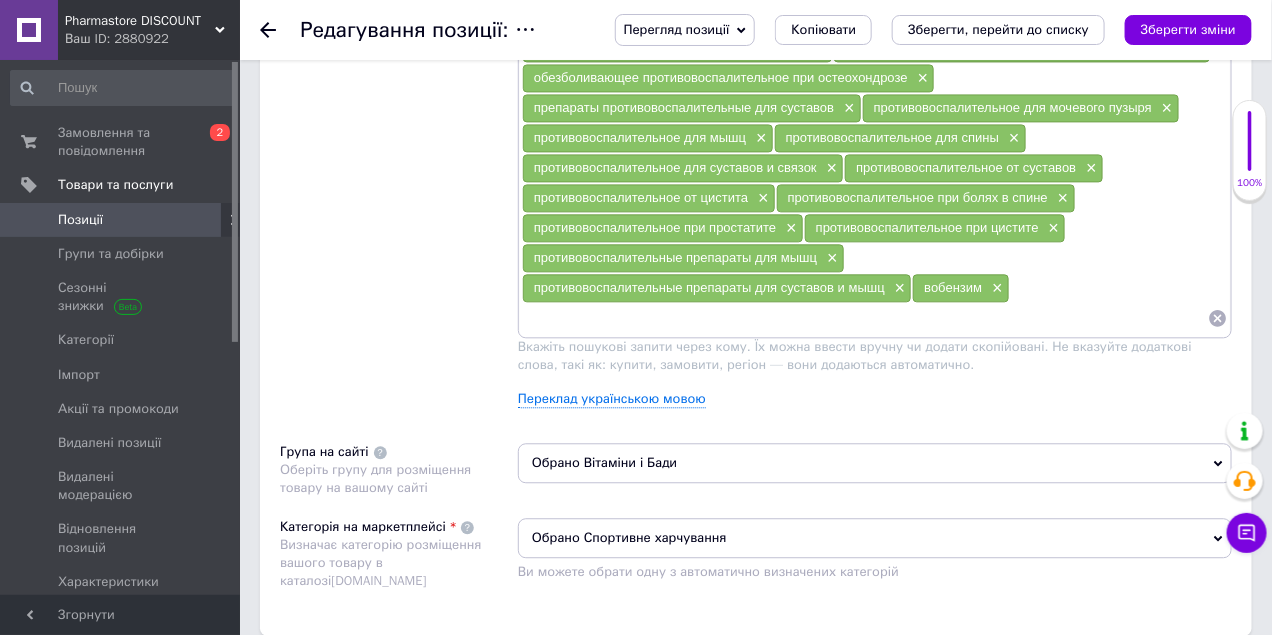 scroll, scrollTop: 1500, scrollLeft: 0, axis: vertical 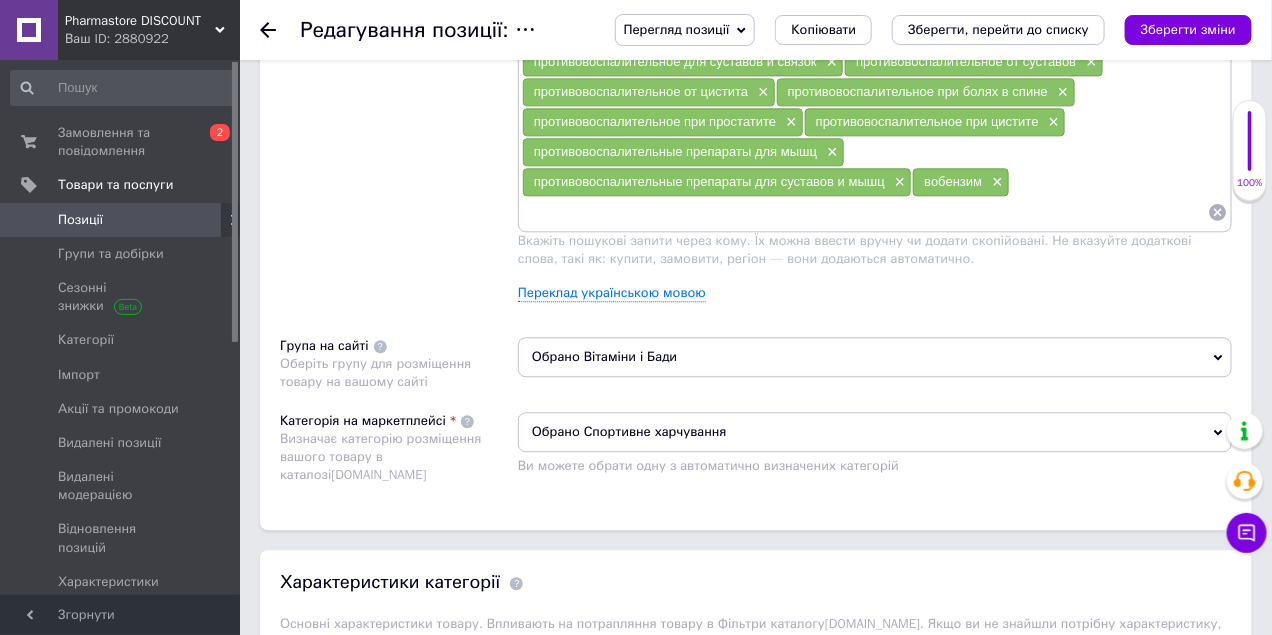 click on "Обрано Спортивне харчування" at bounding box center (875, 432) 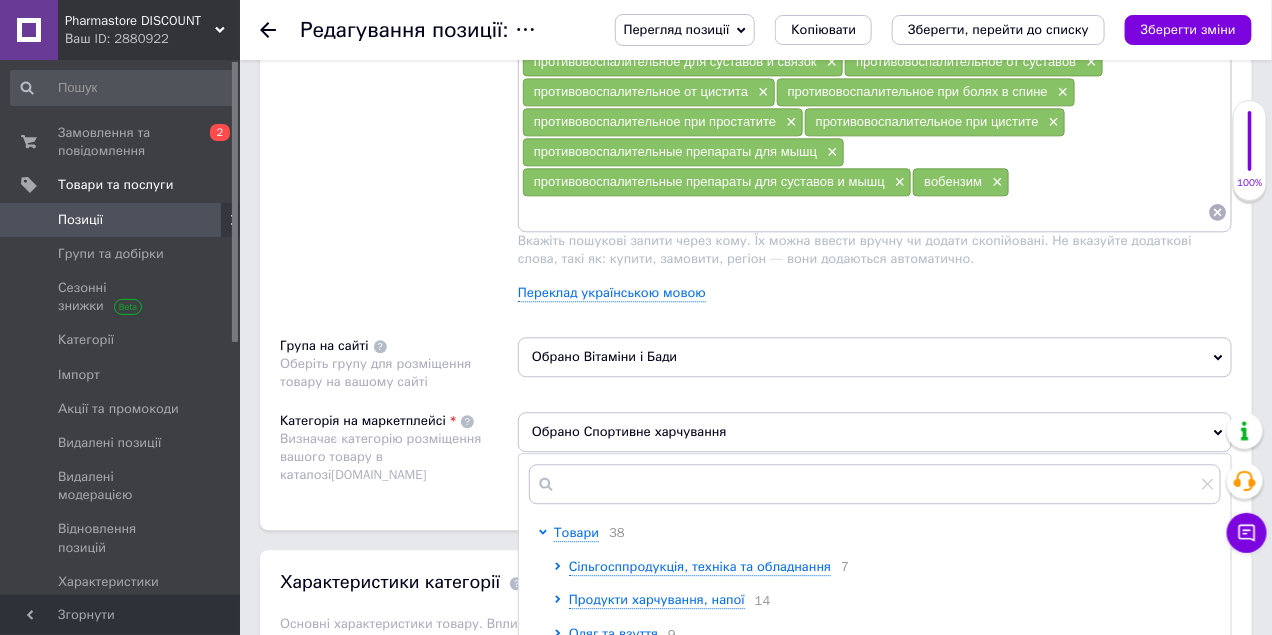 click on "Обрано Спортивне харчування" at bounding box center [875, 432] 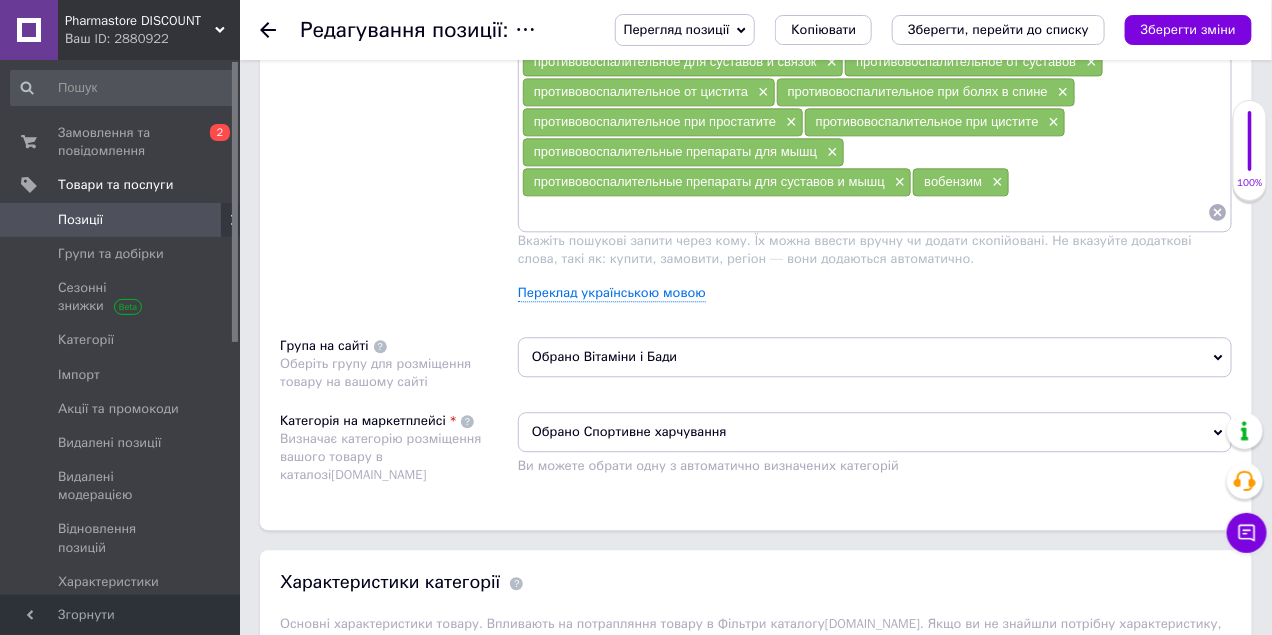 click on "Обрано Спортивне харчування" at bounding box center (875, 432) 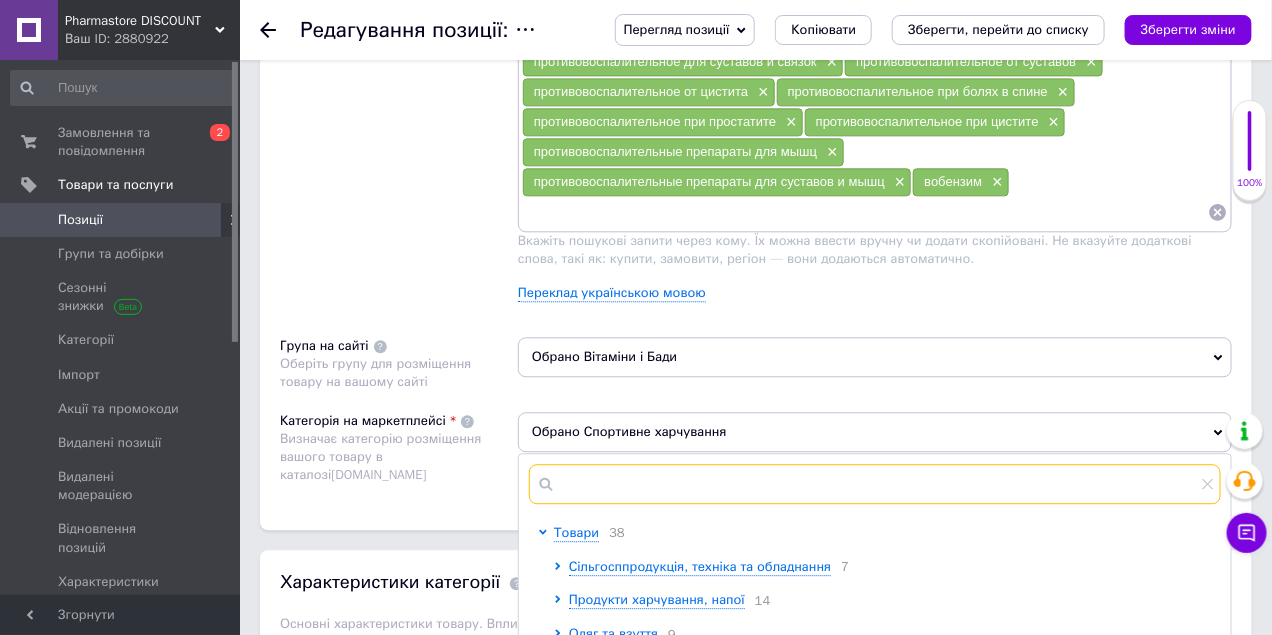 click at bounding box center [875, 484] 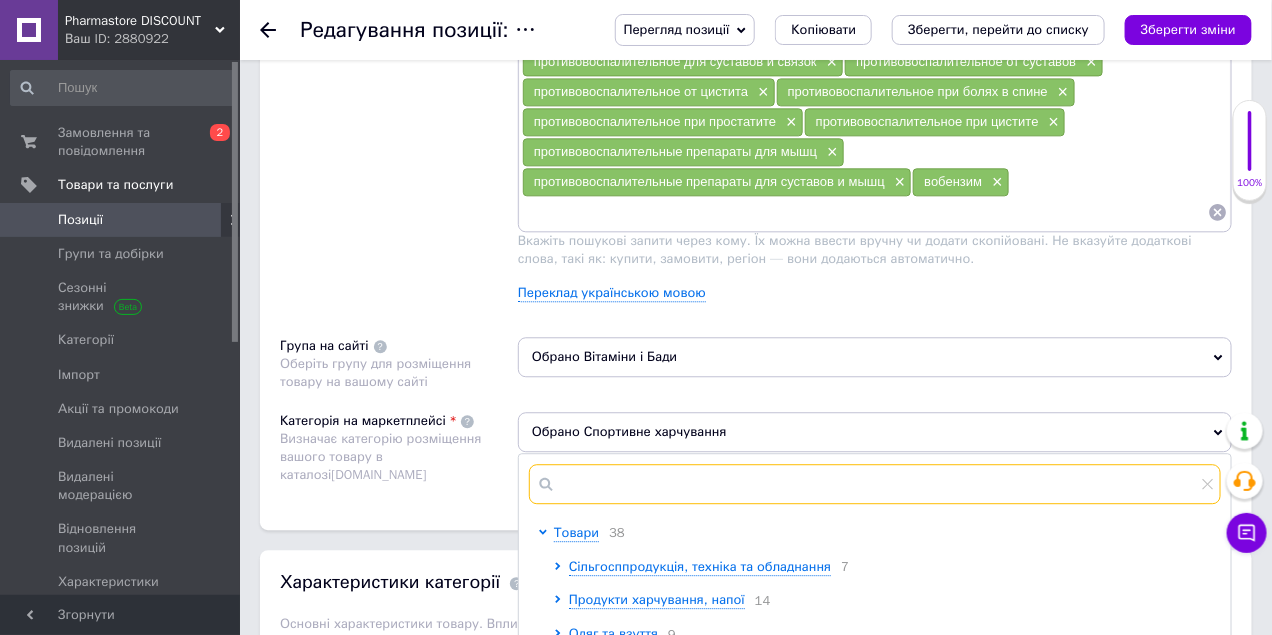 paste on "Натуральні препарати" 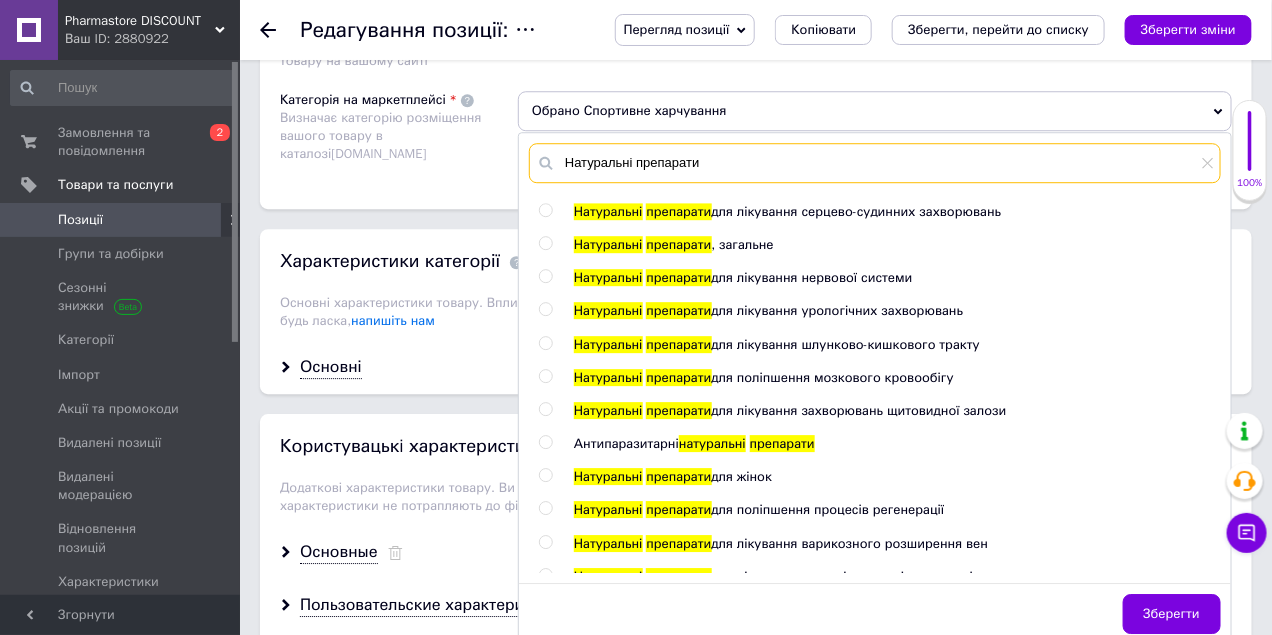scroll, scrollTop: 1850, scrollLeft: 0, axis: vertical 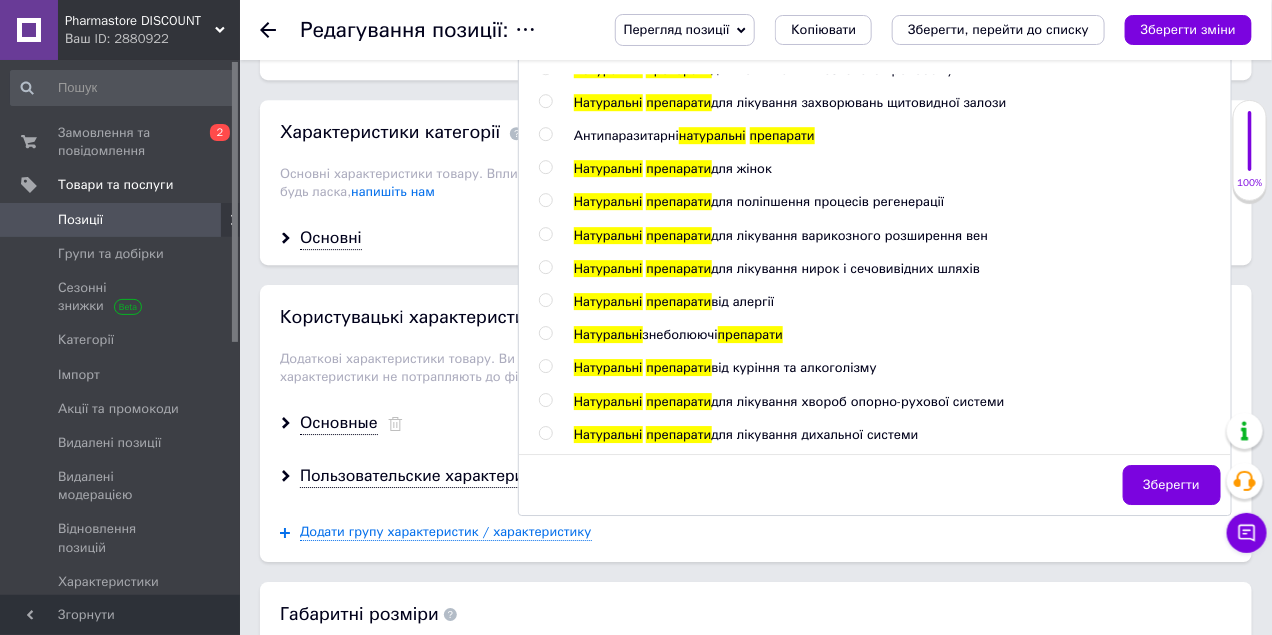 type on "Натуральні препарати" 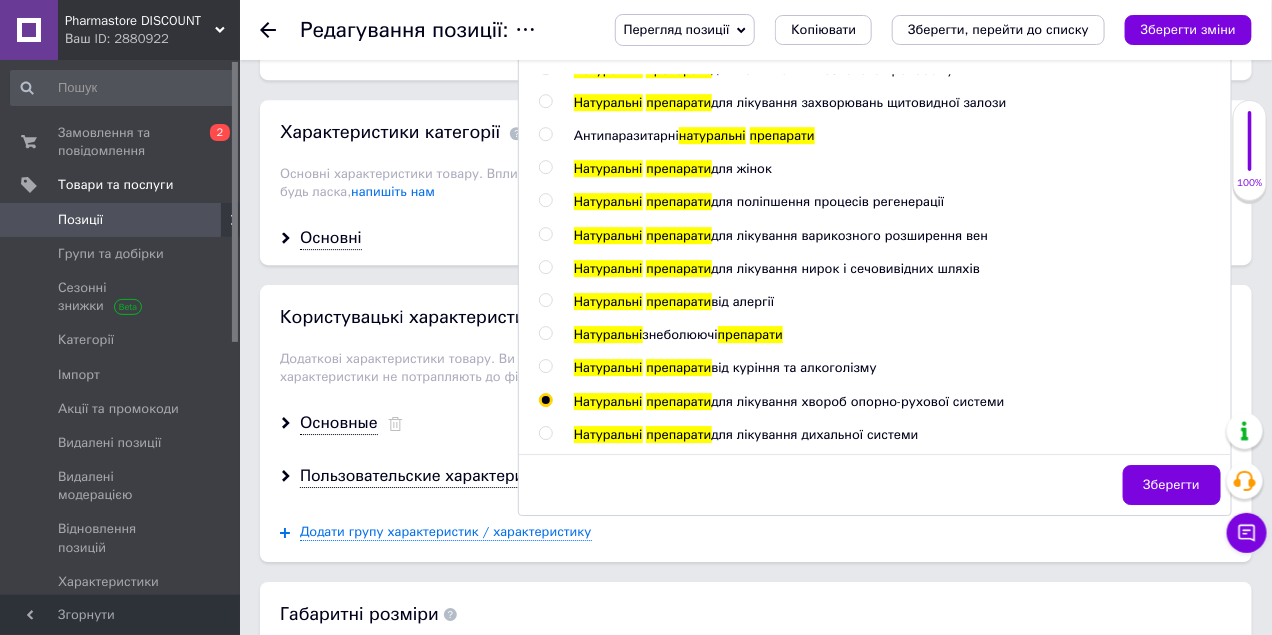 radio on "true" 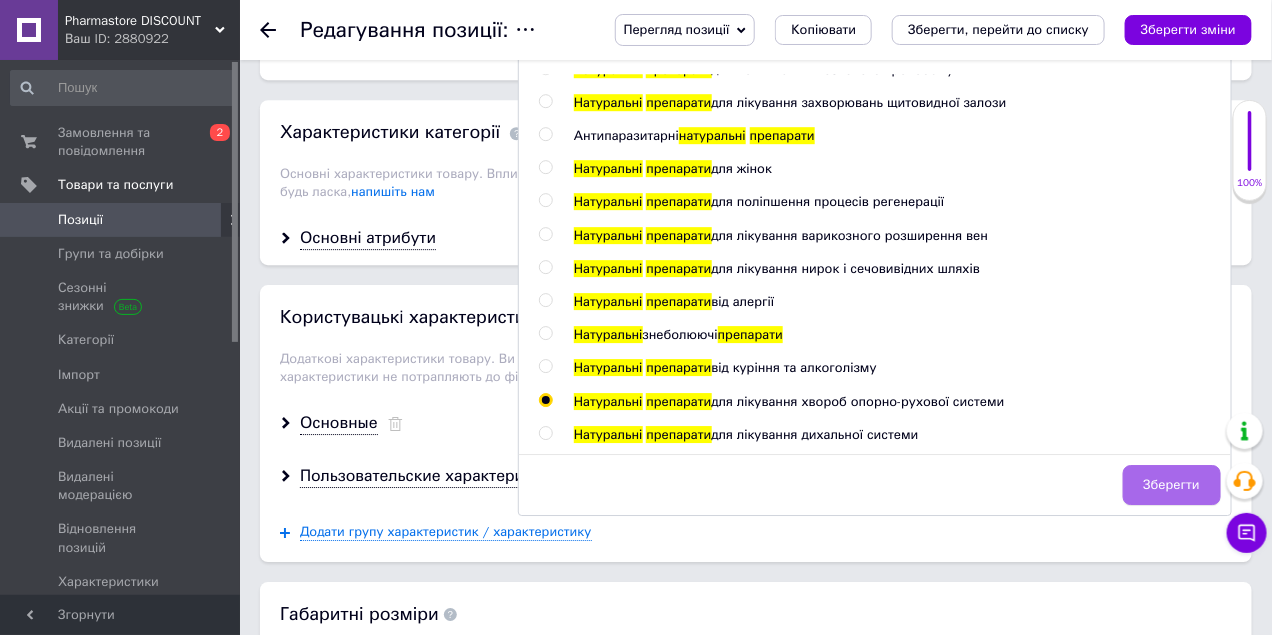 click on "Зберегти" at bounding box center (1172, 485) 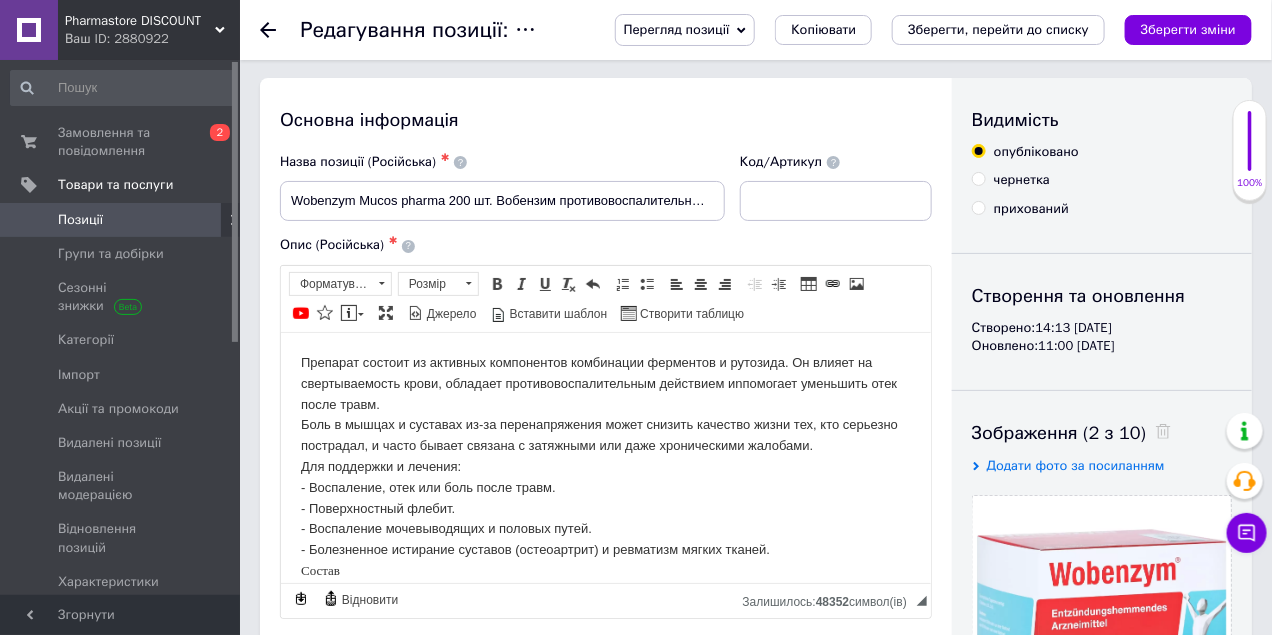 scroll, scrollTop: 0, scrollLeft: 0, axis: both 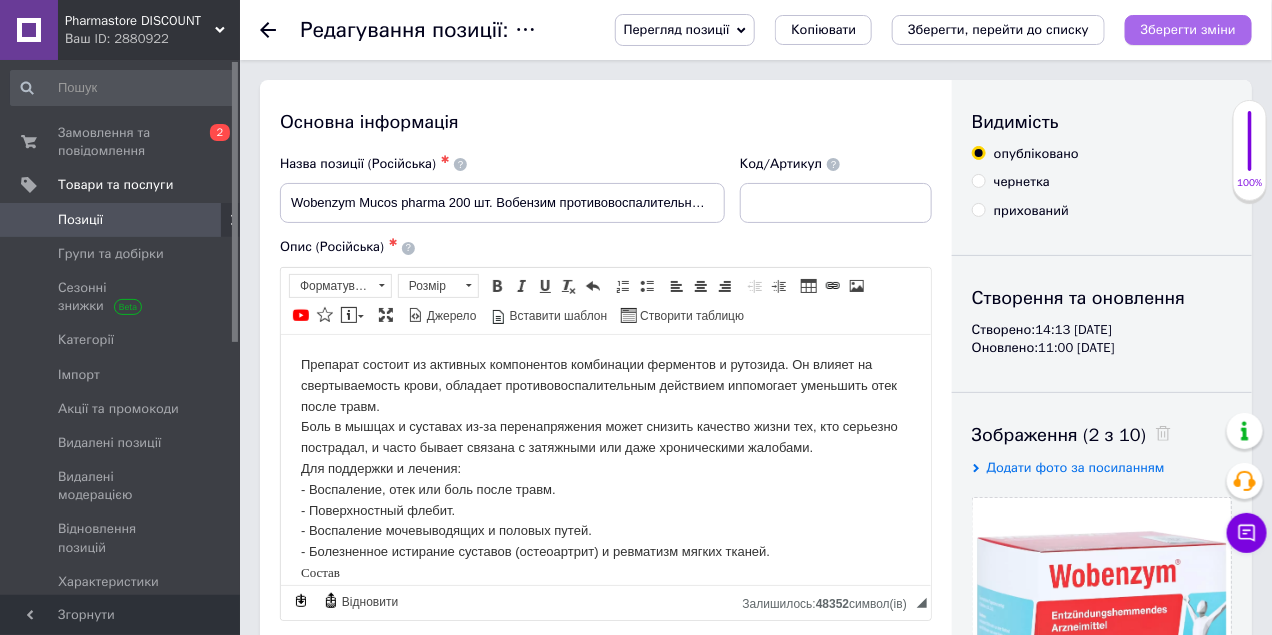 click on "Зберегти зміни" at bounding box center [1188, 29] 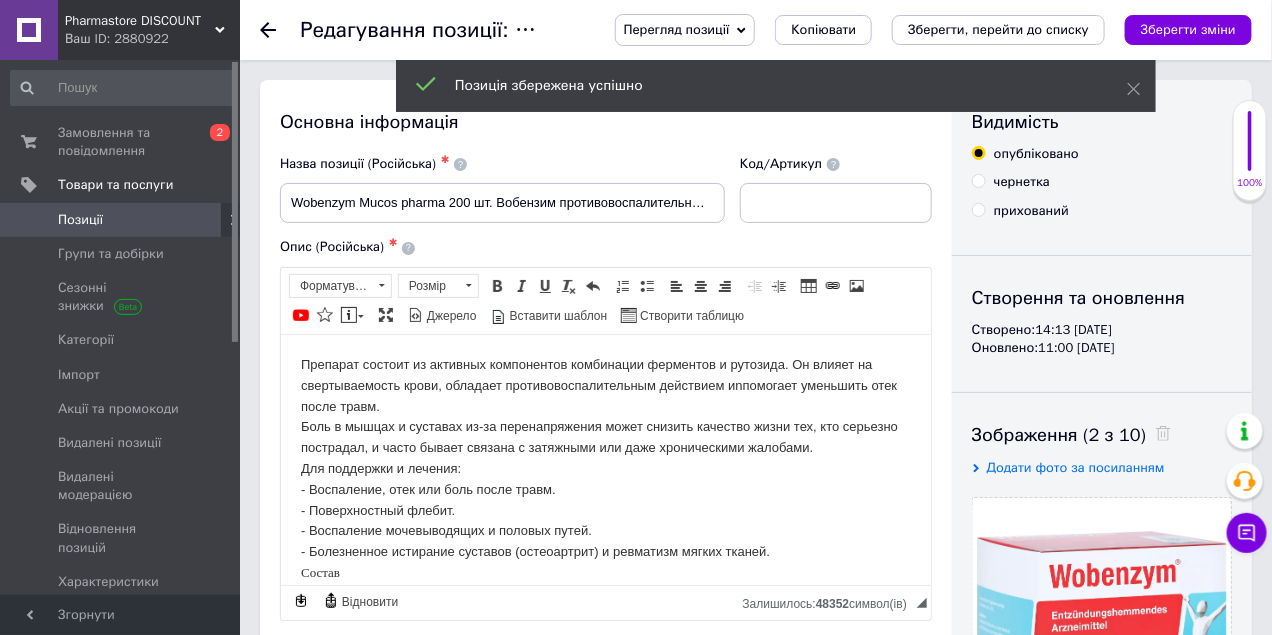 click on "Позиції" at bounding box center (80, 220) 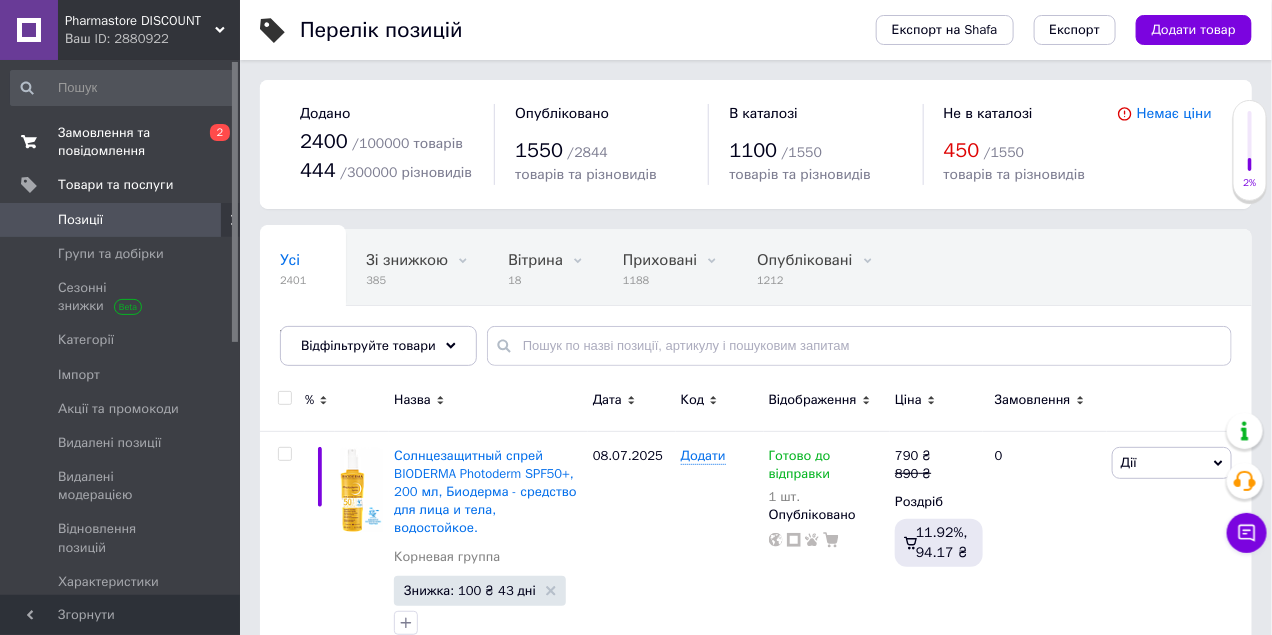 click on "Замовлення та повідомлення" at bounding box center (121, 142) 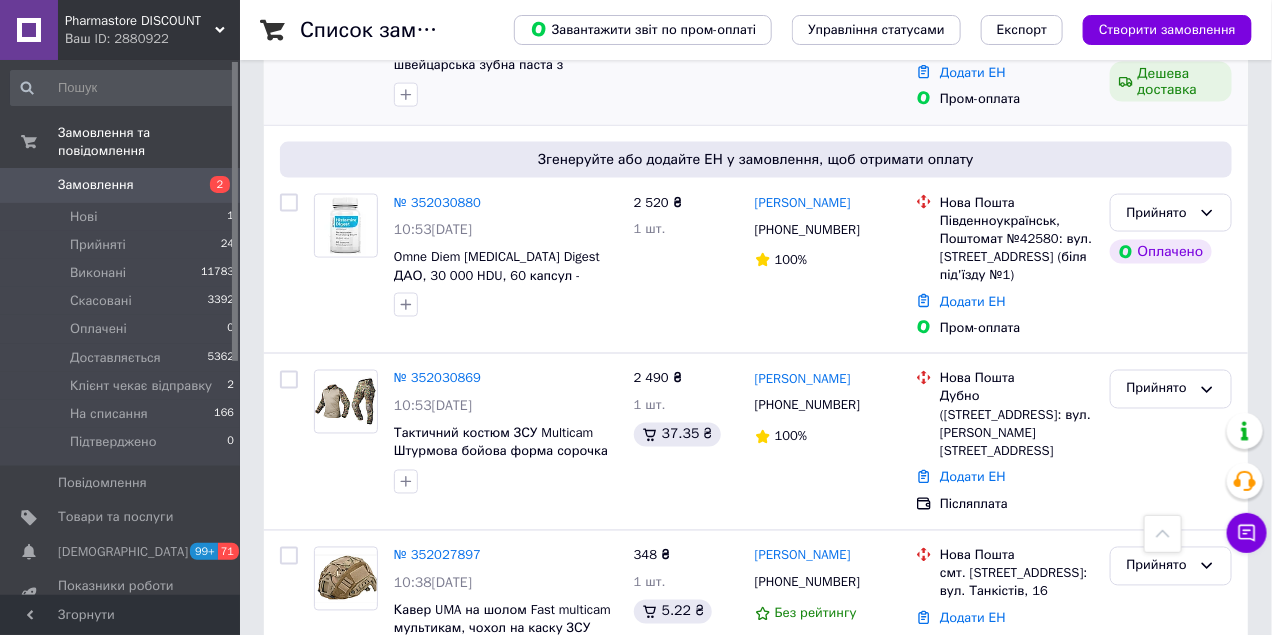 scroll, scrollTop: 800, scrollLeft: 0, axis: vertical 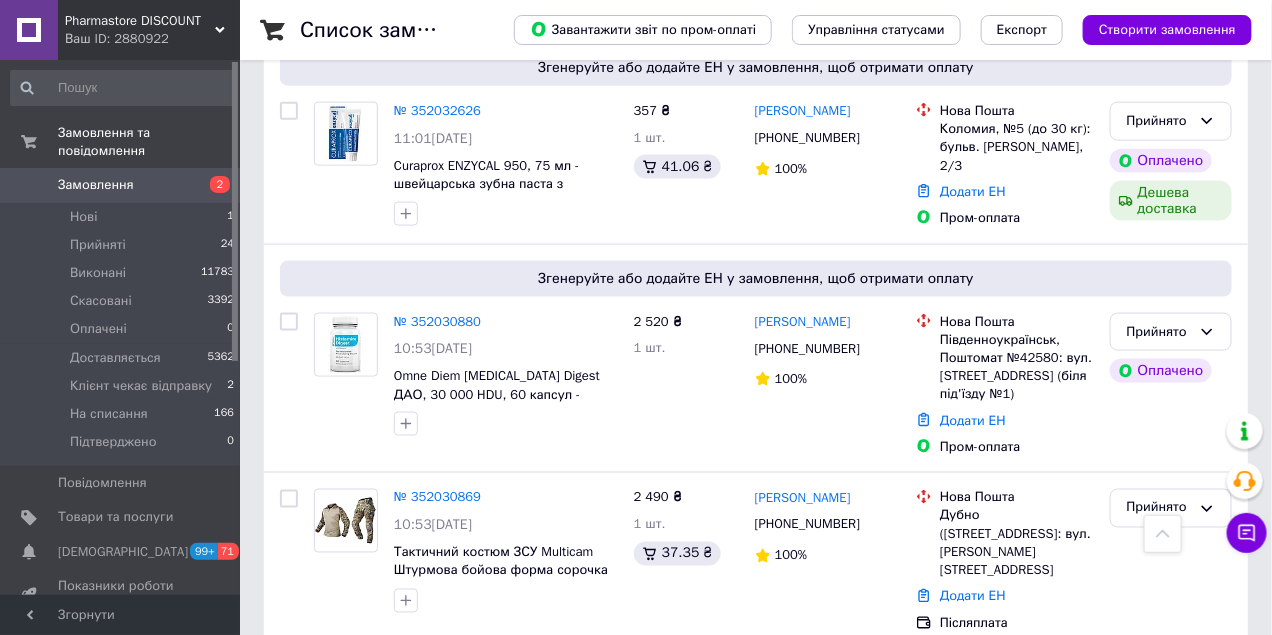 click on "Замовлення" at bounding box center [121, 185] 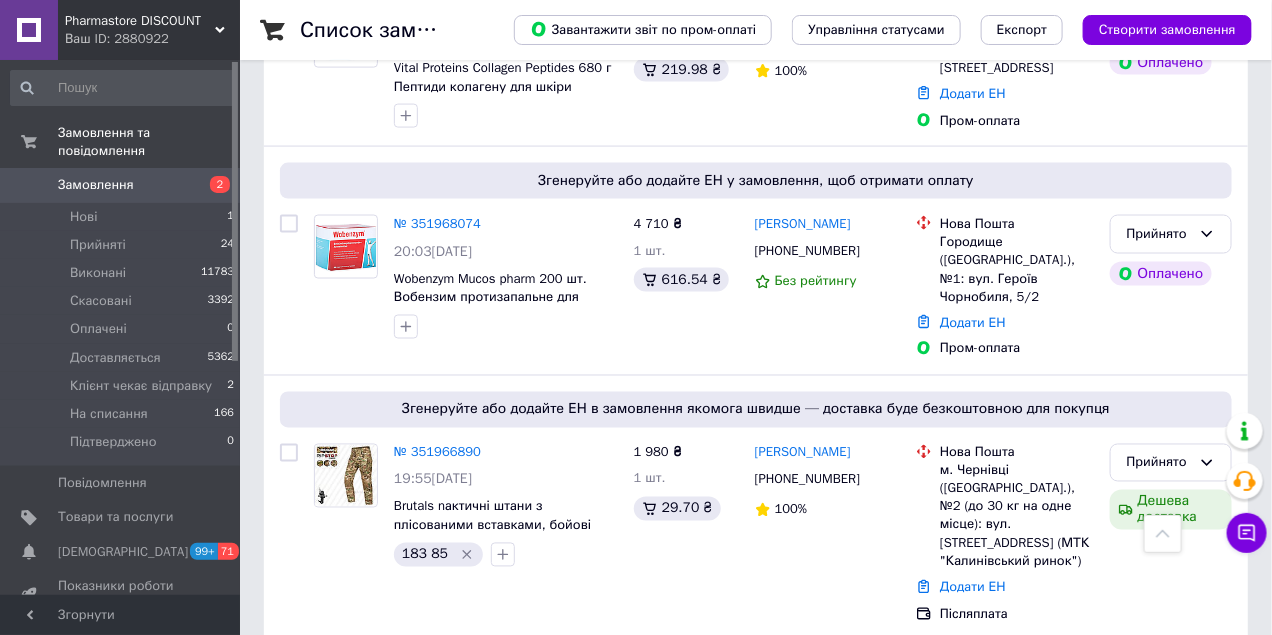 scroll, scrollTop: 3562, scrollLeft: 0, axis: vertical 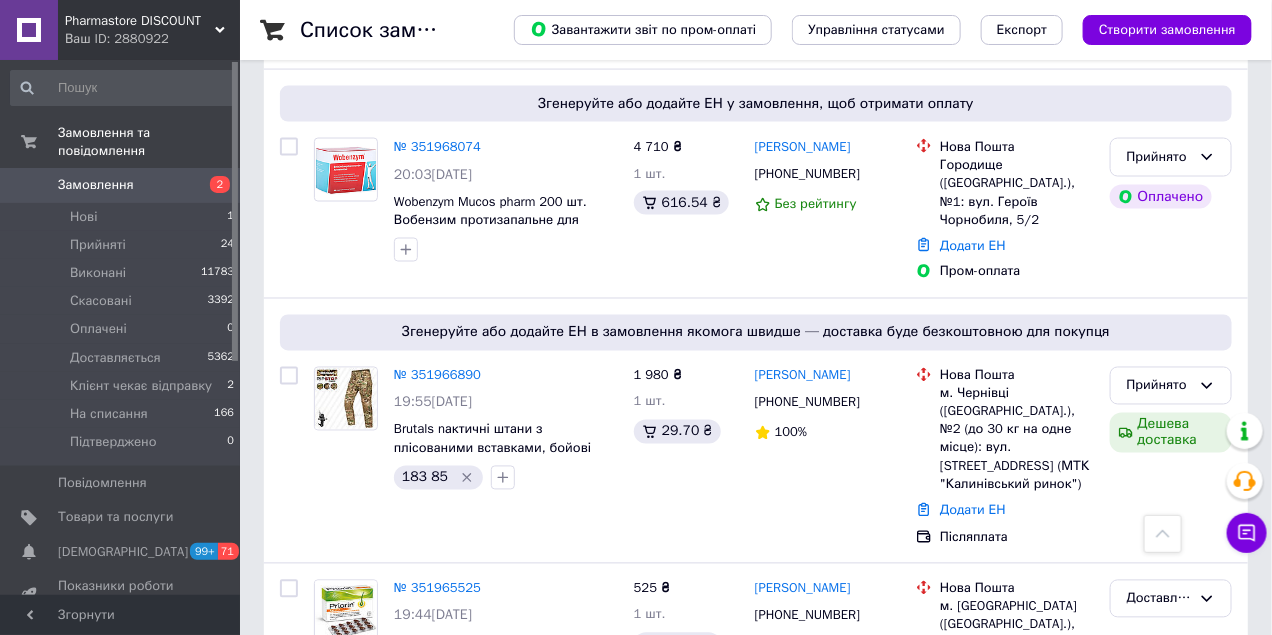 click on "Замовлення" at bounding box center [121, 185] 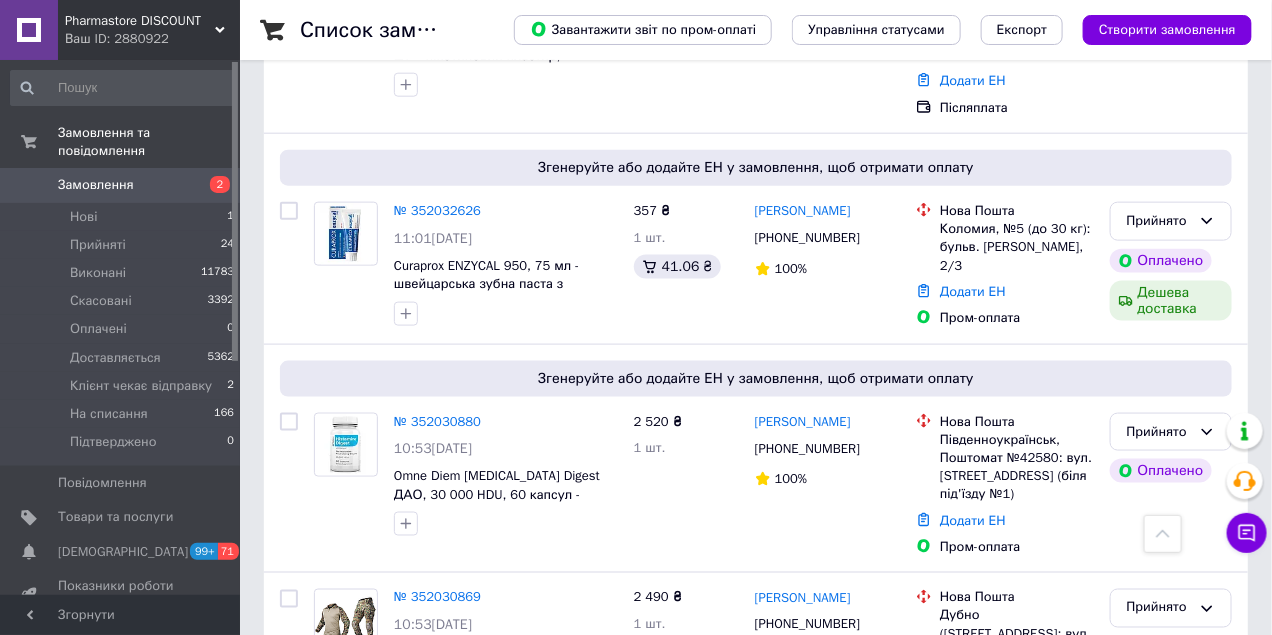 scroll, scrollTop: 900, scrollLeft: 0, axis: vertical 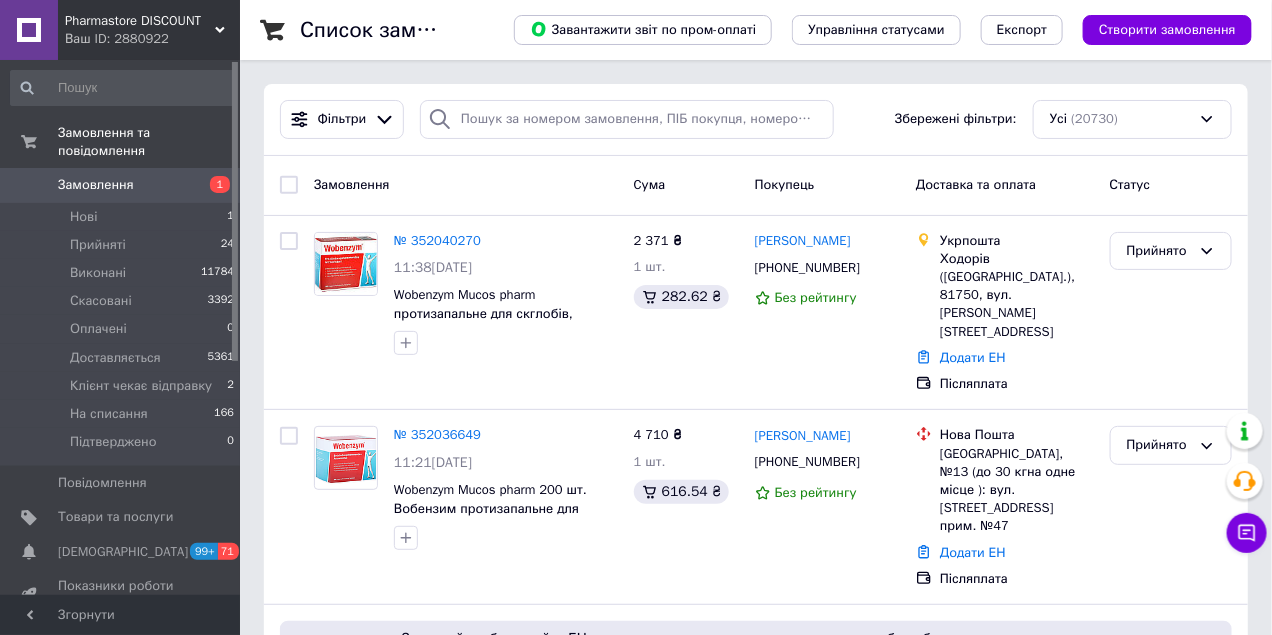 click on "Замовлення" at bounding box center [121, 185] 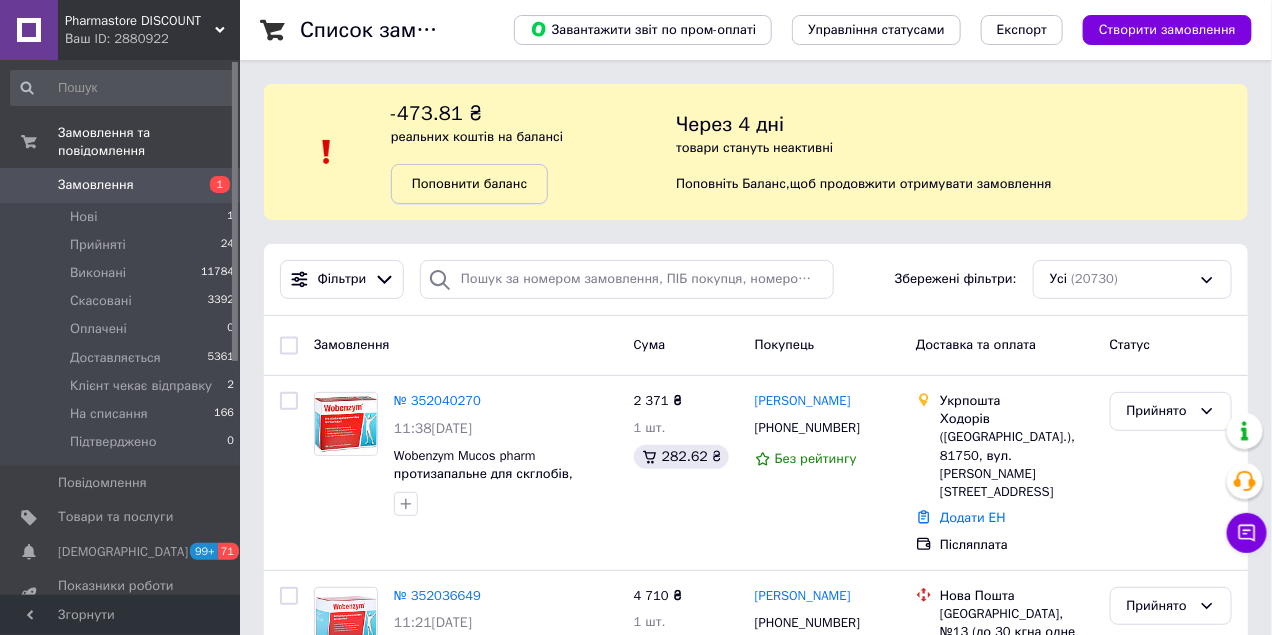click on "Поповнити баланс" at bounding box center [469, 183] 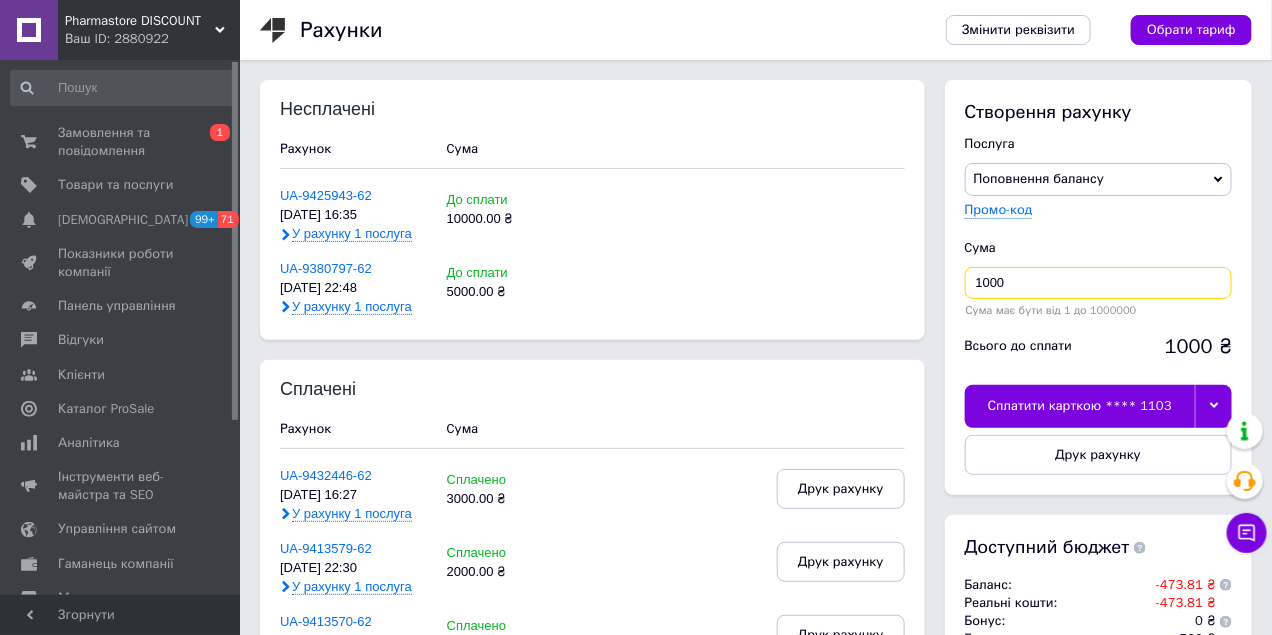click on "1000" at bounding box center (1098, 283) 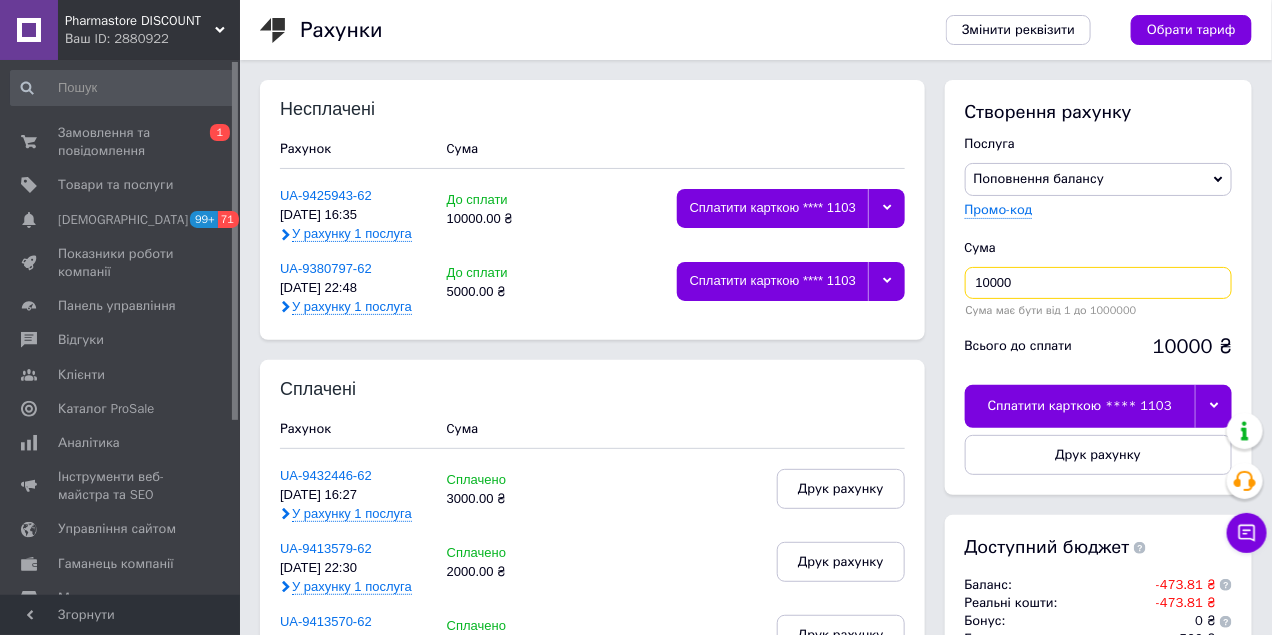 type on "10000" 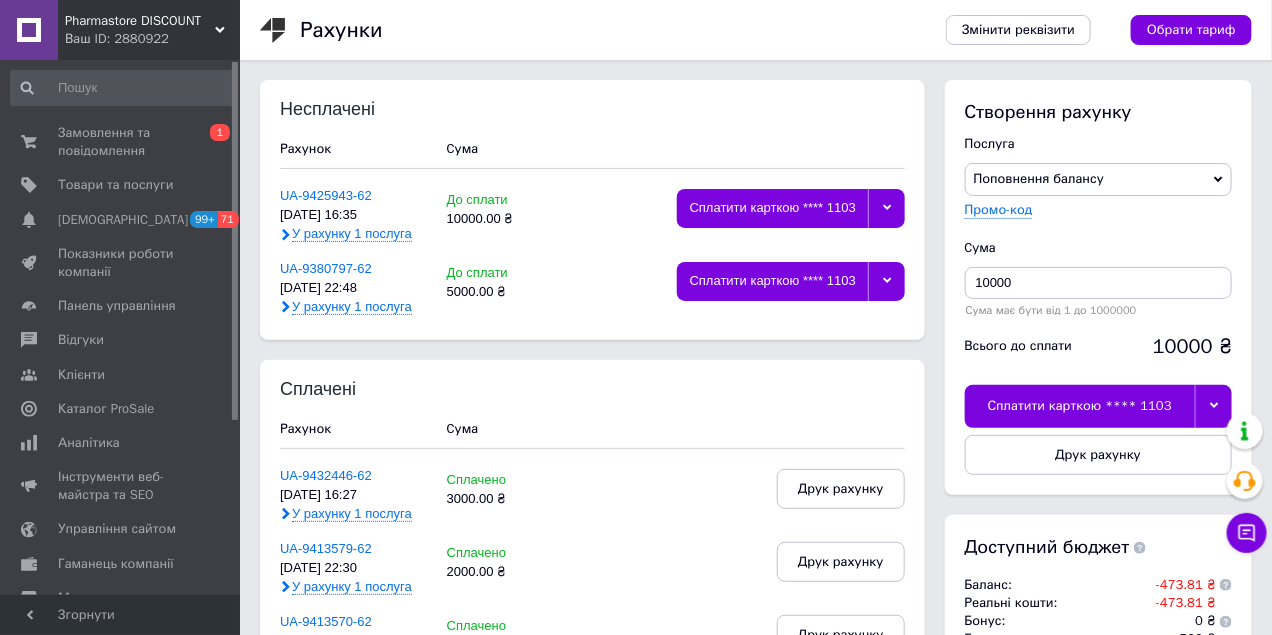 click at bounding box center [1213, 406] 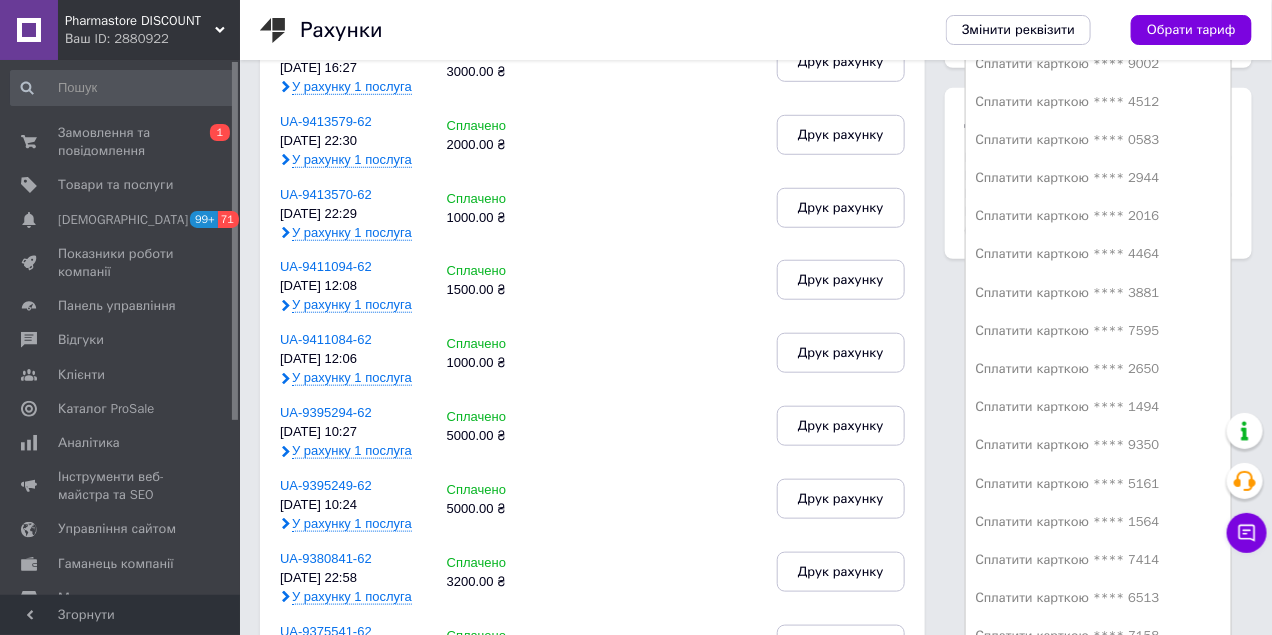 scroll, scrollTop: 450, scrollLeft: 0, axis: vertical 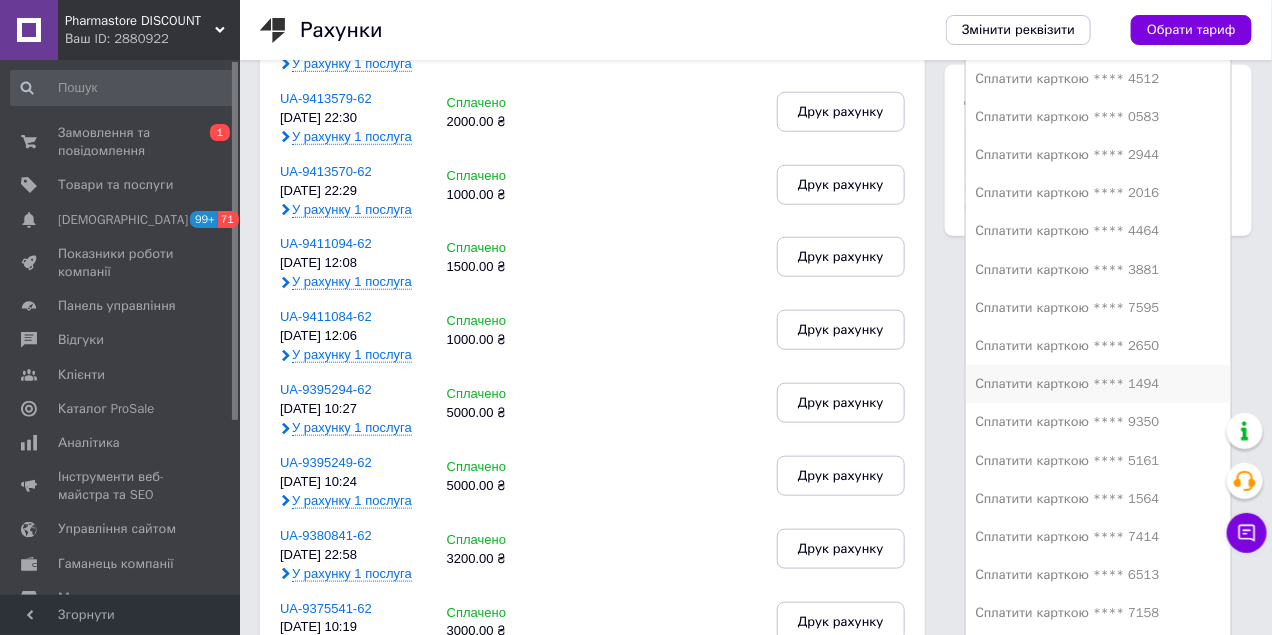 click on "Сплатити карткою  **** 1494" at bounding box center [1098, 384] 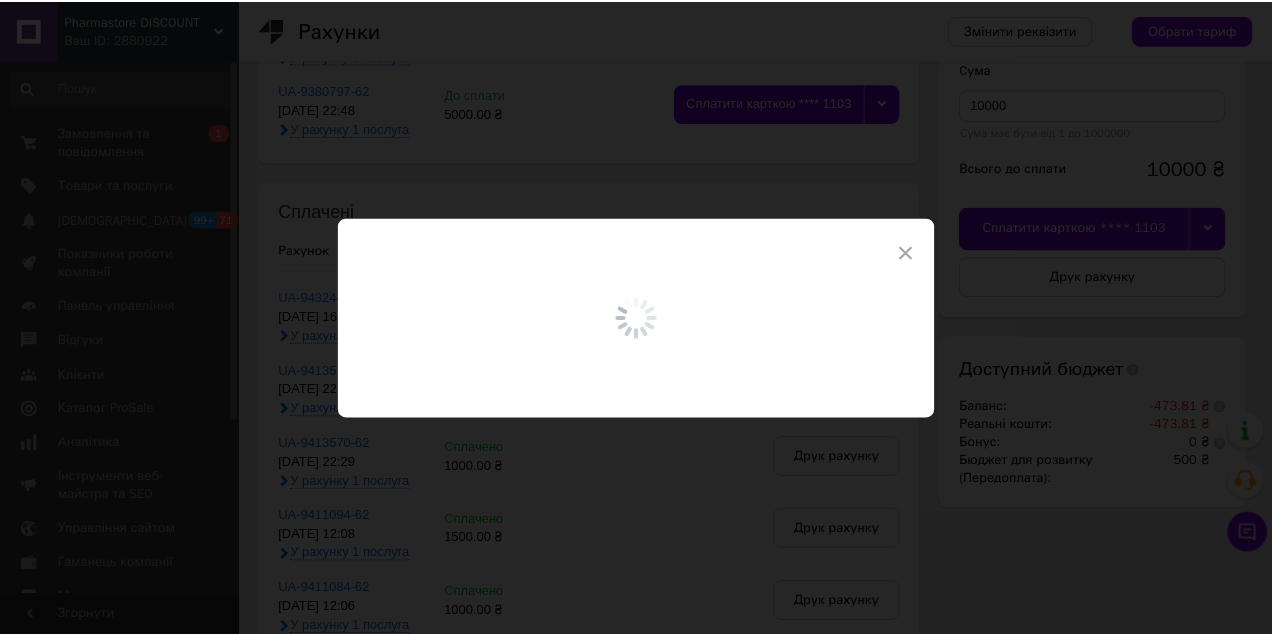 scroll, scrollTop: 150, scrollLeft: 0, axis: vertical 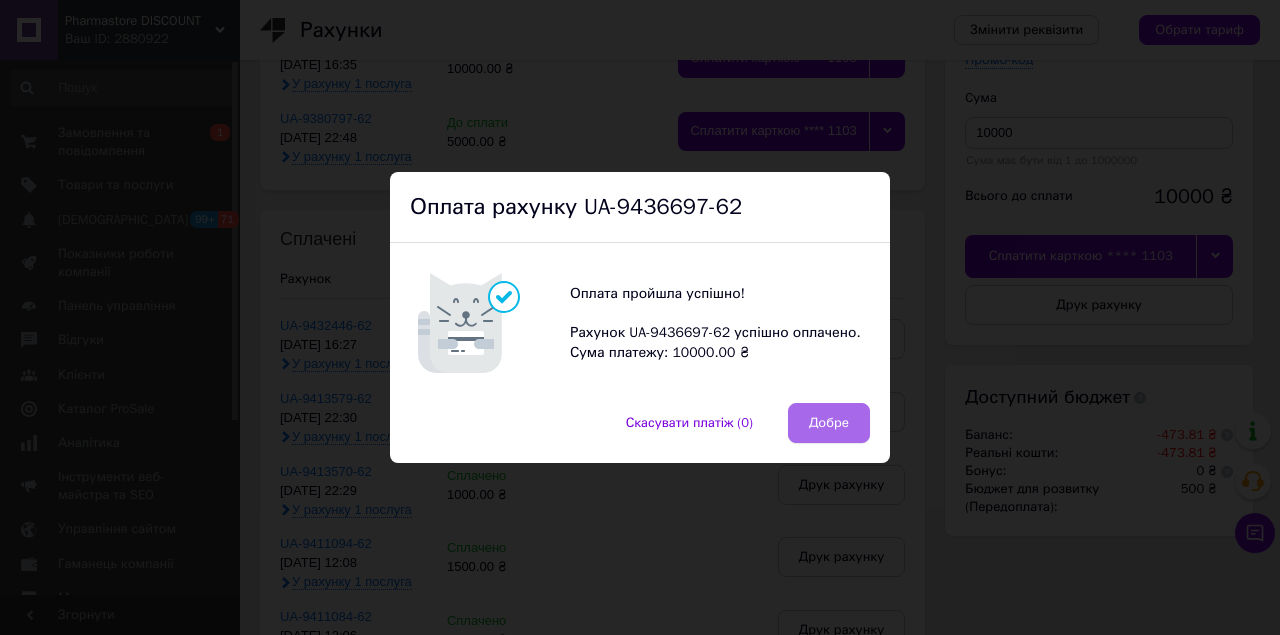 click on "Добре" at bounding box center [829, 423] 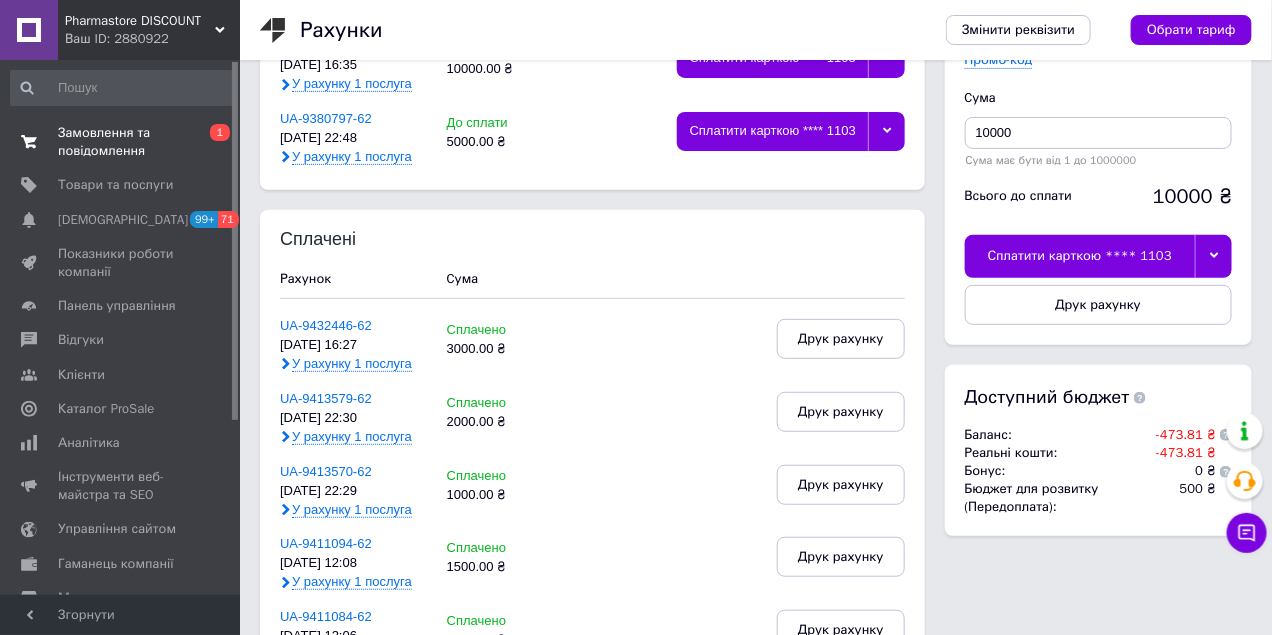 click on "Замовлення та повідомлення" at bounding box center (121, 142) 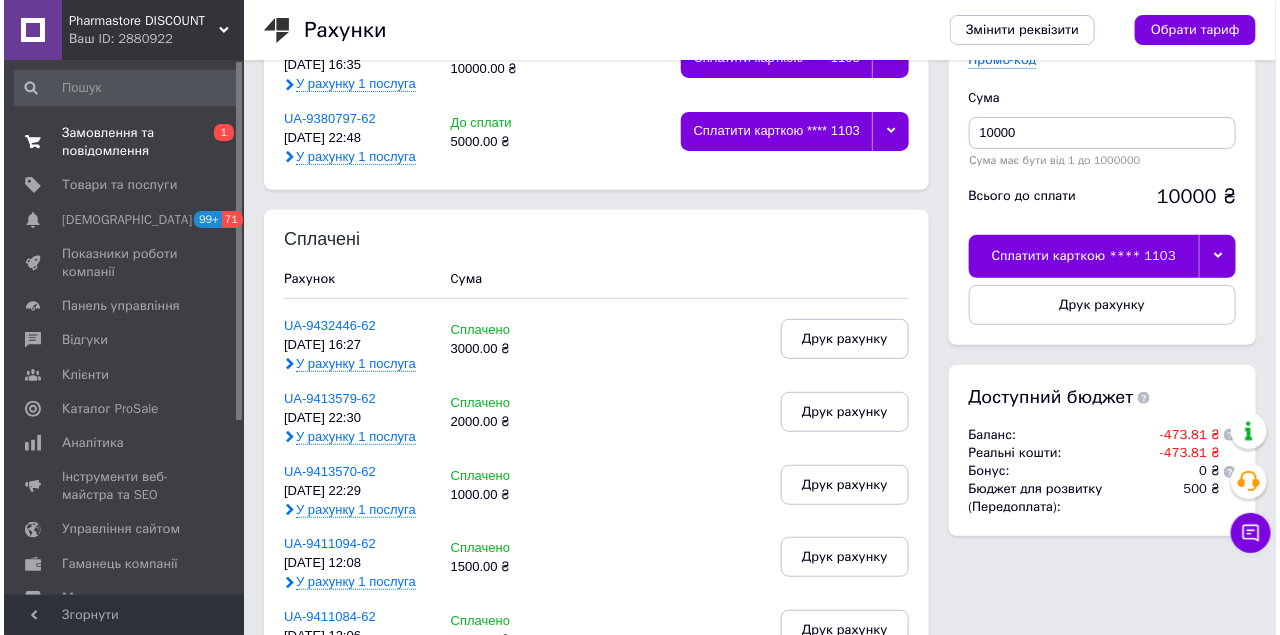 scroll, scrollTop: 0, scrollLeft: 0, axis: both 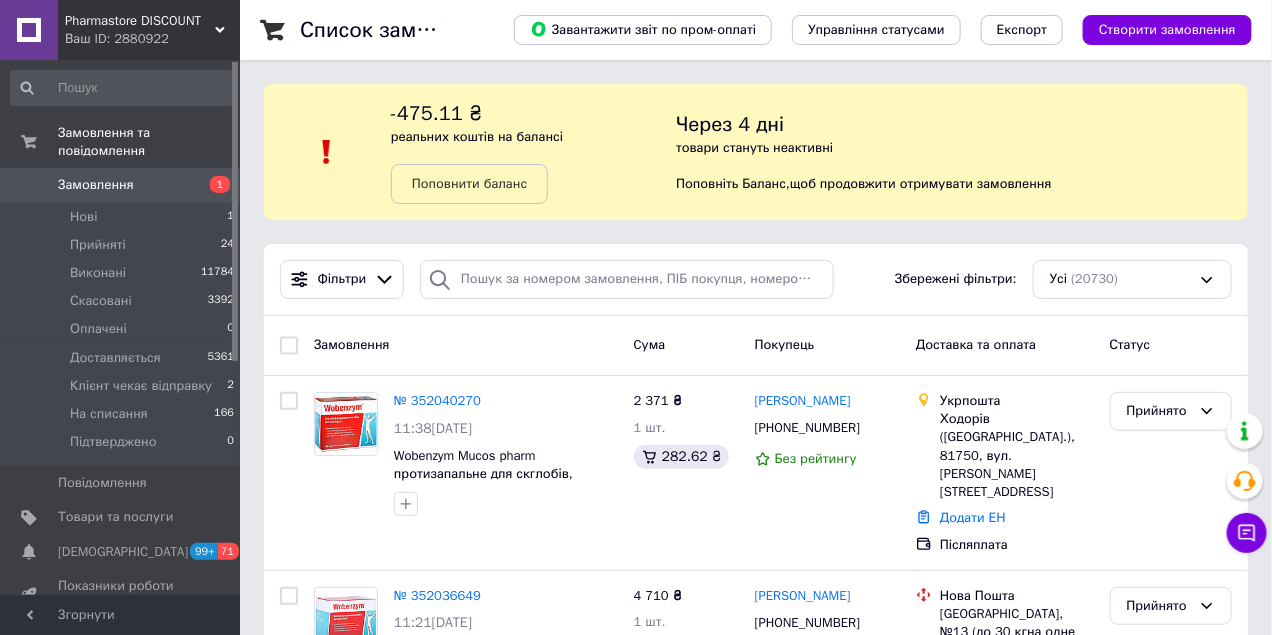 click on "Замовлення" at bounding box center [121, 185] 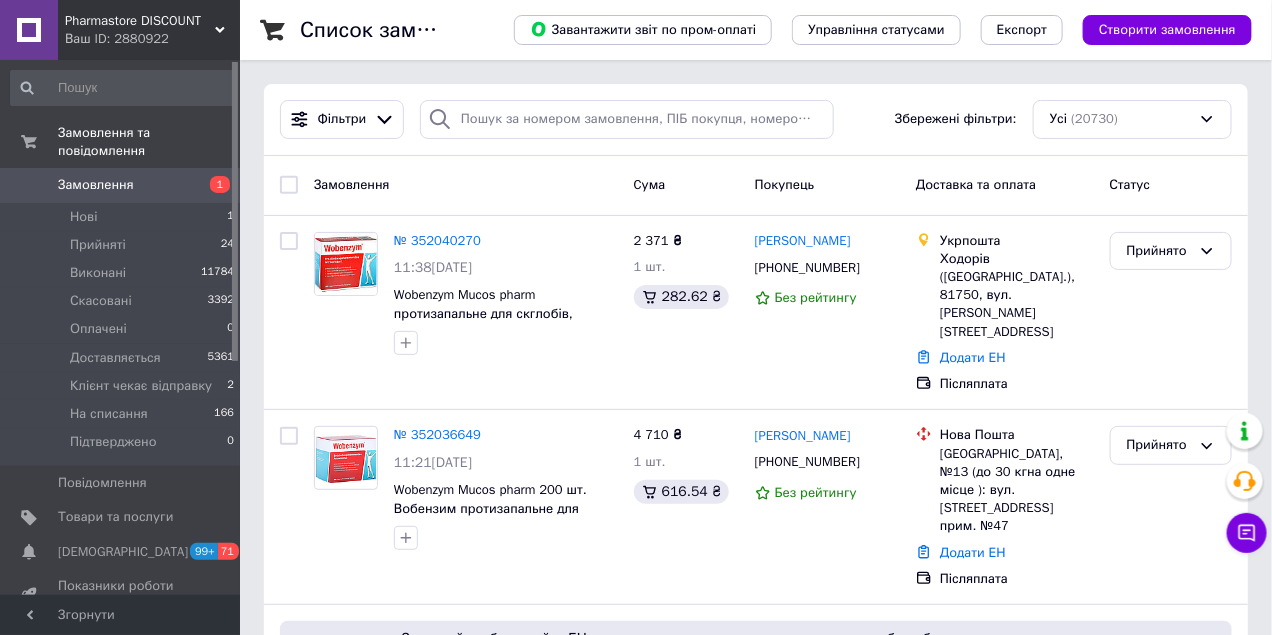 click on "Замовлення" at bounding box center (96, 185) 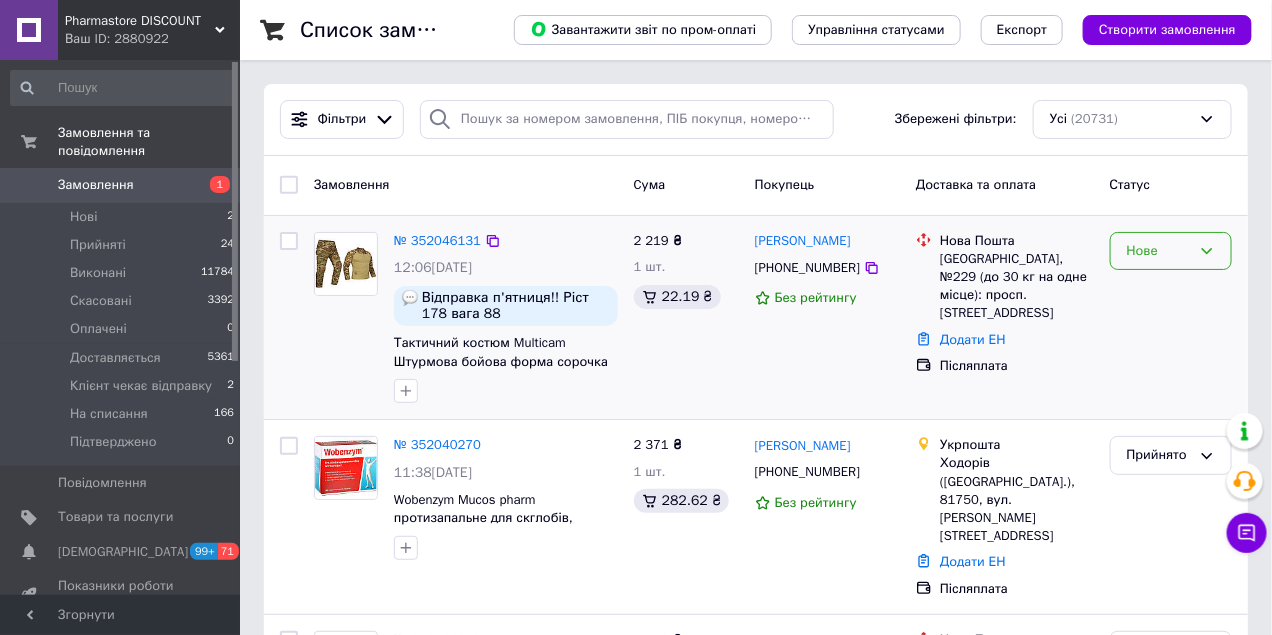 click on "Нове" at bounding box center [1159, 251] 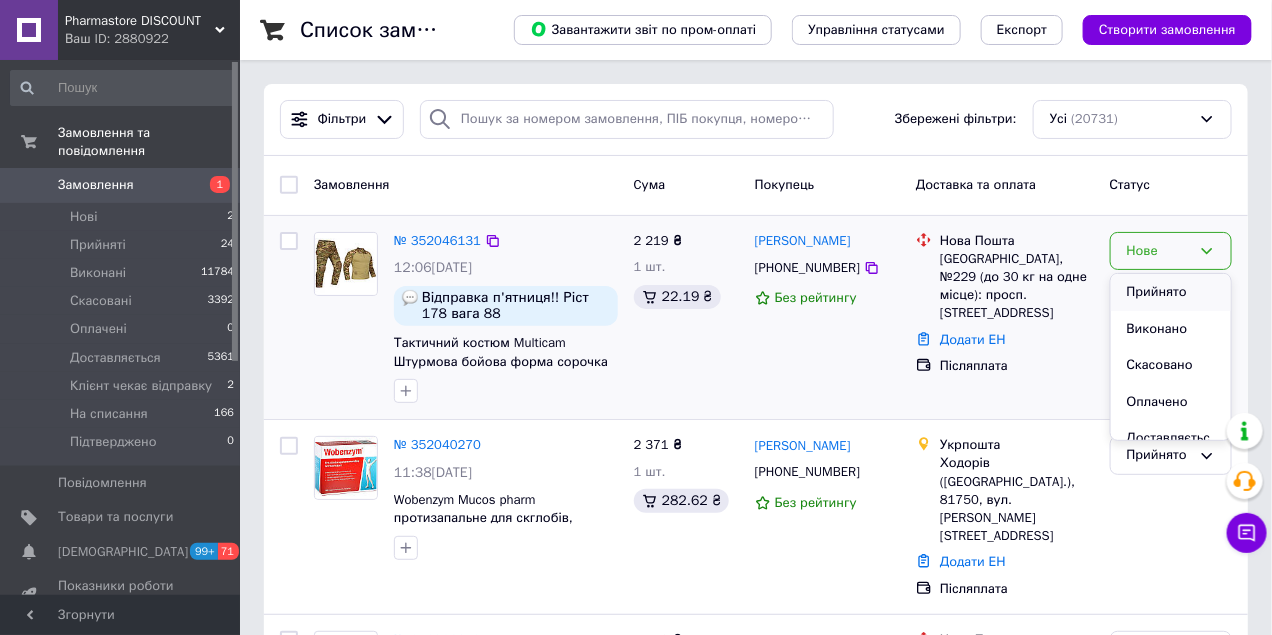 click on "Прийнято" at bounding box center (1171, 292) 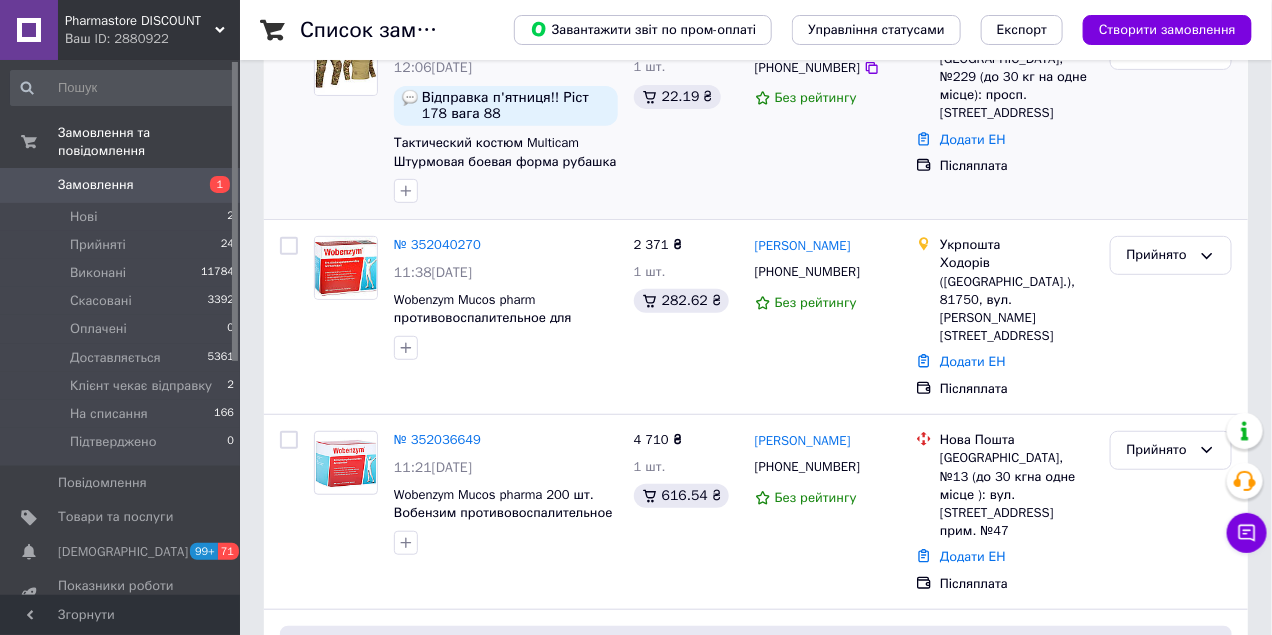 scroll, scrollTop: 0, scrollLeft: 0, axis: both 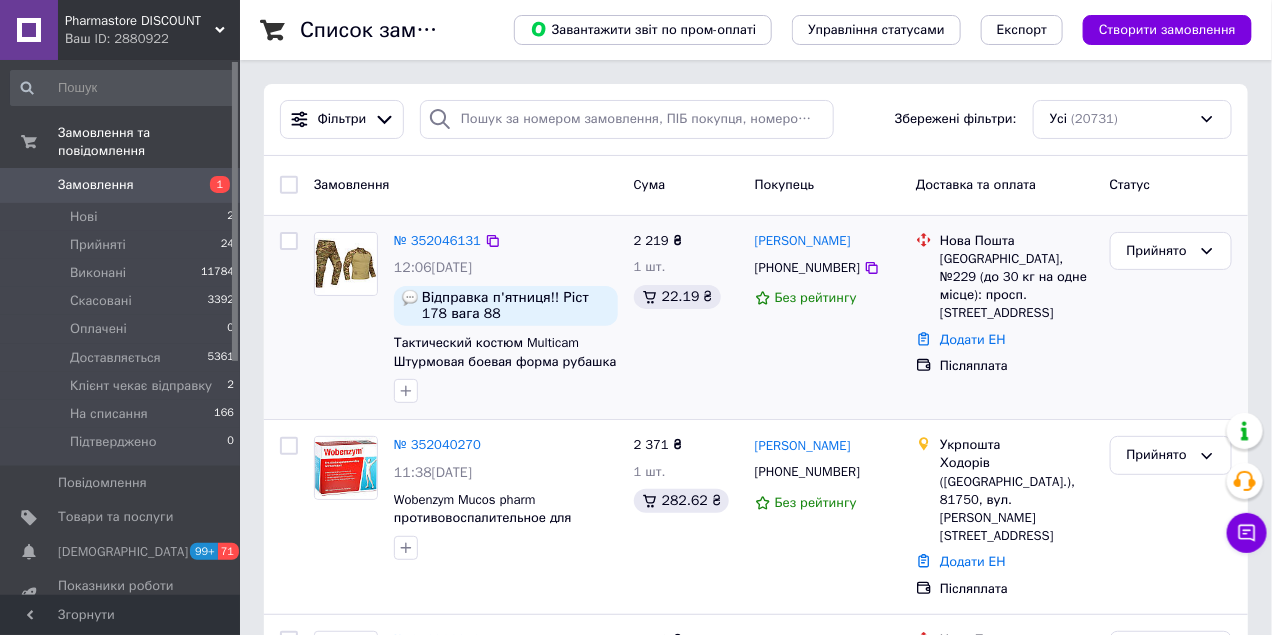 click 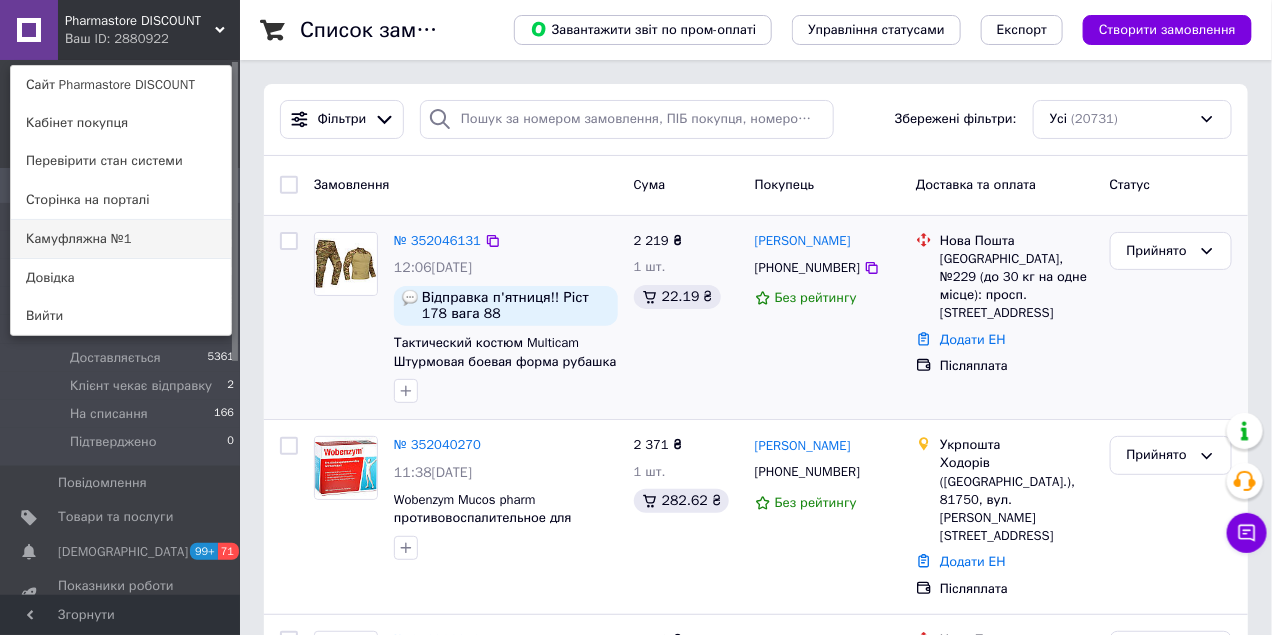 click on "Камуфляжна №1" at bounding box center (121, 239) 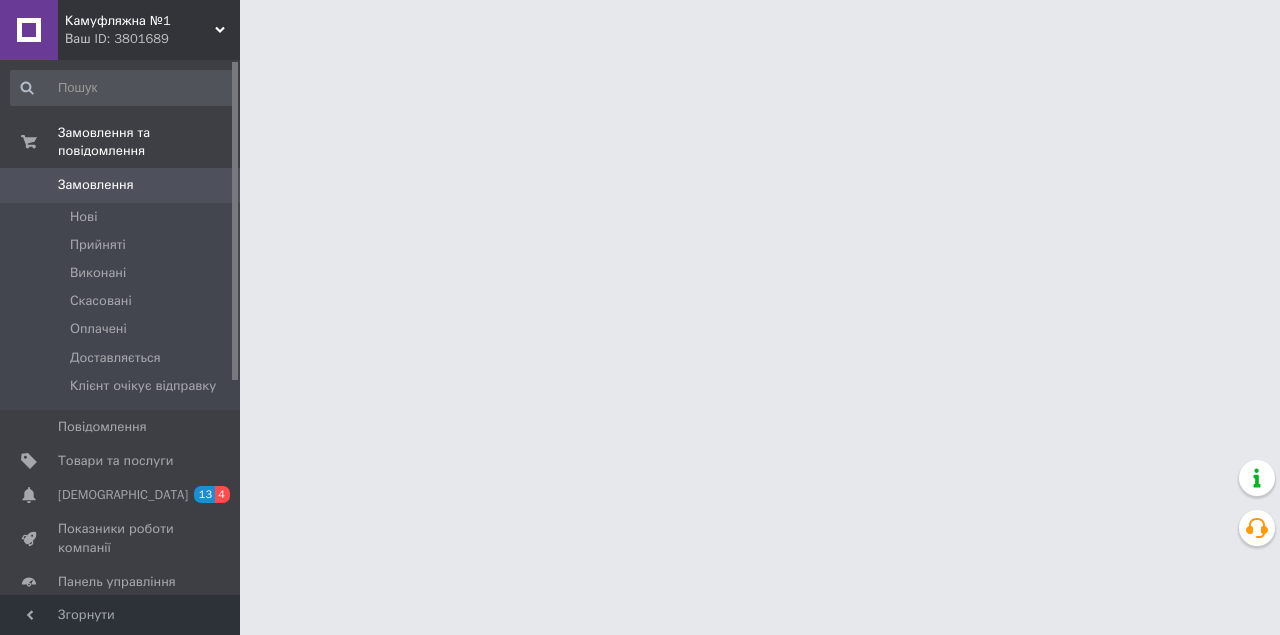 scroll, scrollTop: 0, scrollLeft: 0, axis: both 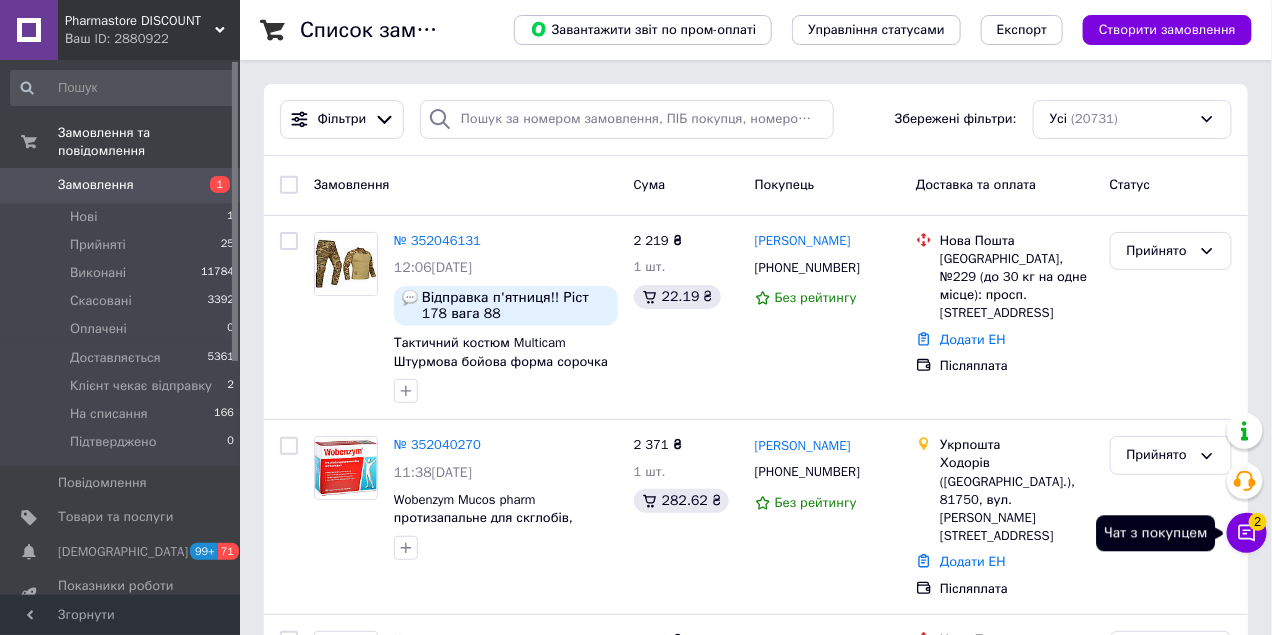 click 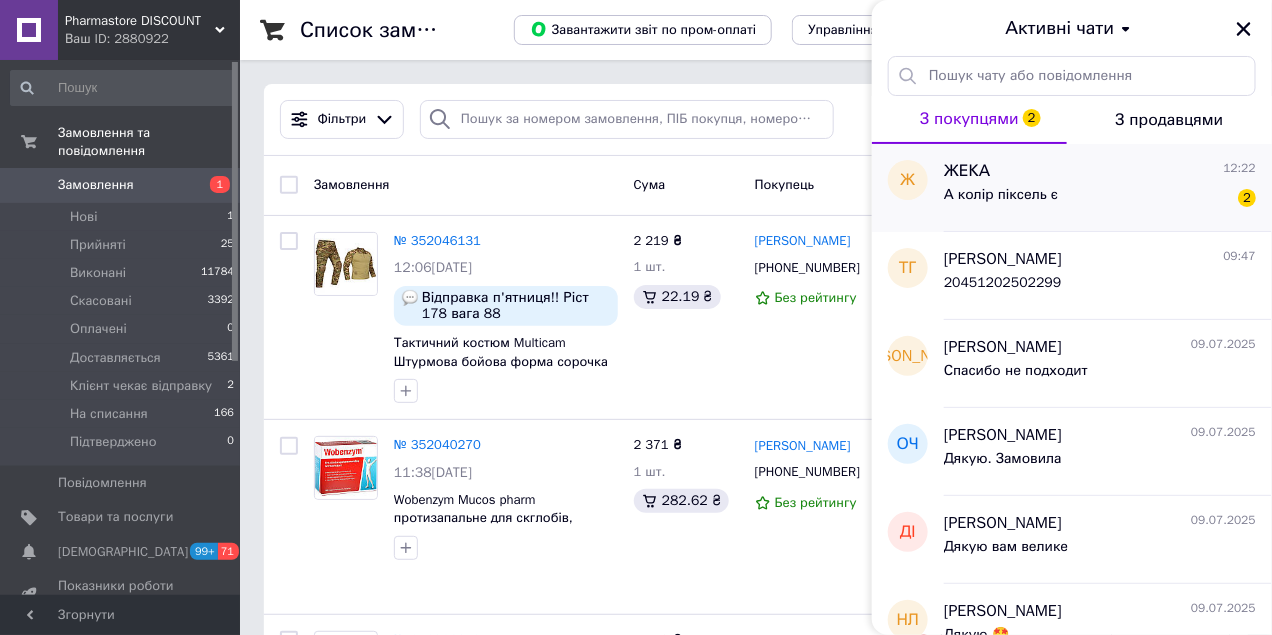 click on "А колір піксель є" at bounding box center [1001, 201] 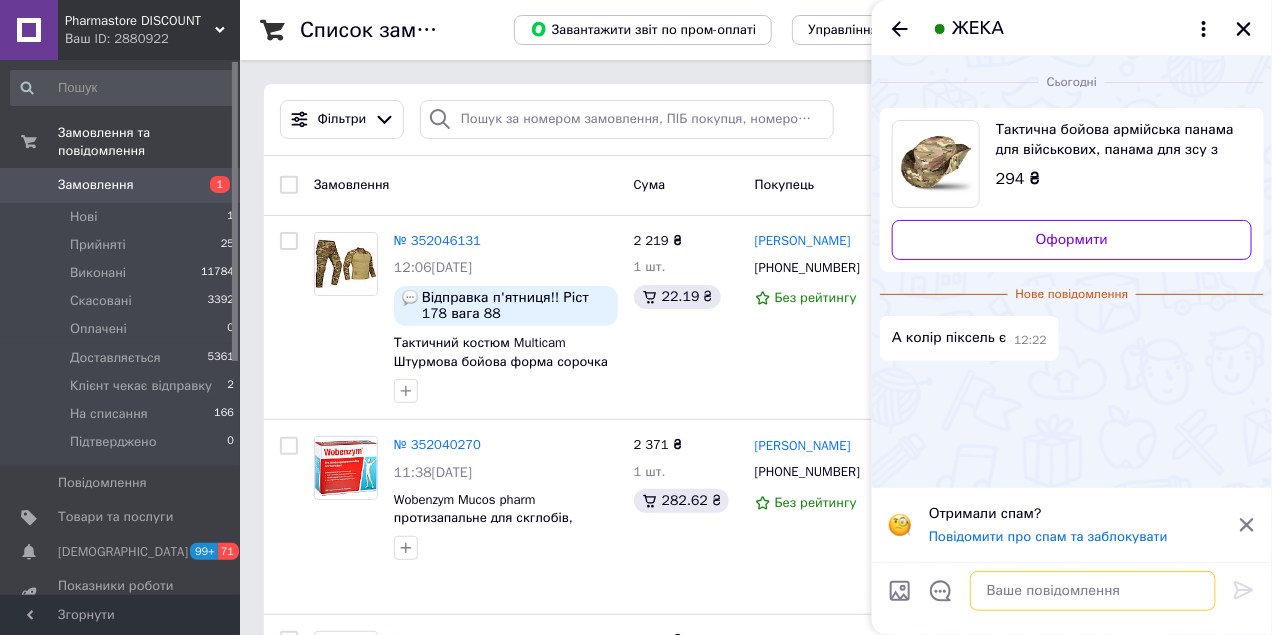 click at bounding box center [1093, 591] 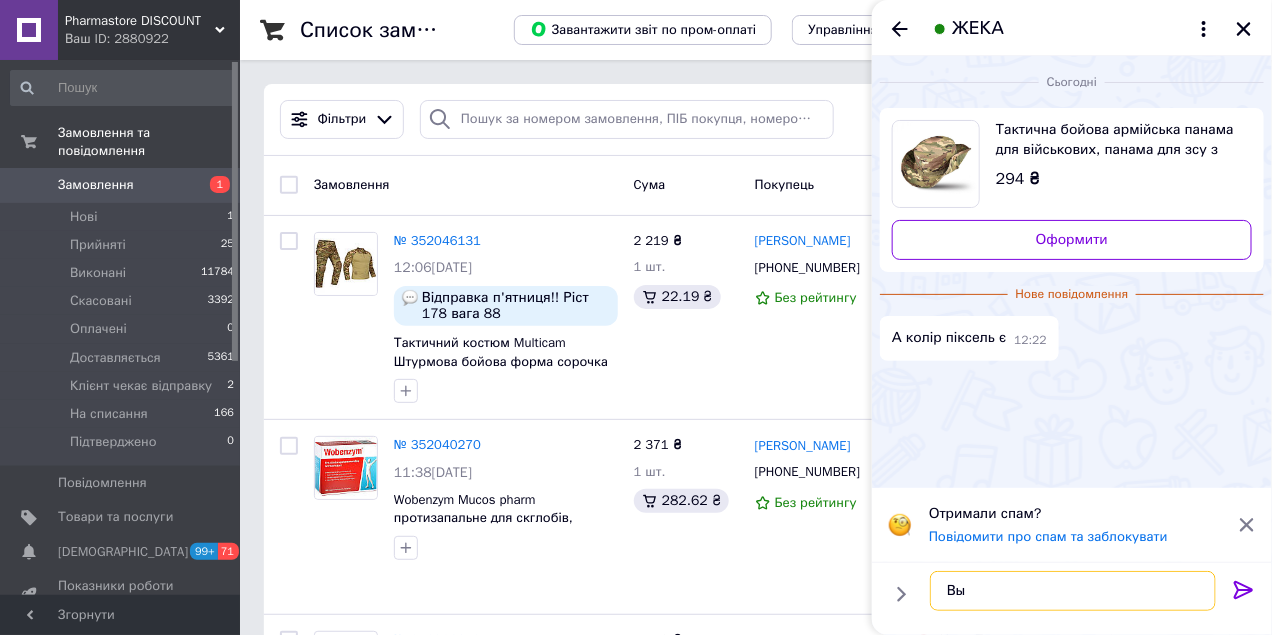 type on "В" 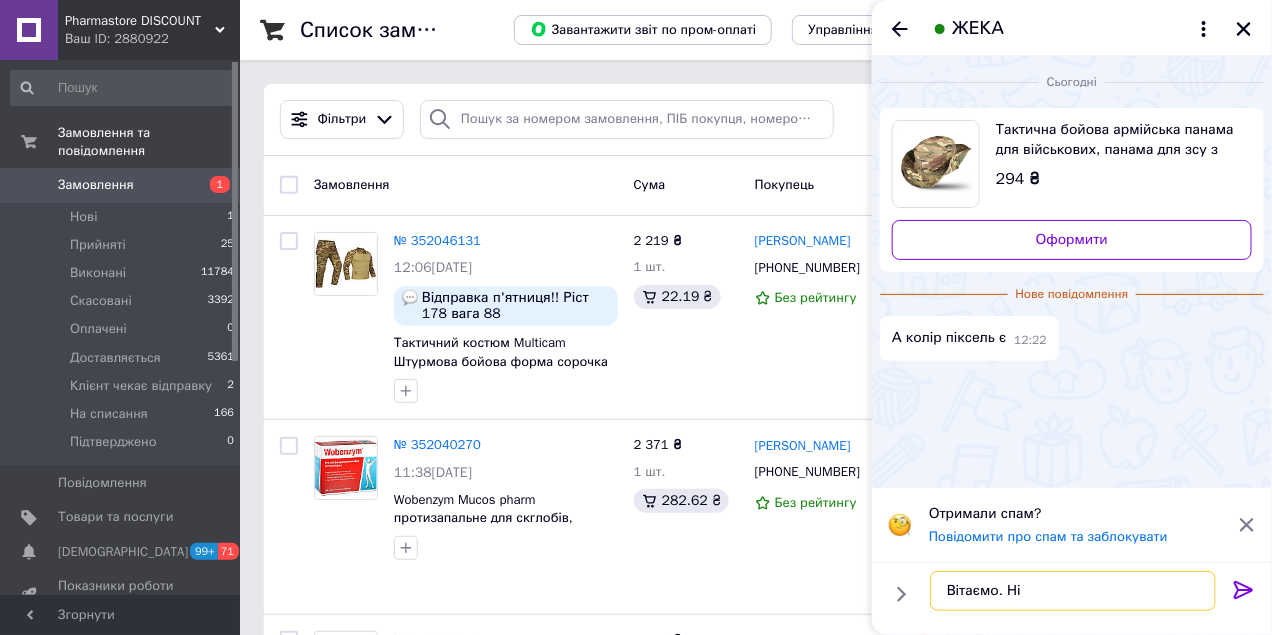 type on "Вітаємо. Ні." 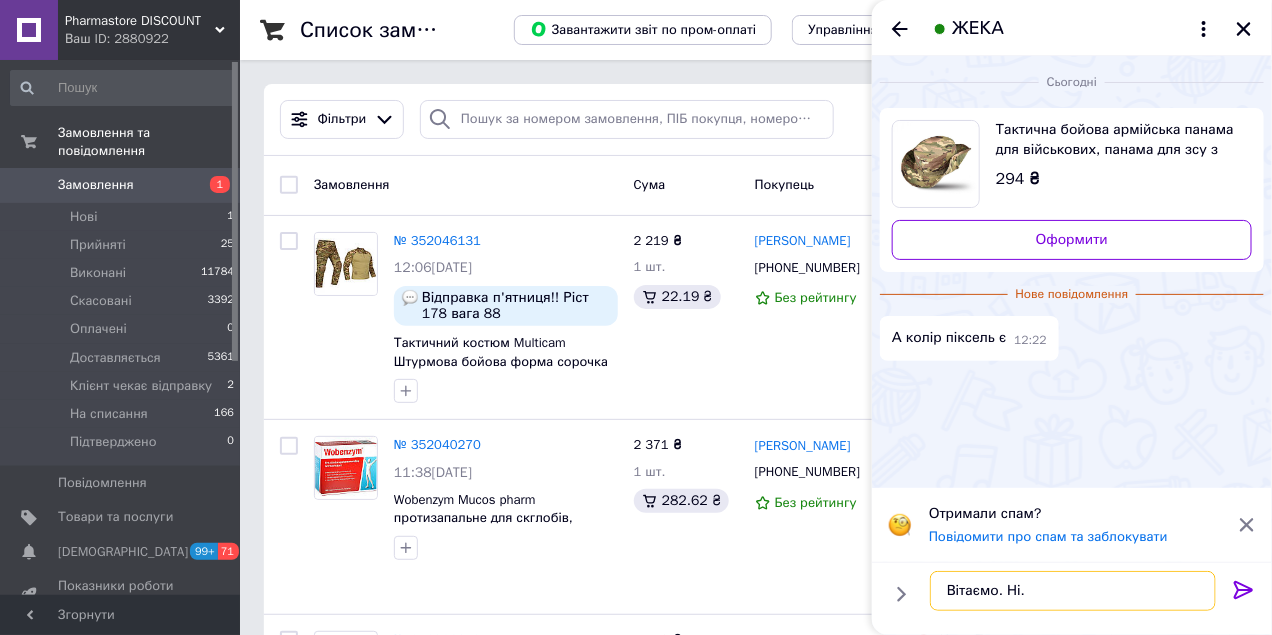type 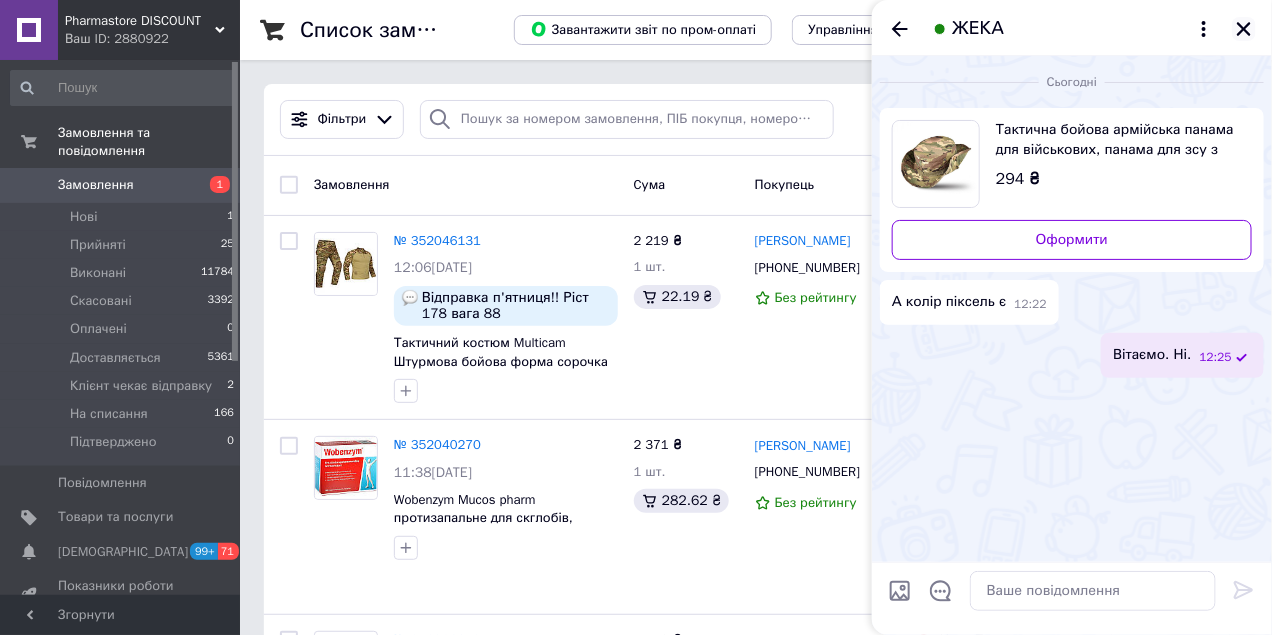 click 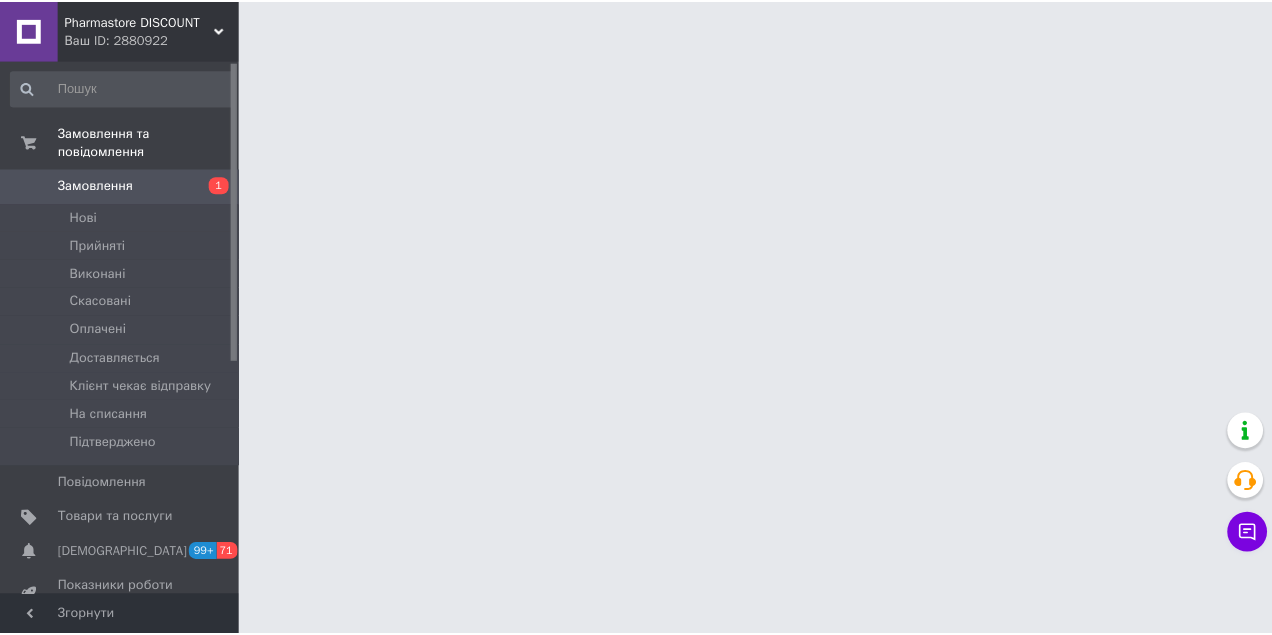 scroll, scrollTop: 0, scrollLeft: 0, axis: both 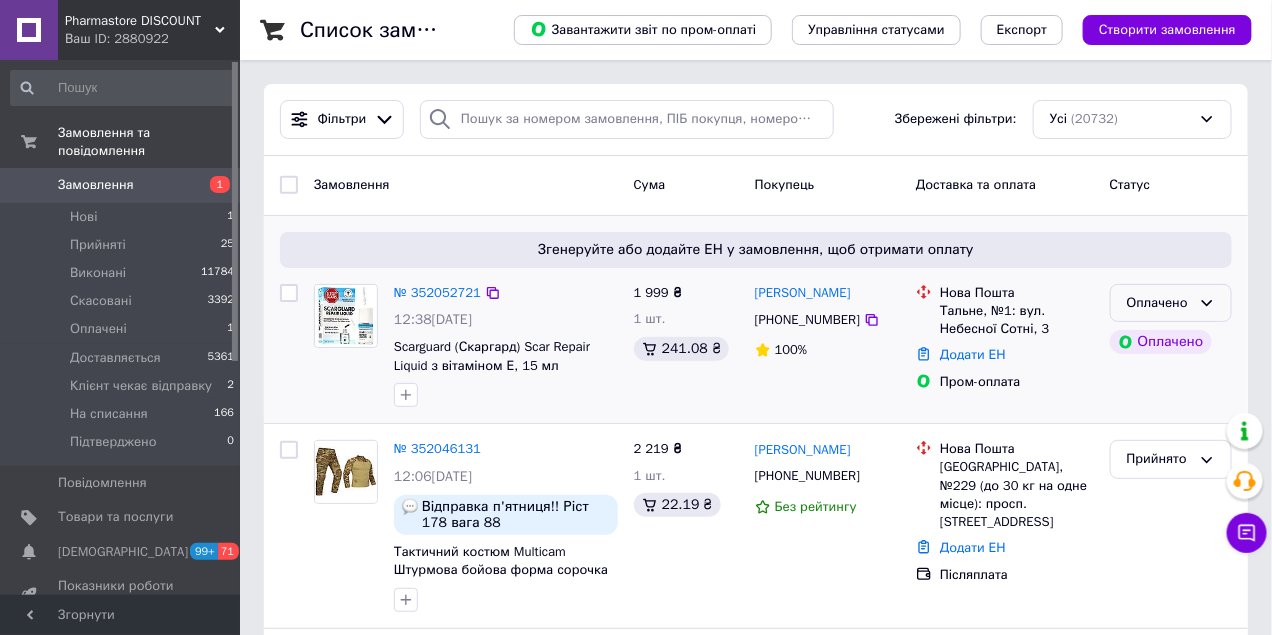 click 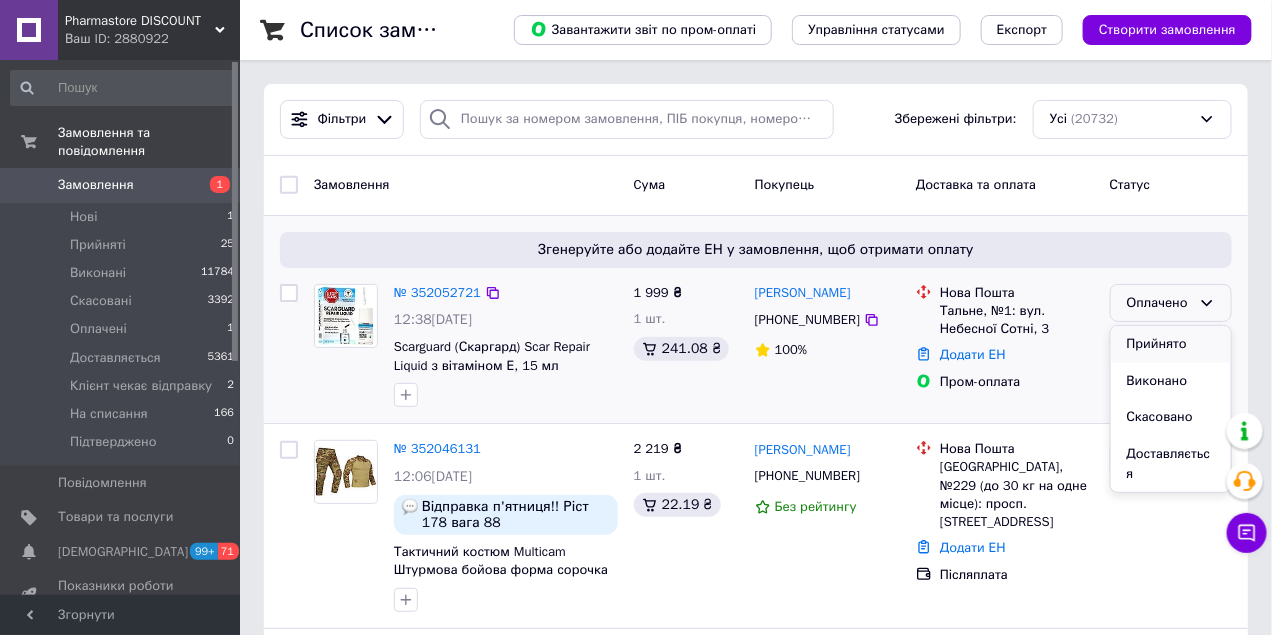 click on "Прийнято" at bounding box center [1171, 344] 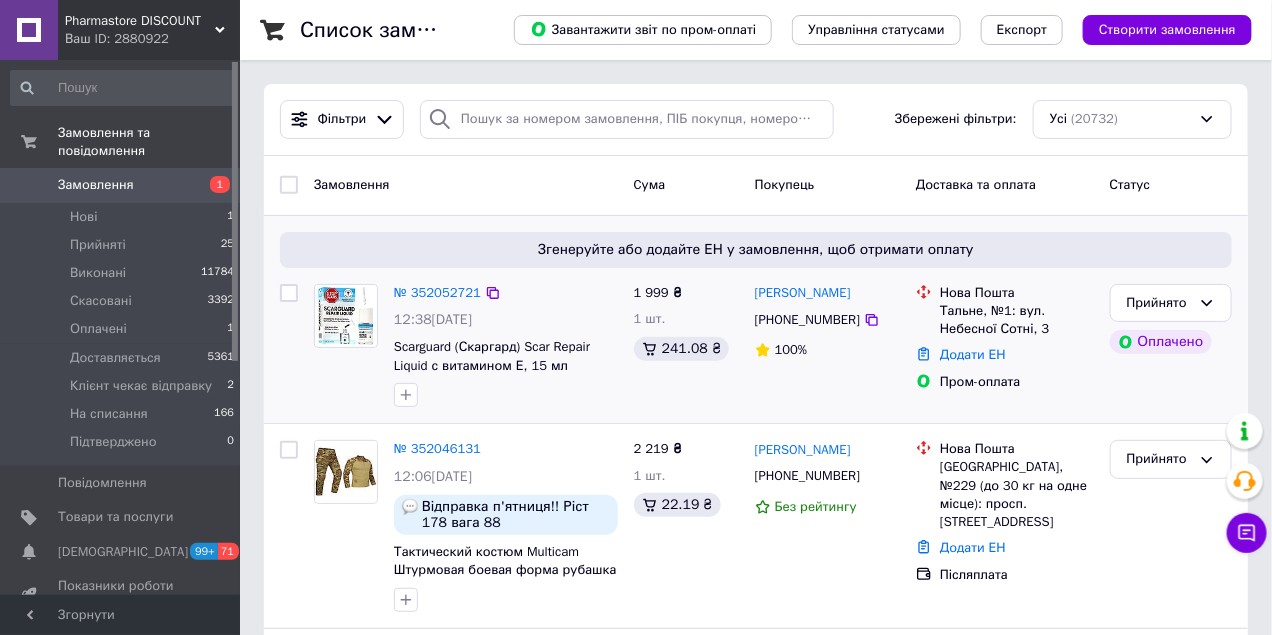 click on "1" at bounding box center [212, 185] 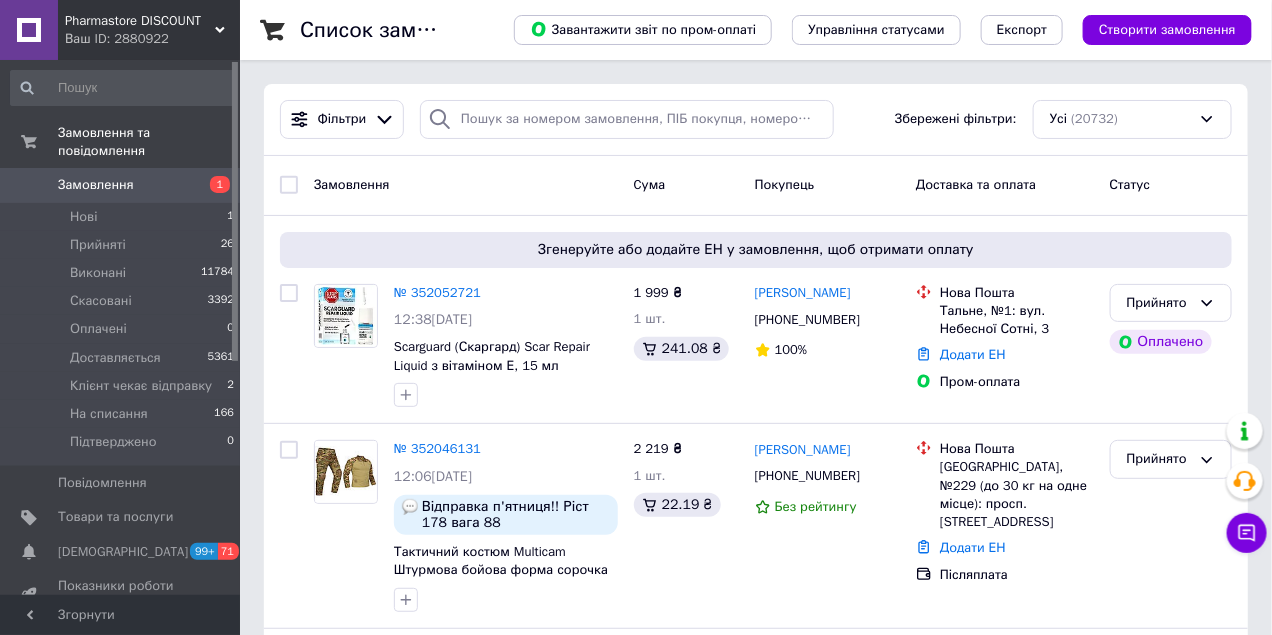 click on "Замовлення" at bounding box center (121, 185) 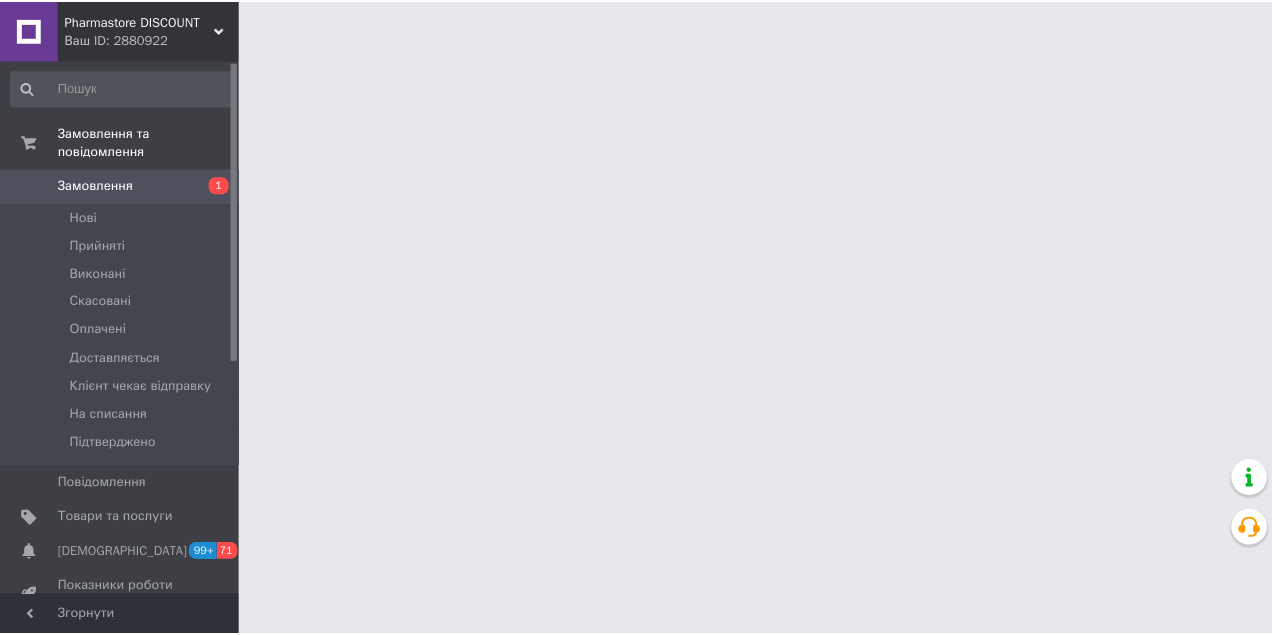 scroll, scrollTop: 0, scrollLeft: 0, axis: both 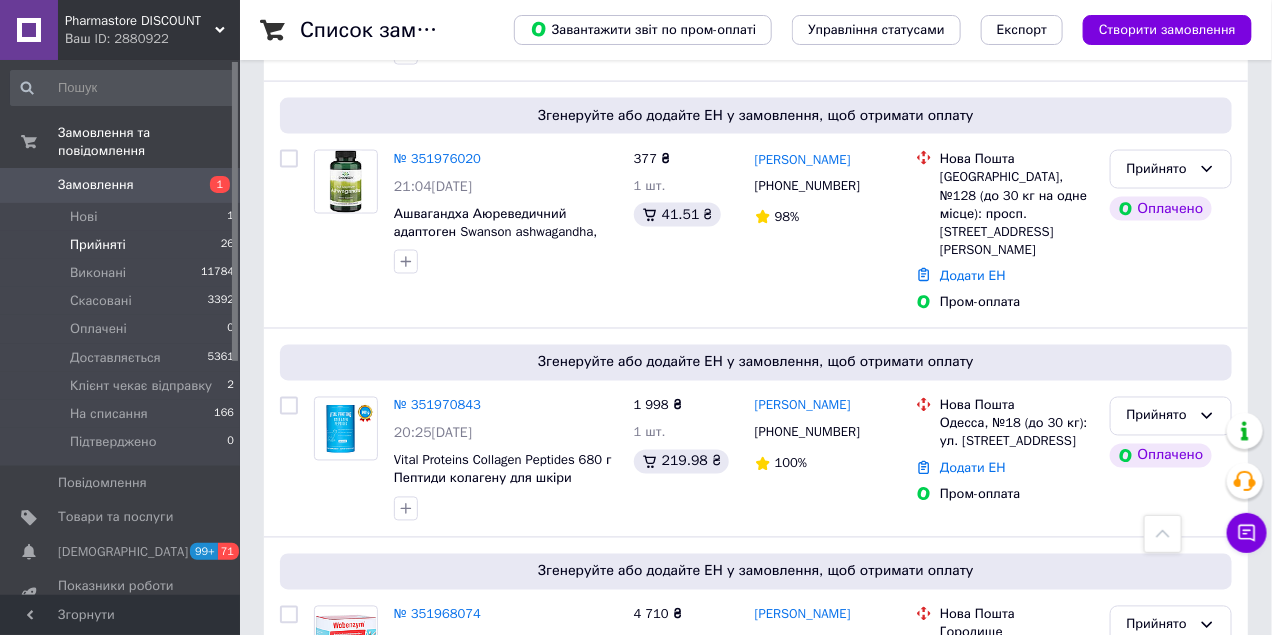 click on "Прийняті" at bounding box center [98, 245] 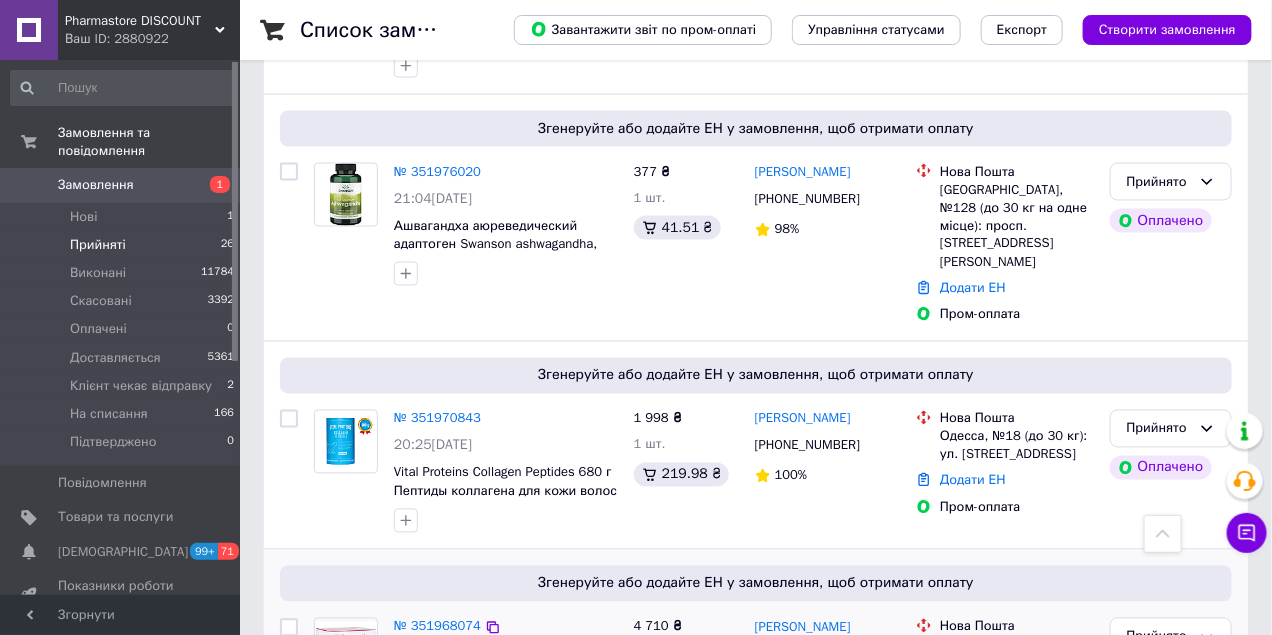 scroll, scrollTop: 3595, scrollLeft: 0, axis: vertical 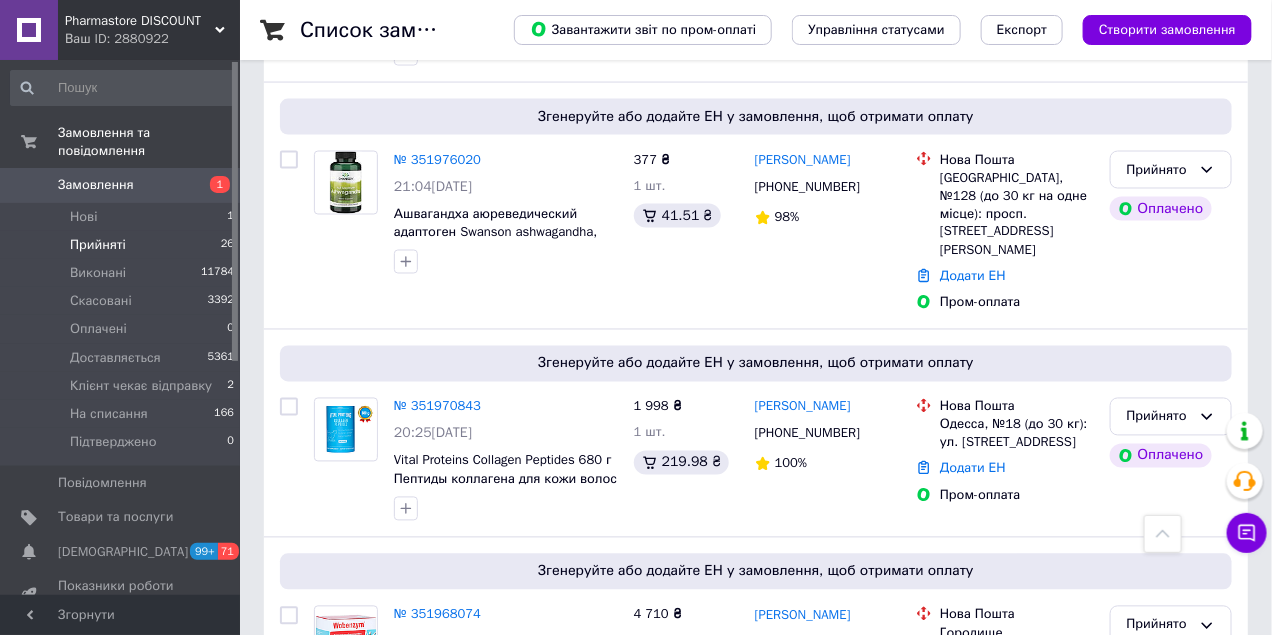 click on "2" at bounding box center [327, 811] 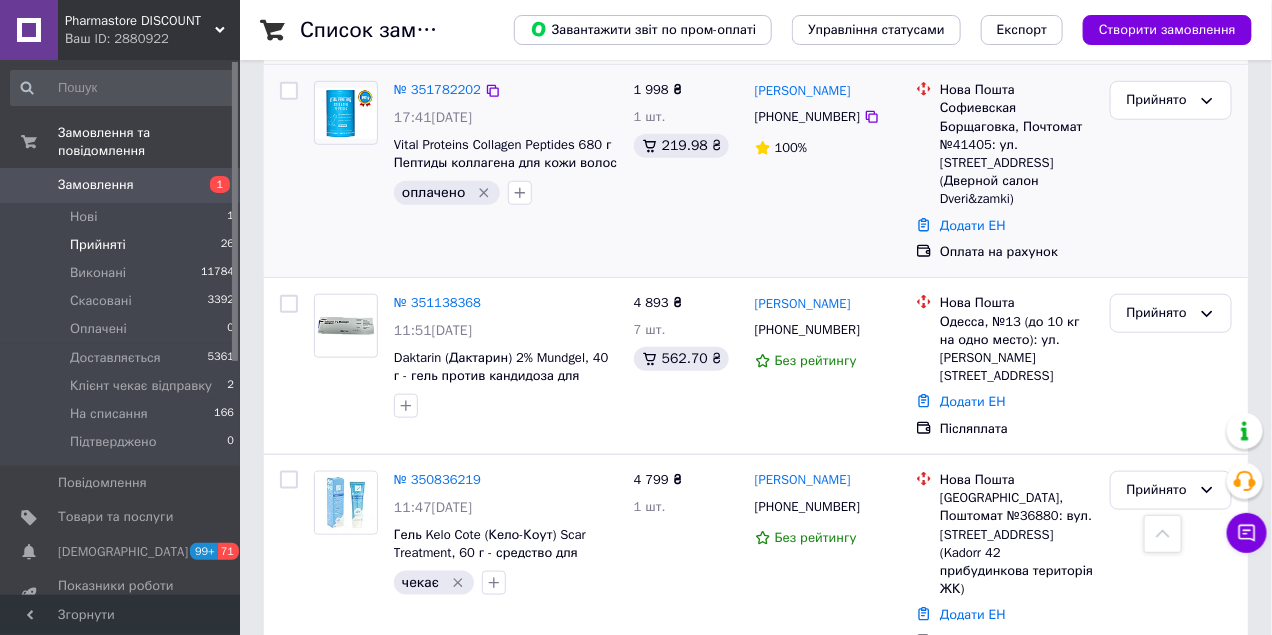 scroll, scrollTop: 550, scrollLeft: 0, axis: vertical 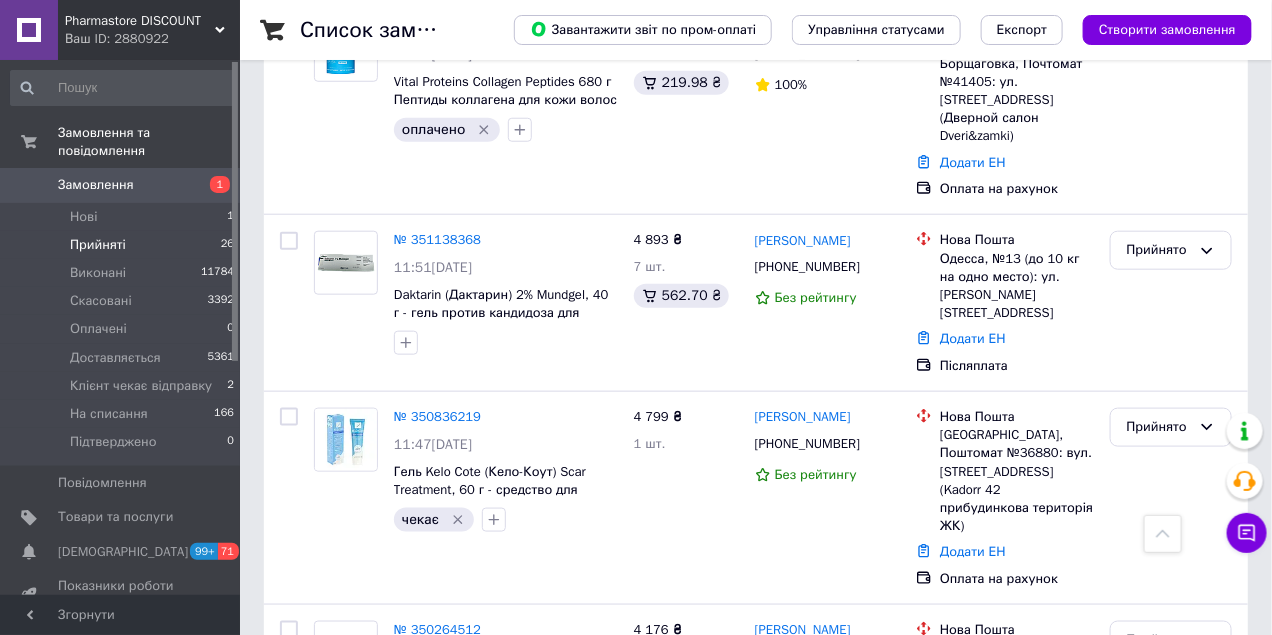 click on "Замовлення" at bounding box center [121, 185] 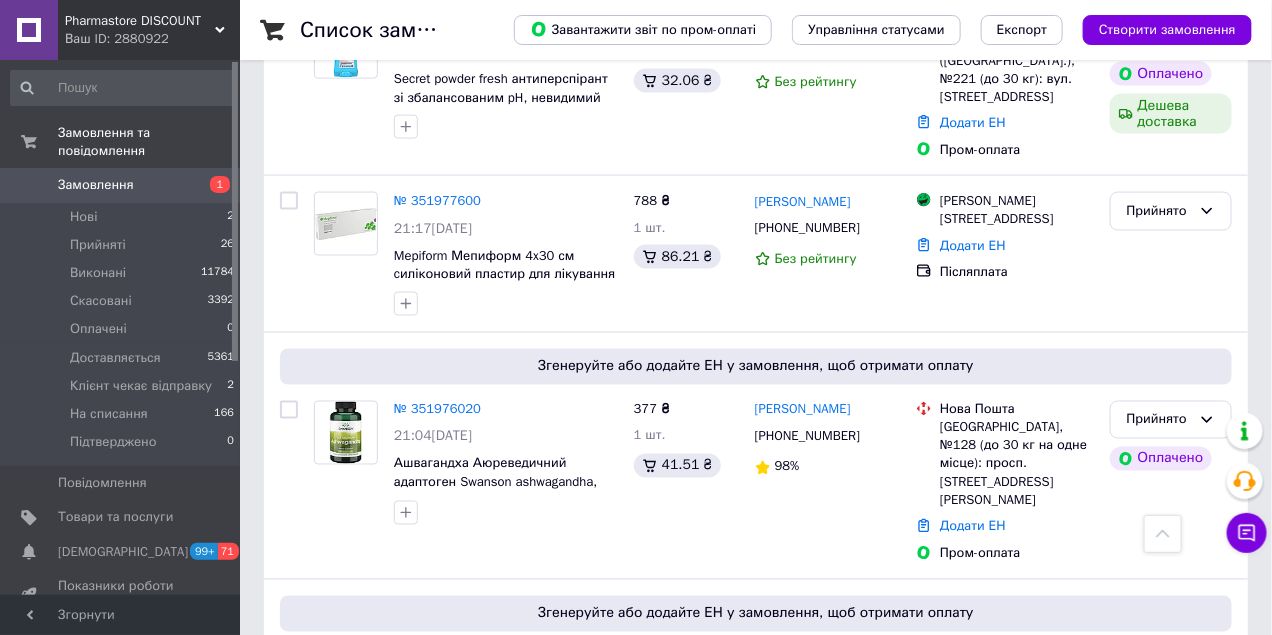 scroll, scrollTop: 3470, scrollLeft: 0, axis: vertical 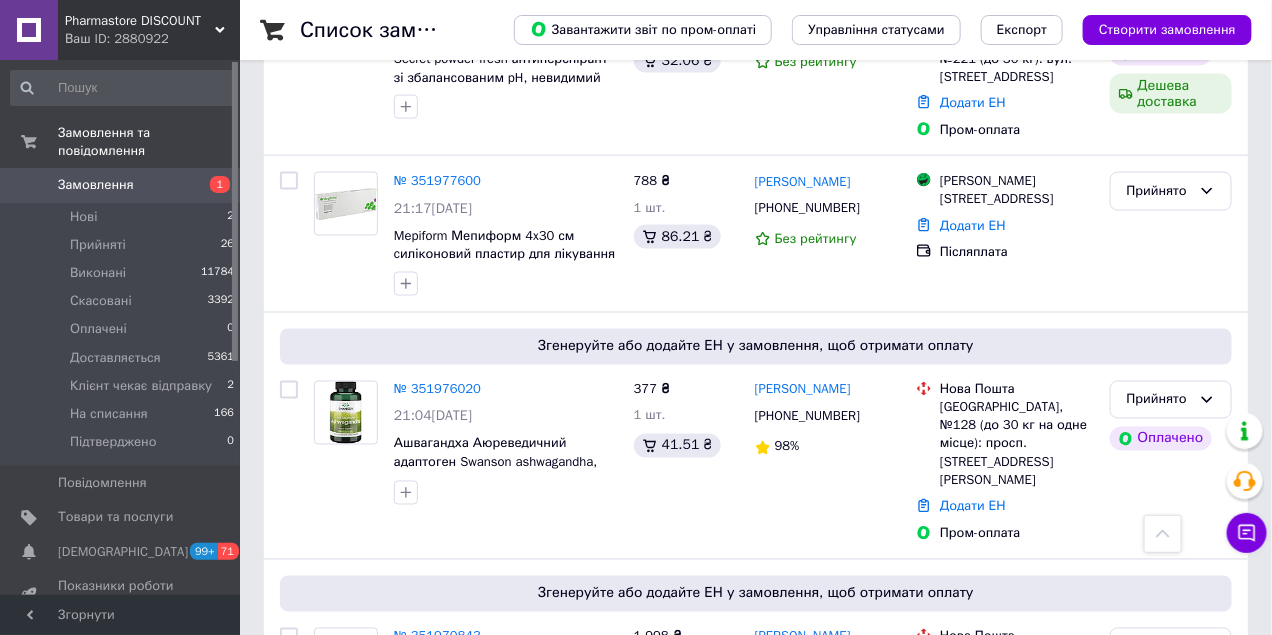 click on "2" at bounding box center (327, 812) 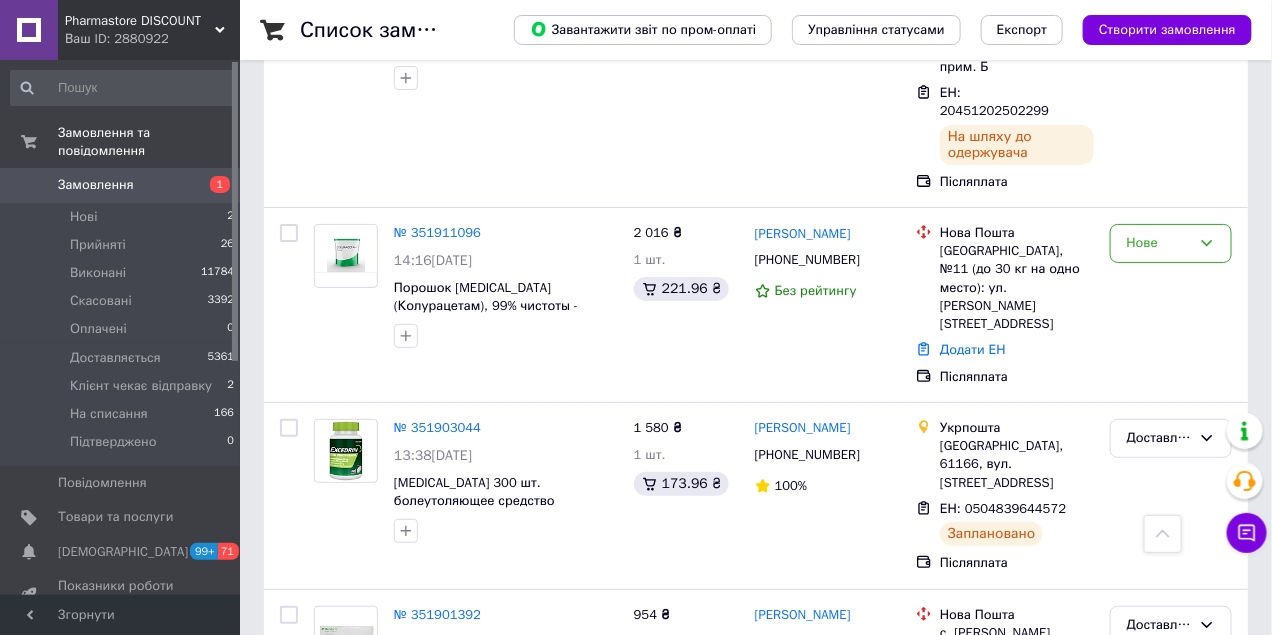 scroll, scrollTop: 2700, scrollLeft: 0, axis: vertical 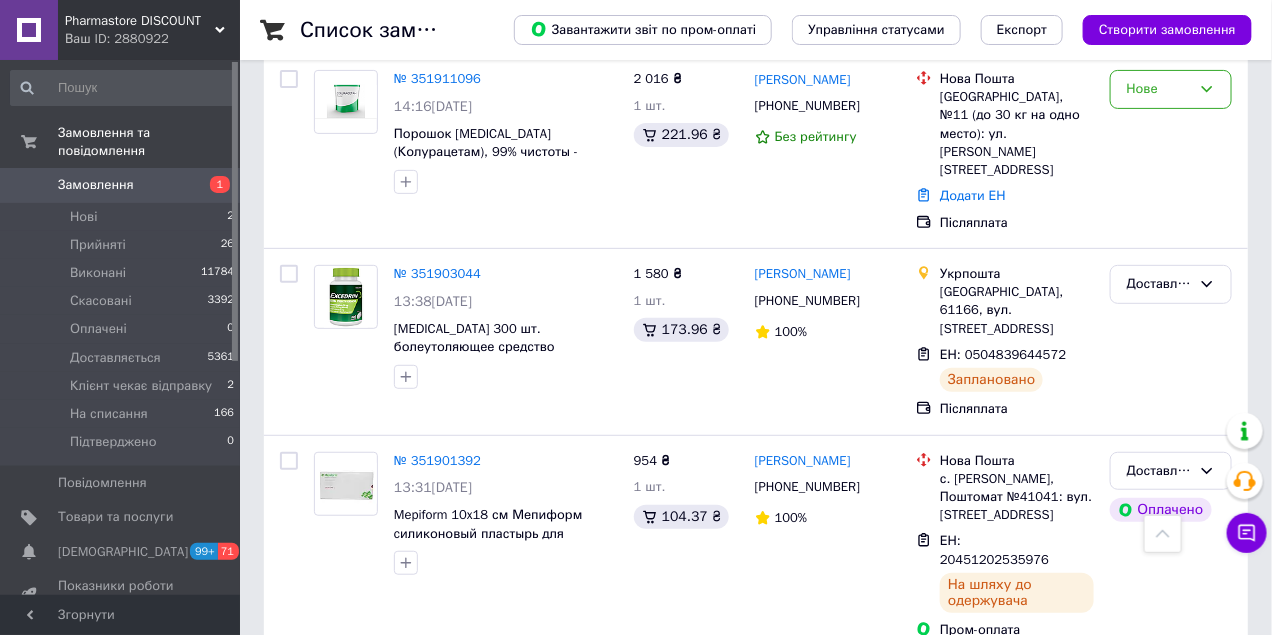 click on "Замовлення" at bounding box center (121, 185) 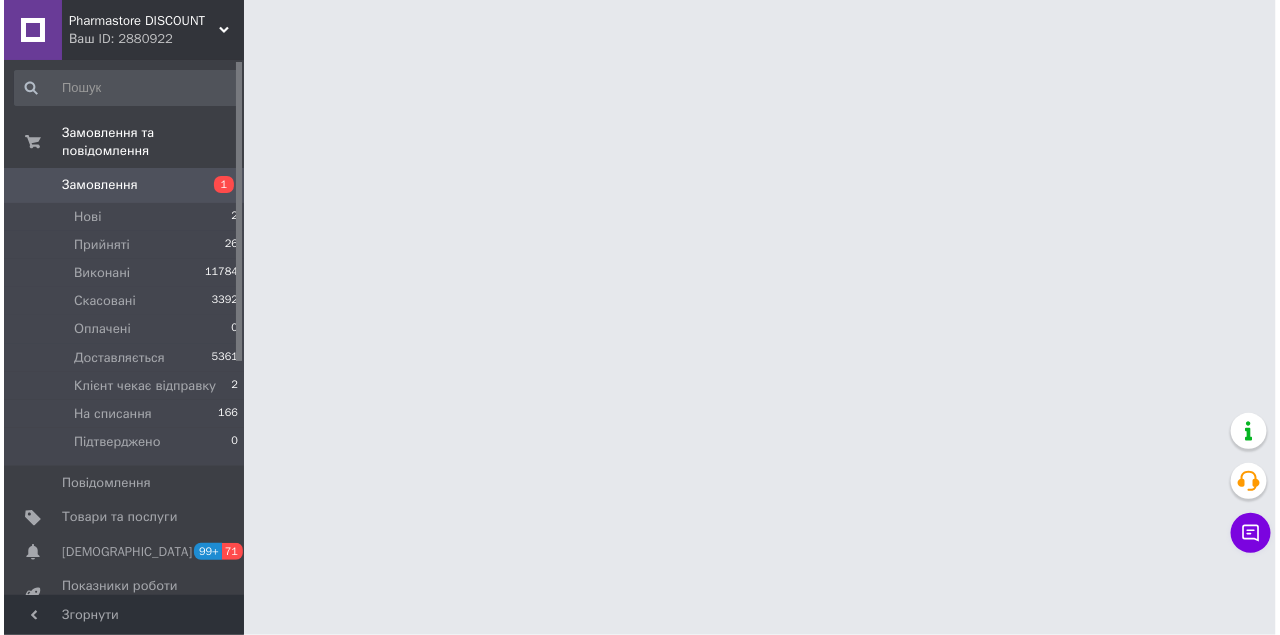 scroll, scrollTop: 0, scrollLeft: 0, axis: both 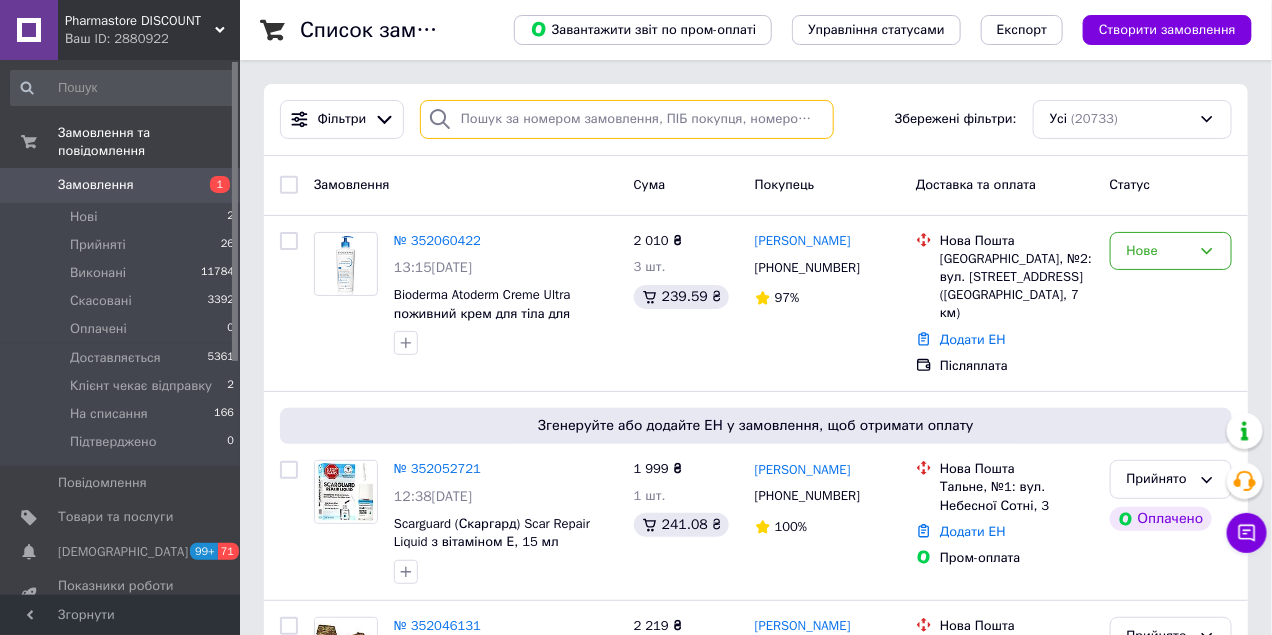 click at bounding box center [627, 119] 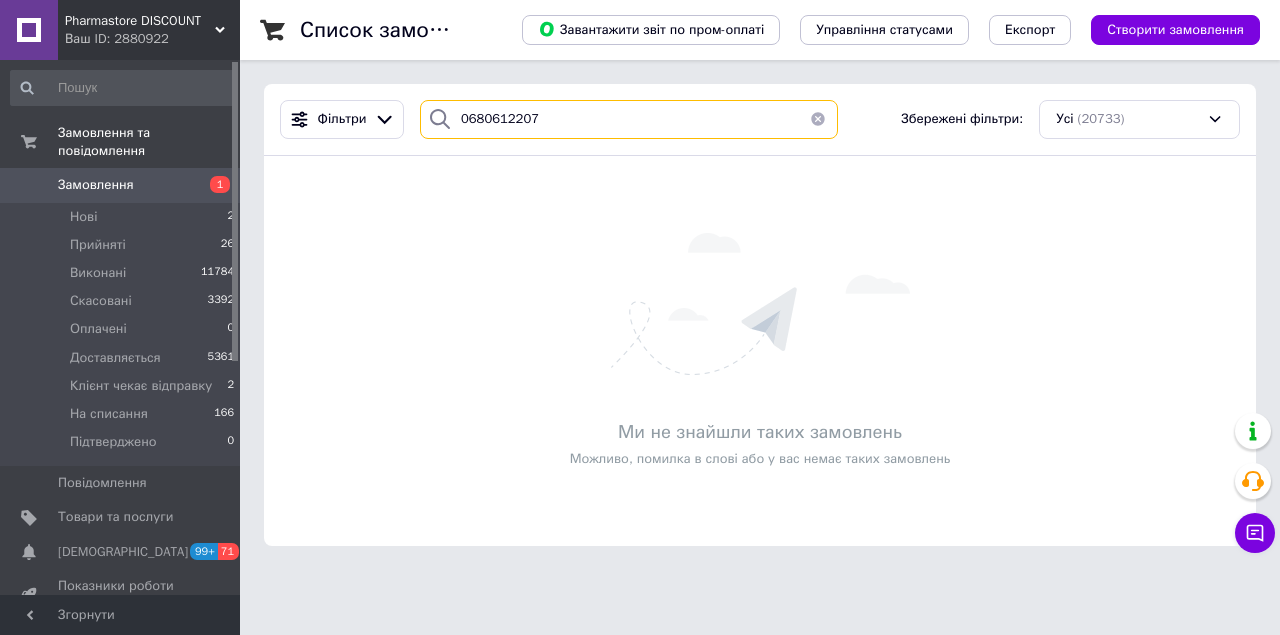type on "0680612207" 